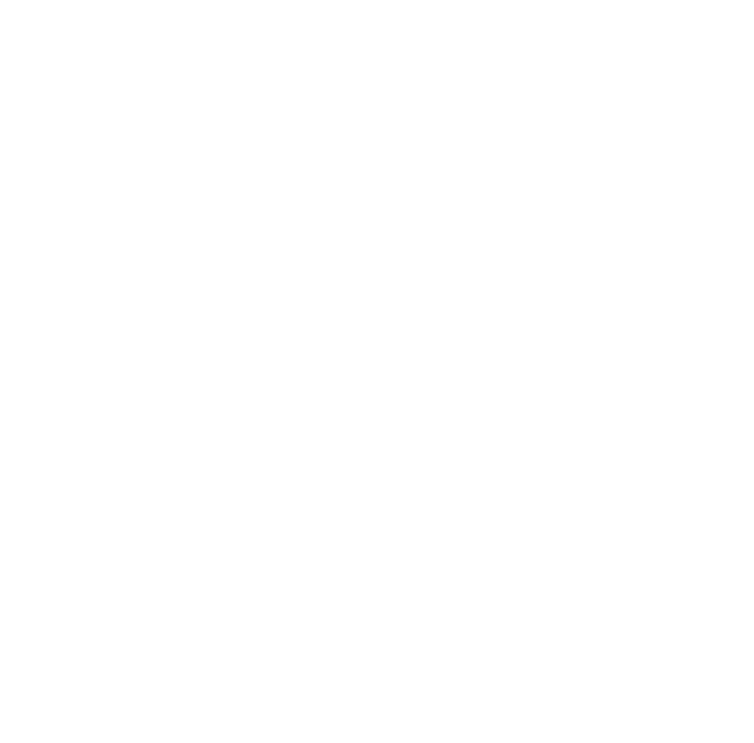 scroll, scrollTop: 0, scrollLeft: 0, axis: both 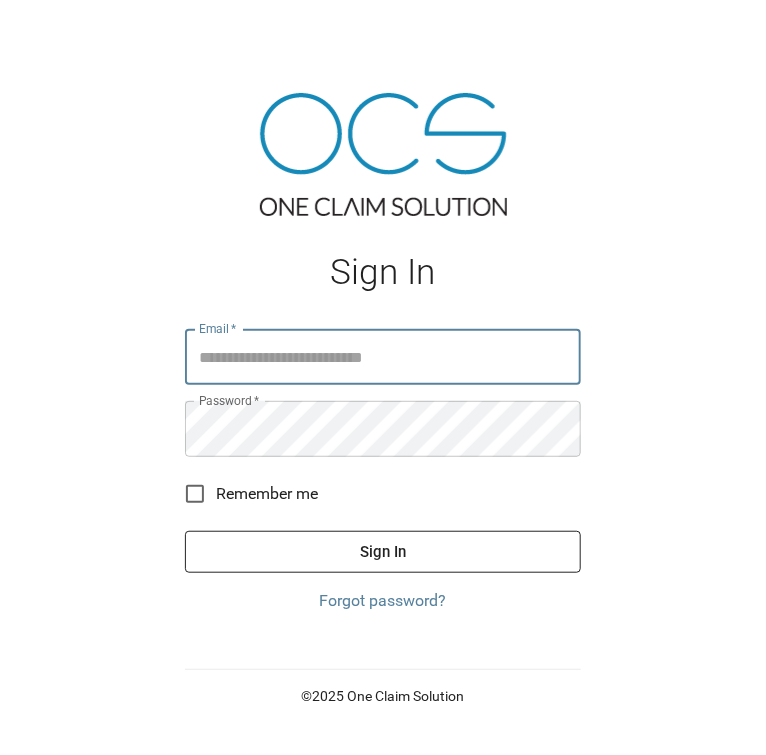 type on "**********" 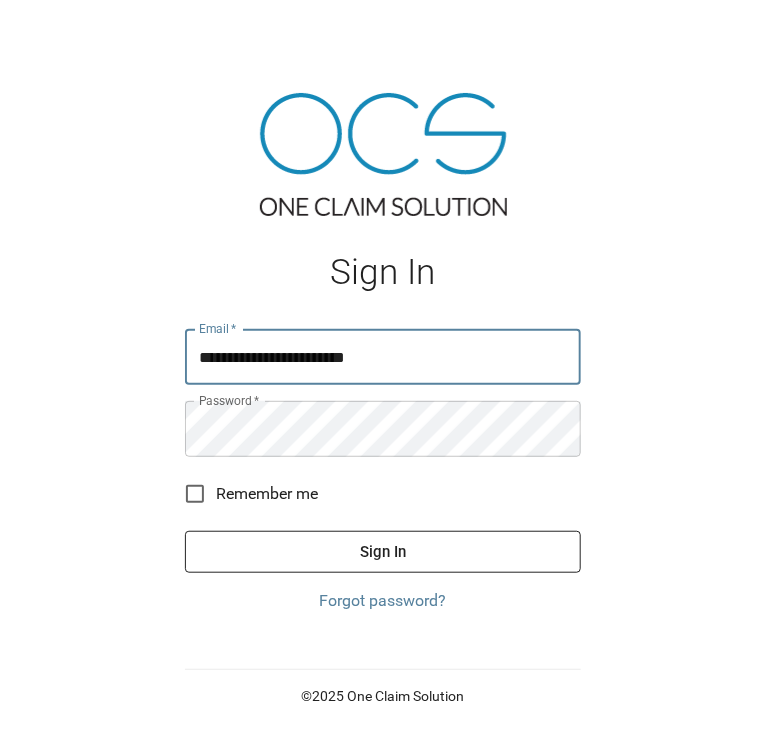 click on "Sign In" at bounding box center [383, 552] 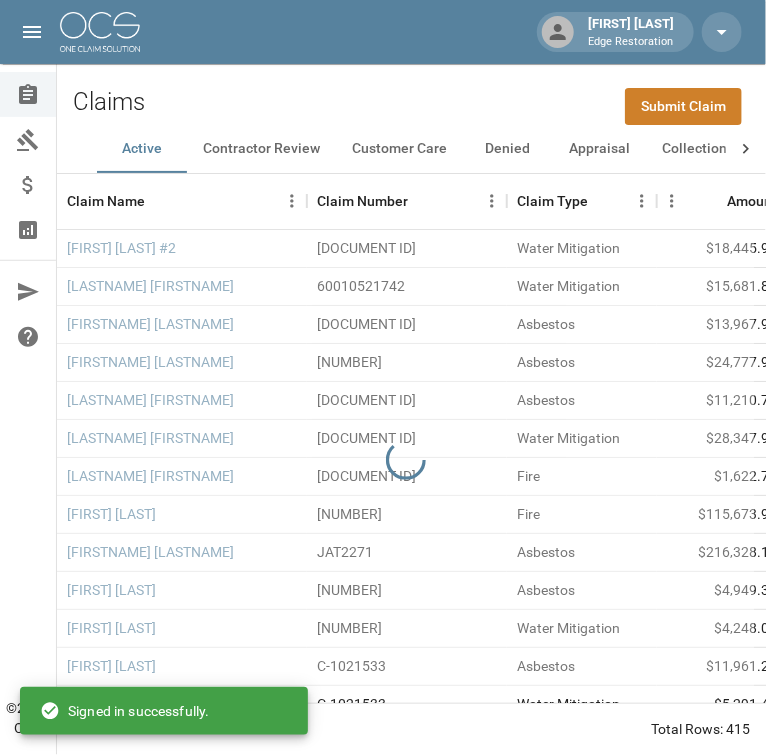 click on "Submit Claim" at bounding box center [683, 106] 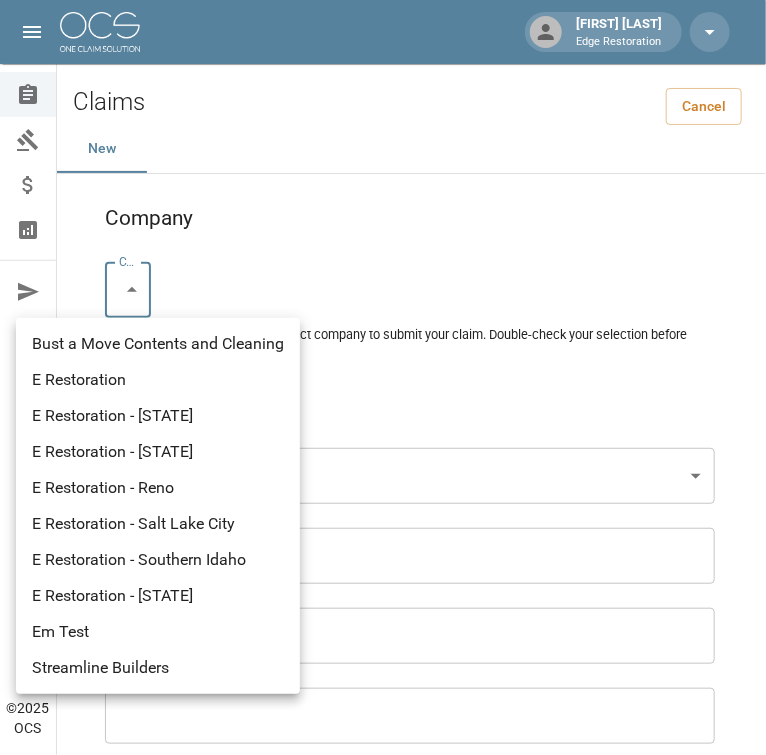 click on "Chelsie Akers Edge Restoration Claims Collections Payment Tracking Analytics Contact Us Help Center © [YEAR] OCS Claims Cancel New Company Company   * ​ Company   * Please ensure you select the correct company to submit your claim. Double-check your selection before proceeding. Claim Information Claim Type   * ​ Claim Type   * Claim Name   * Claim Name   * Claim Number   * Claim Number   * Amount   * Amount   * Insurance   * Insurance   * Date of Loss   * Date of Loss   * Insured's Information Property Owner   * Property Owner   * Mailing Address   * Mailing Address   * Mailing City   * Mailing City   * Mailing State   * Mailing State   * Mailing Zip   * Mailing Zip   * Phone Number   * Phone Number   * Alt. Phone Number Alt. Phone Number Email Email Documentation Invoice (PDF)* ​ Upload file(s) Invoice (PDF)* Work Authorization* ​ Upload file(s) Work Authorization* Photo Link Photo Link Paperwork (dry logs, supporting documentation) ​" at bounding box center [383, 1309] 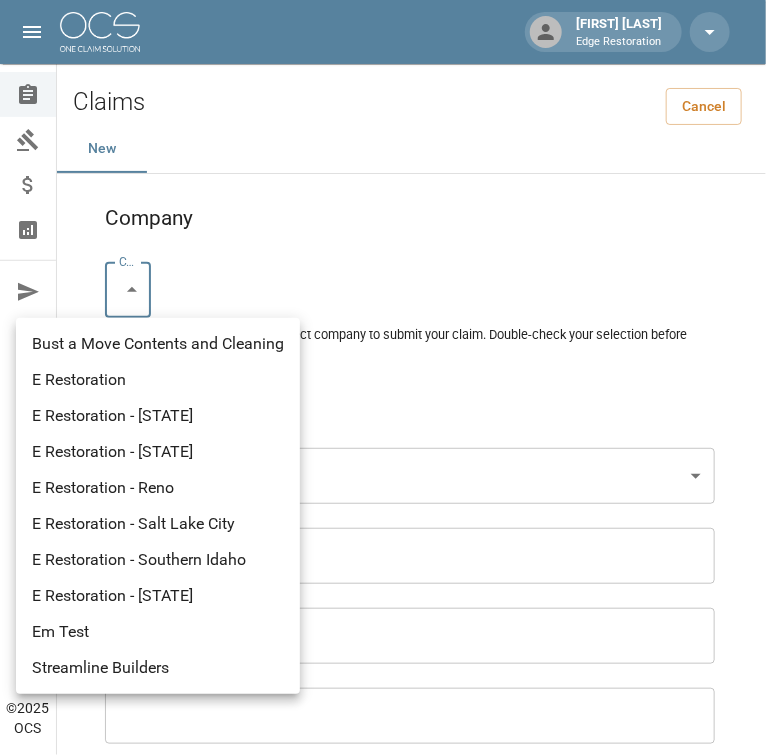 click on "E Restoration - [STATE]" at bounding box center (158, 416) 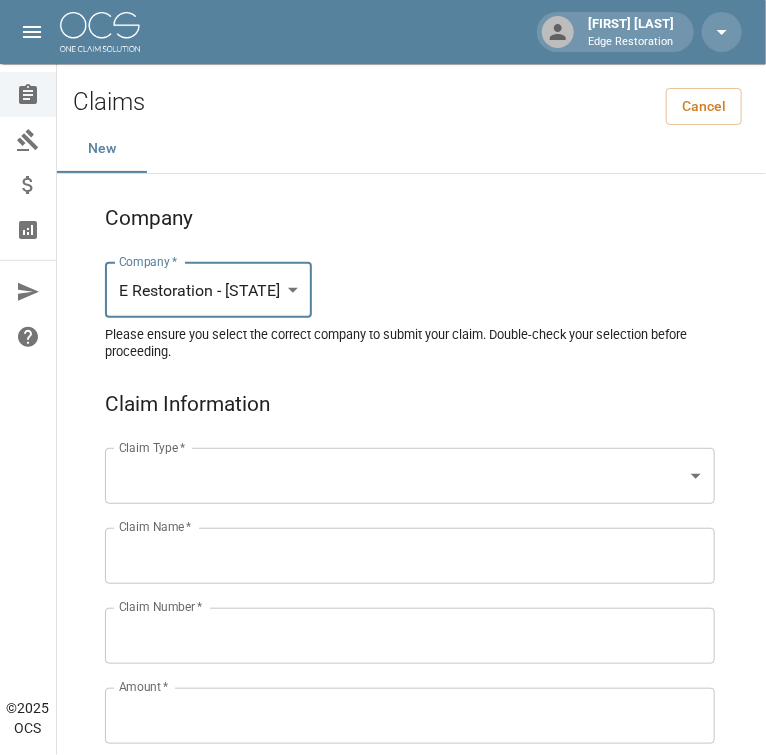 click on "Chelsie Akers Edge Restoration Claims Collections Payment Tracking Analytics Contact Us Help Center © [YEAR] OCS Claims Cancel New Company Company   * E Restoration - California ******** Company   * Please ensure you select the correct company to submit your claim. Double-check your selection before proceeding. Claim Information Claim Type   * ​ Claim Type   * Claim Name   * Claim Name   * Claim Number   * Claim Number   * Amount   * Amount   * Insurance   * Insurance   * Date of Loss   * Date of Loss   * Insured's Information Property Owner   * Property Owner   * Mailing Address   * Mailing Address   * Mailing City   * Mailing City   * Mailing State   * Mailing State   * Mailing Zip   * Mailing Zip   * Phone Number   * Phone Number   * Alt. Phone Number Alt. Phone Number Email Email Documentation Invoice (PDF)* ​ Upload file(s) Invoice (PDF)* Work Authorization* ​ Upload file(s) Work Authorization* Photo Link Photo Link ​ Upload file(s)" at bounding box center (383, 1309) 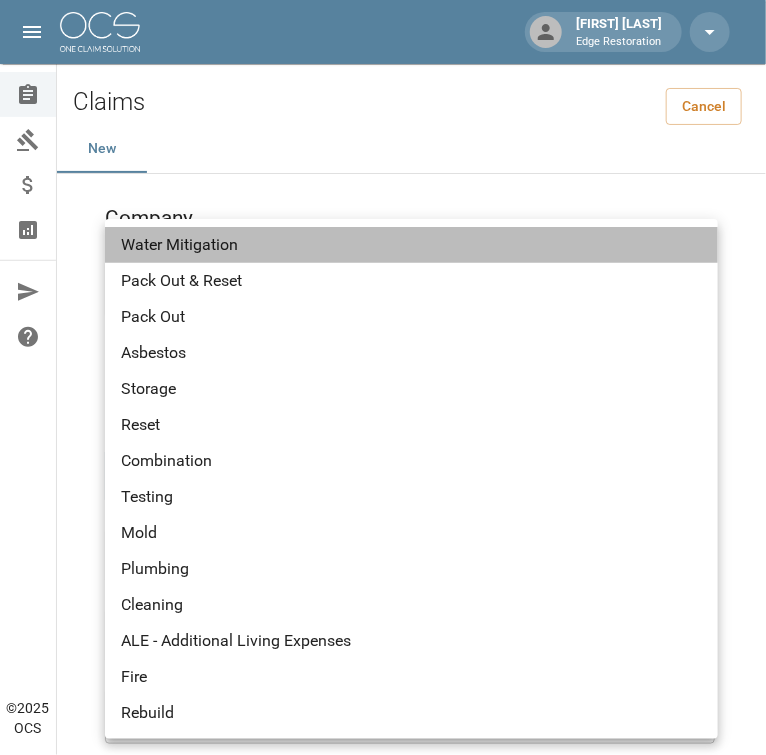 click on "Water Mitigation" at bounding box center (411, 245) 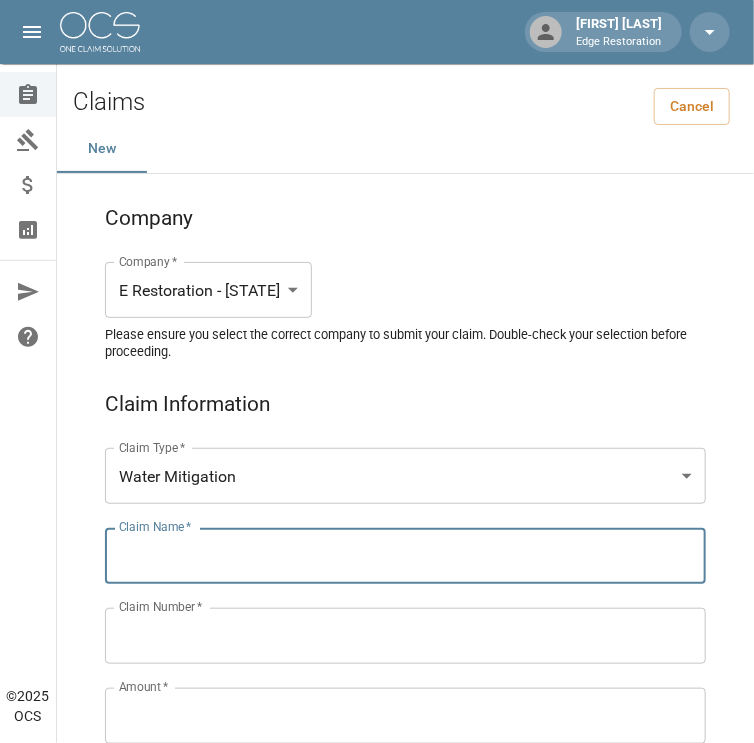 click on "Claim Name   *" at bounding box center [405, 556] 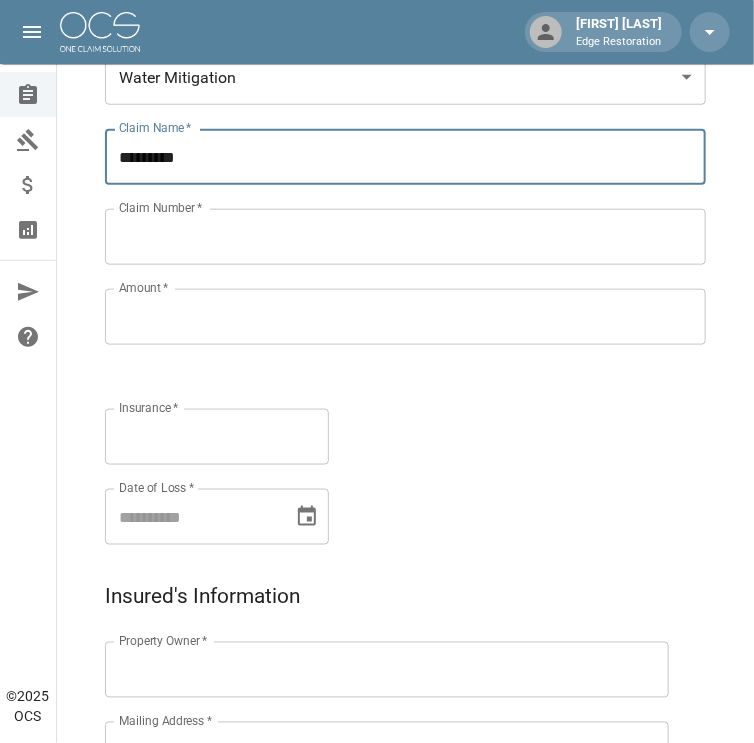 scroll, scrollTop: 400, scrollLeft: 0, axis: vertical 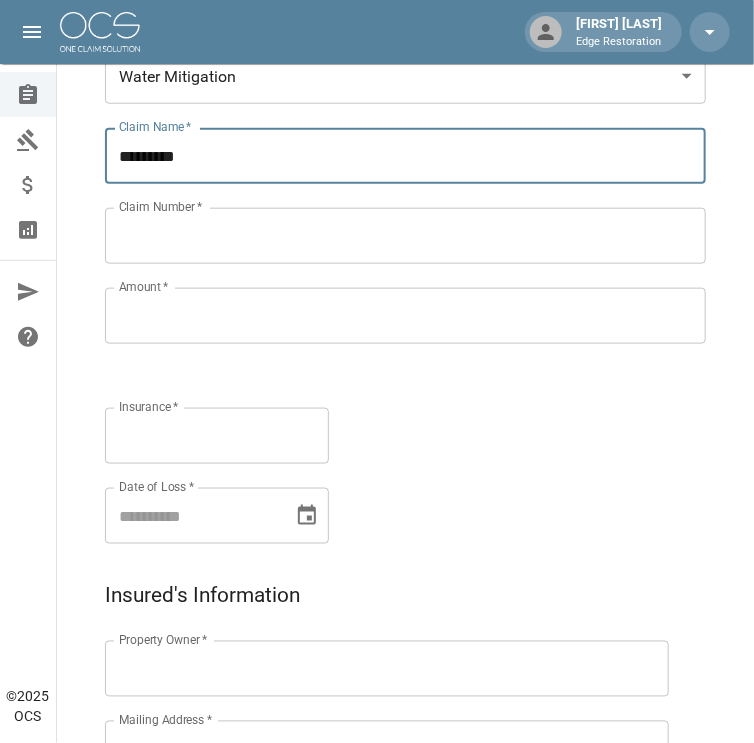 type on "*********" 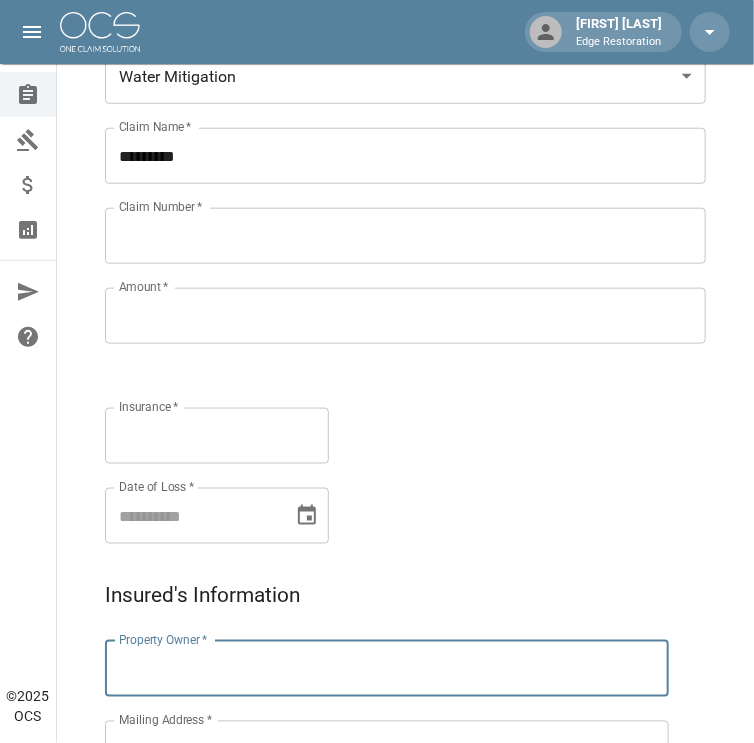 paste on "*********" 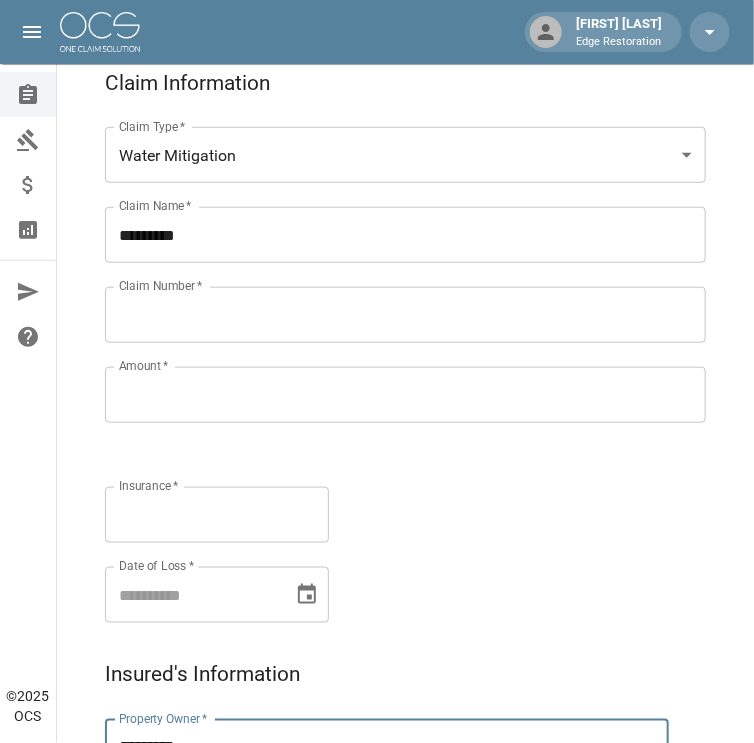 type on "*********" 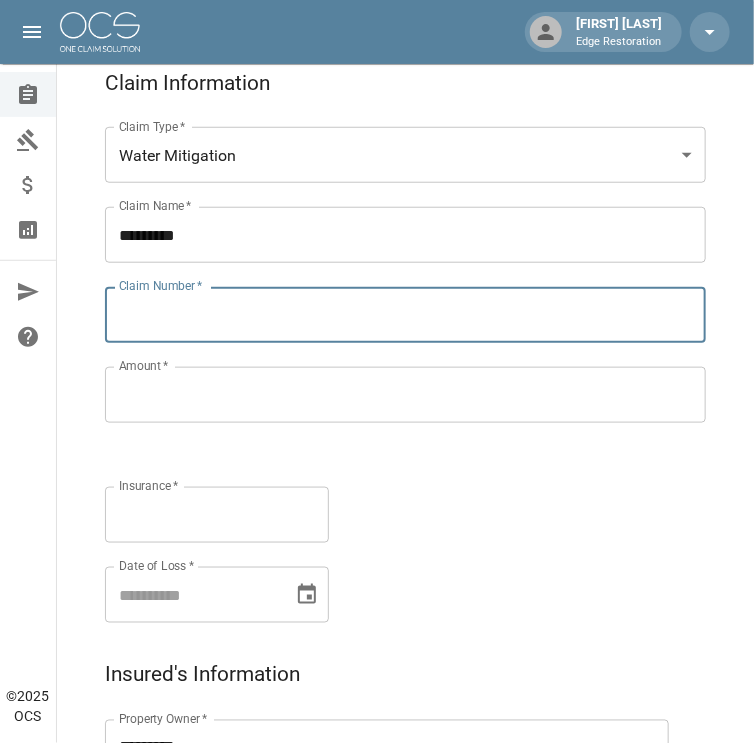 click on "Claim Number   *" at bounding box center (405, 315) 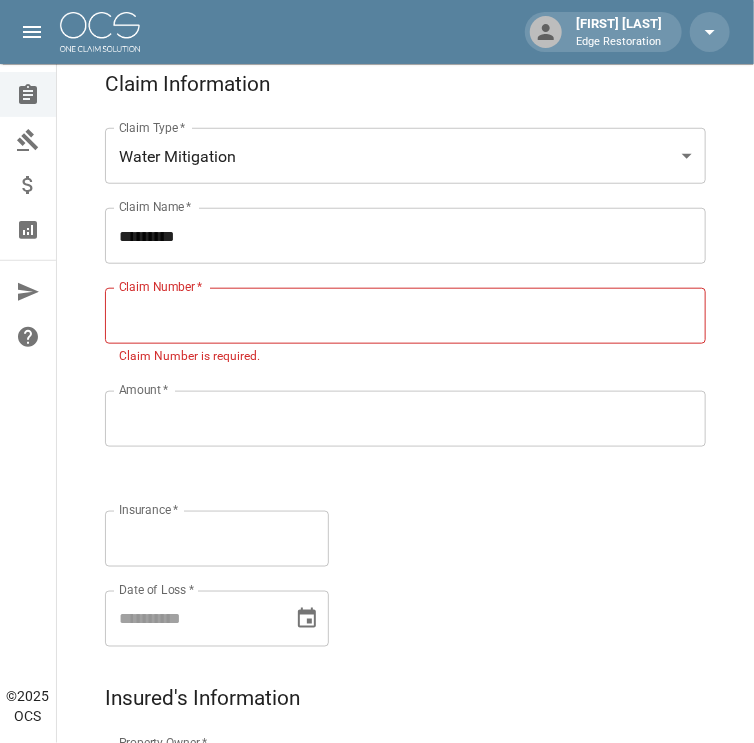click on "Claim Number   *" at bounding box center [405, 316] 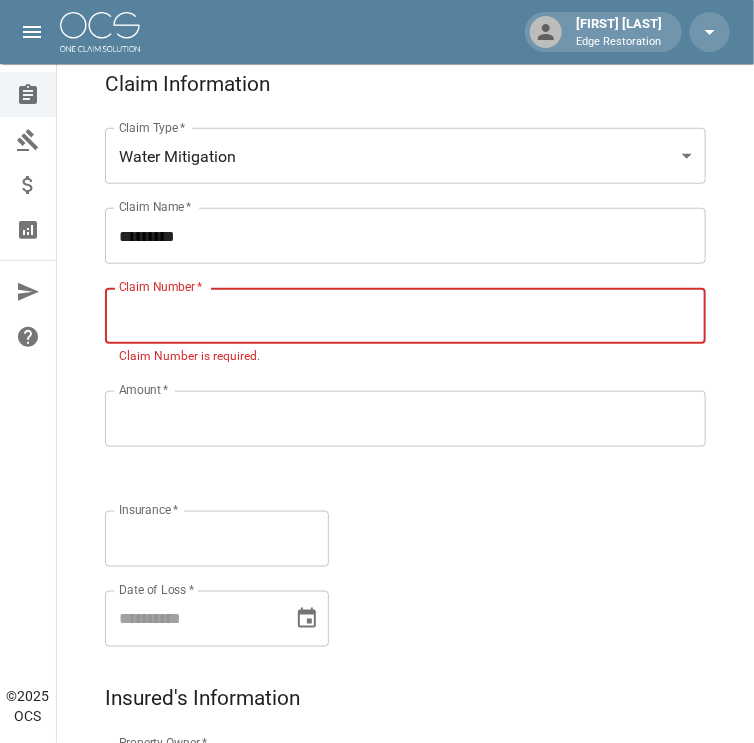 paste on "**********" 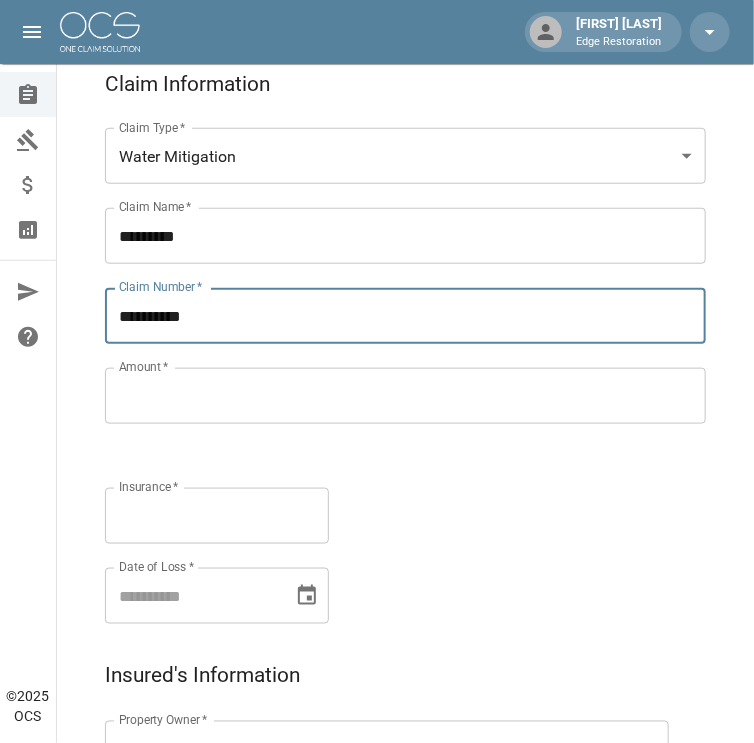 type on "**********" 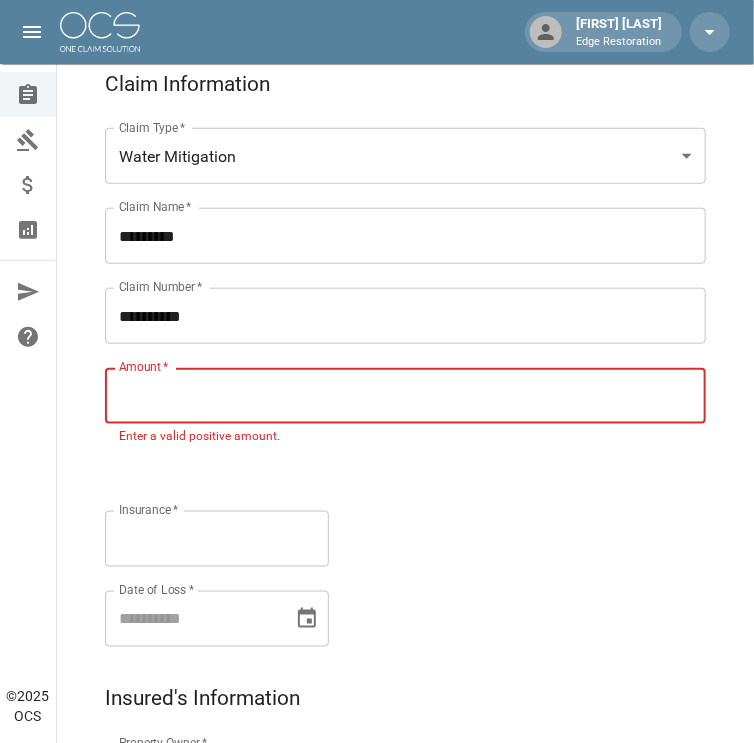 click on "Amount   *" at bounding box center (405, 396) 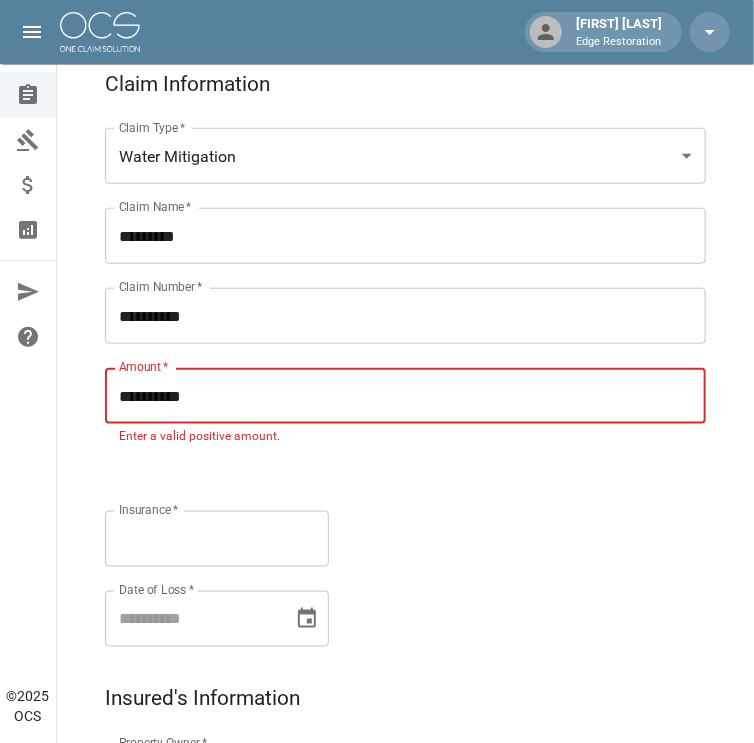 type on "**********" 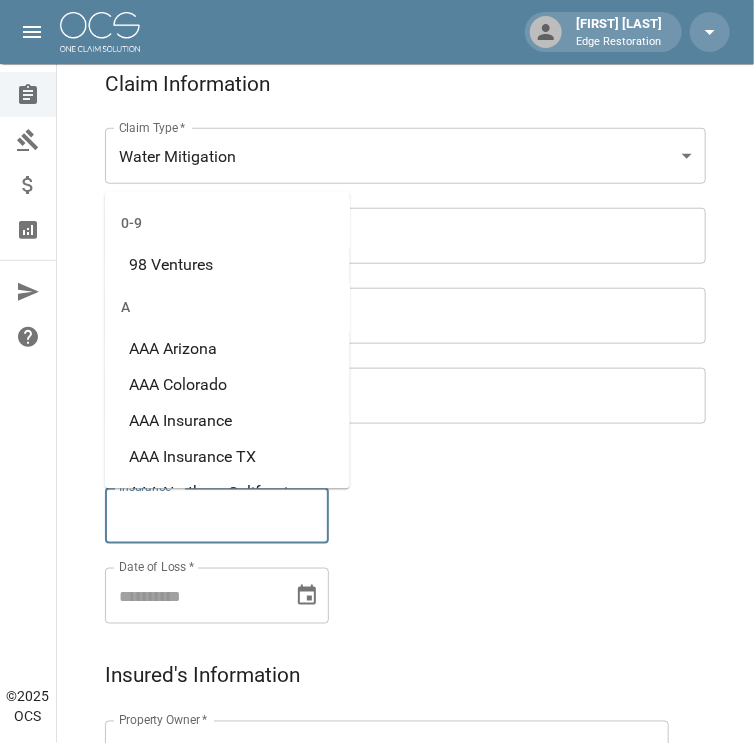 click on "Insurance   *" at bounding box center [217, 516] 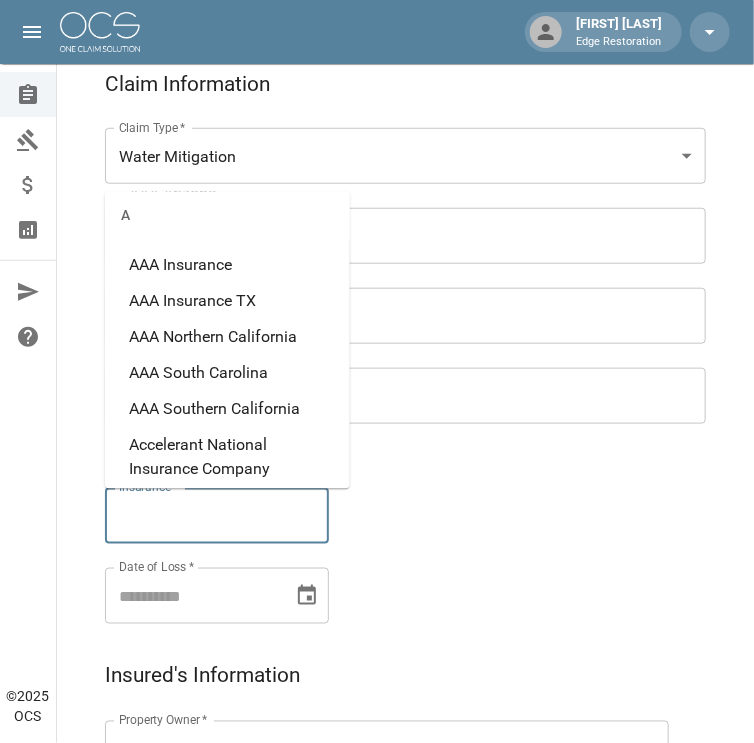 scroll, scrollTop: 158, scrollLeft: 0, axis: vertical 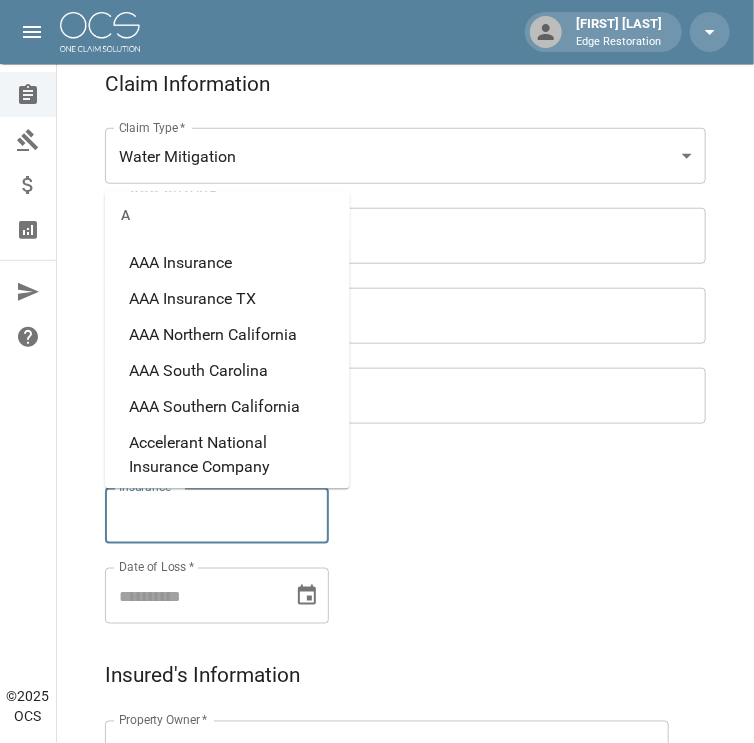 click on "AAA Southern California" at bounding box center [214, 406] 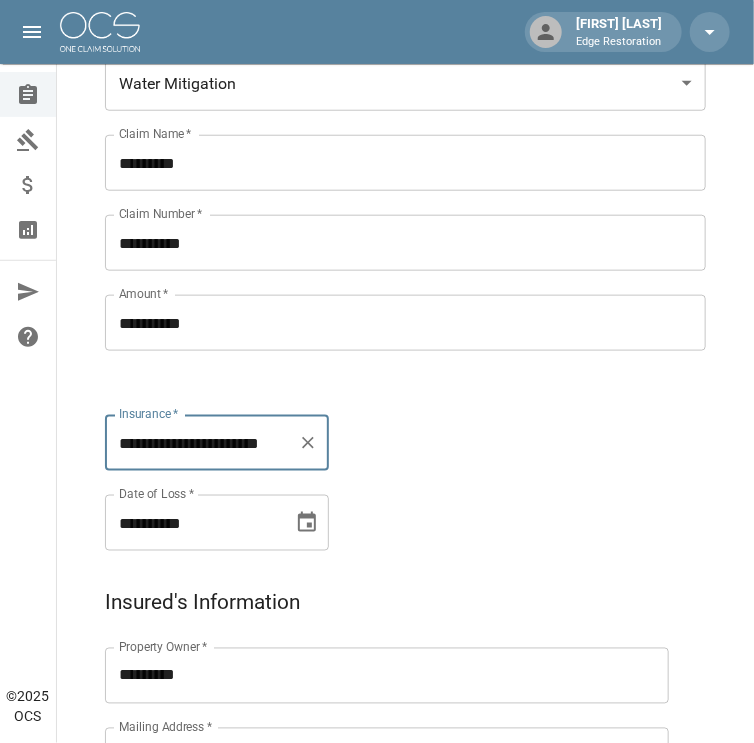 click on "**********" at bounding box center (192, 523) 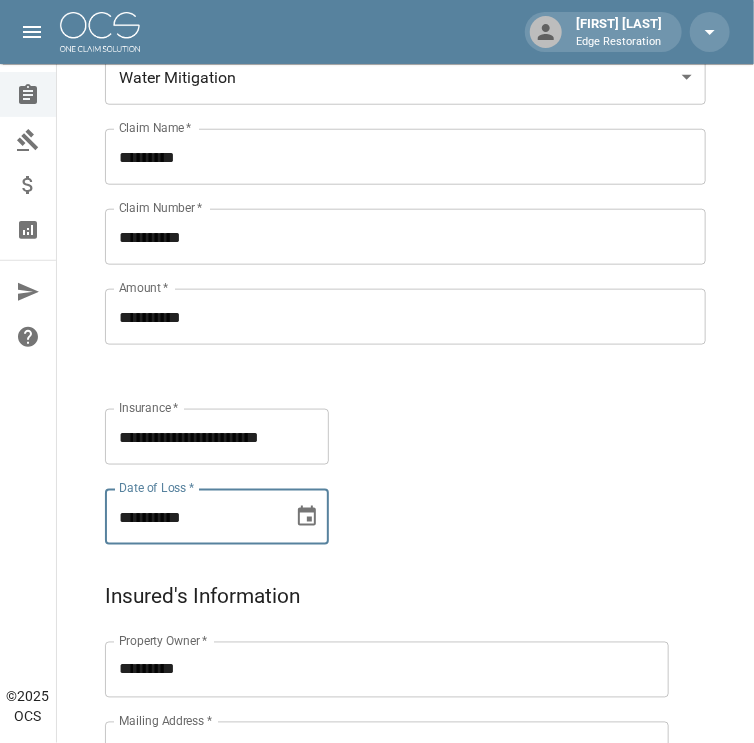 scroll, scrollTop: 400, scrollLeft: 0, axis: vertical 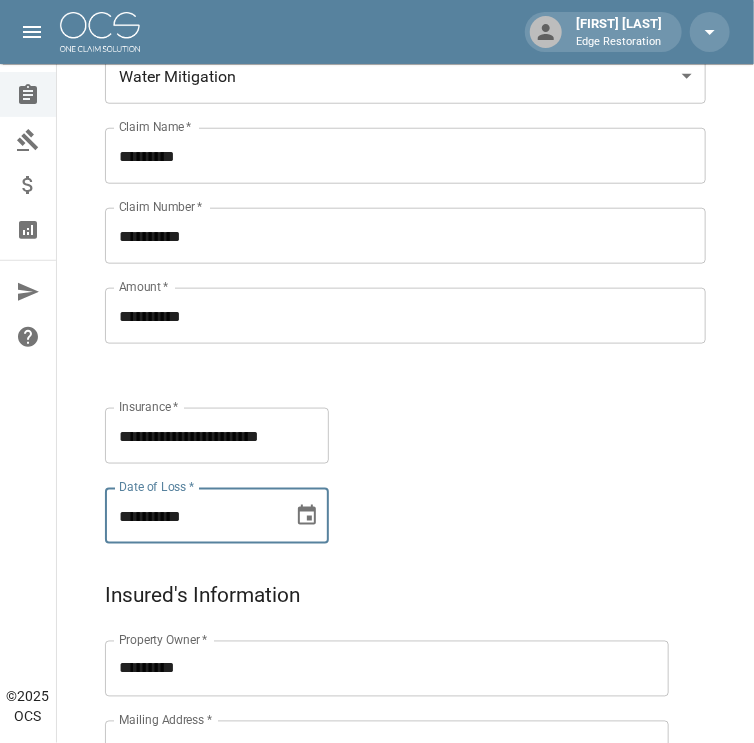type on "**********" 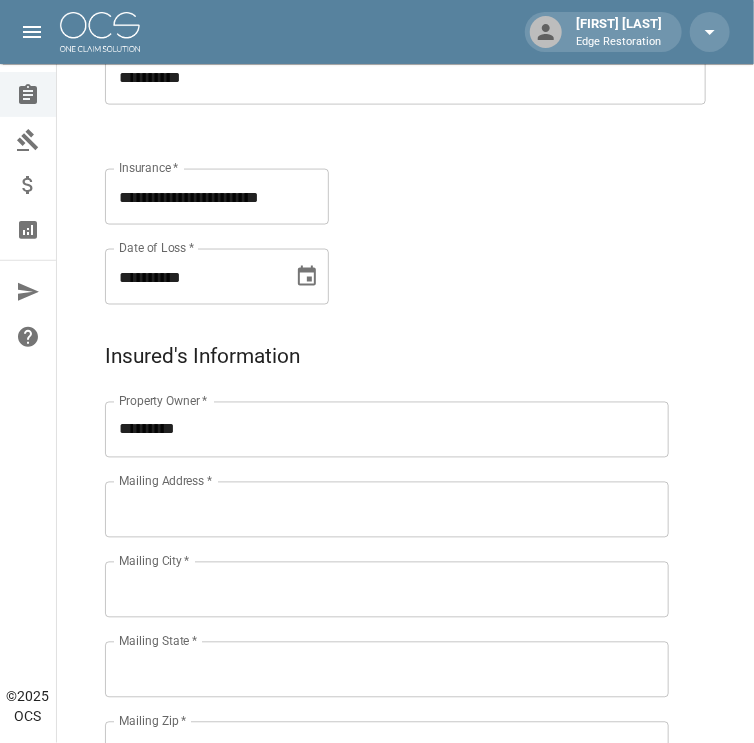 scroll, scrollTop: 640, scrollLeft: 0, axis: vertical 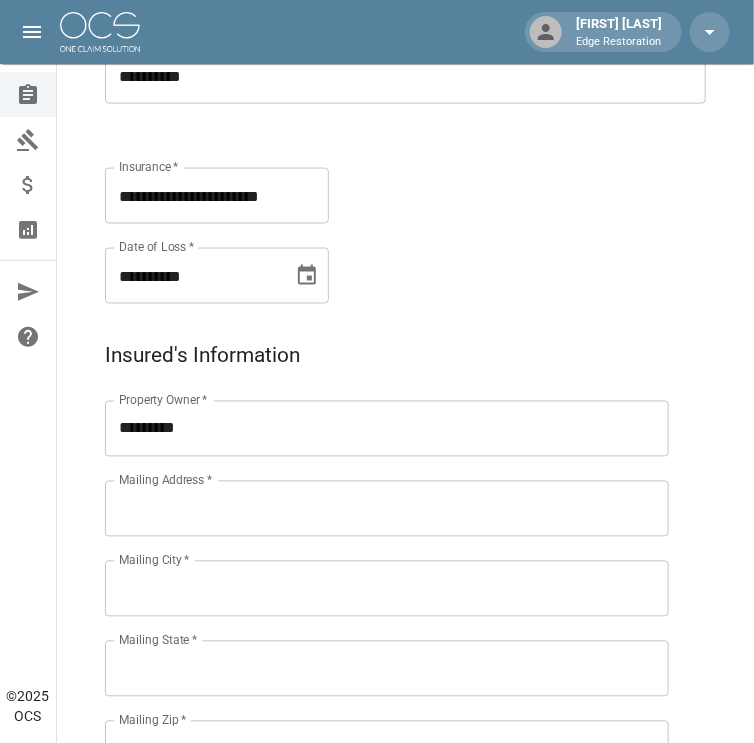 click on "Mailing Address   *" at bounding box center [387, 509] 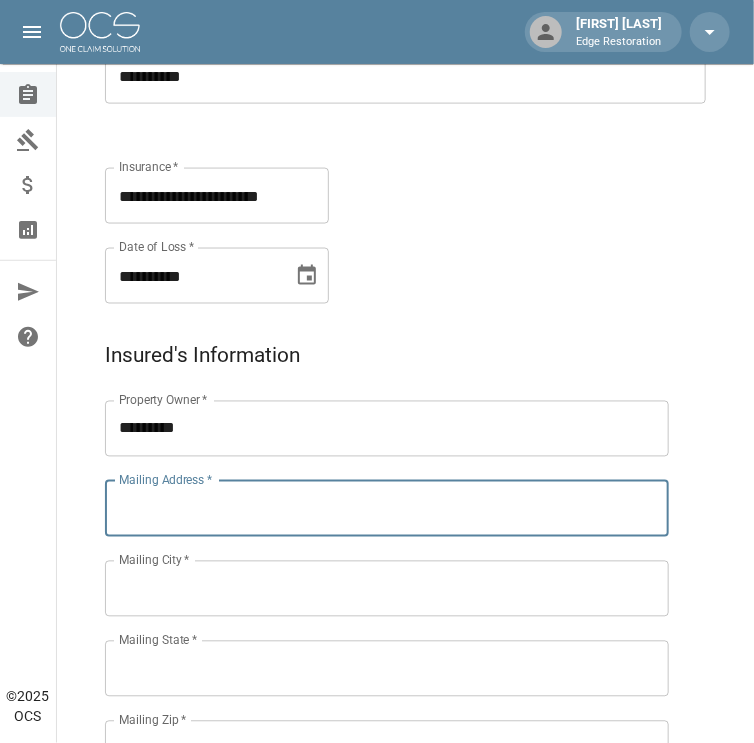 paste on "**********" 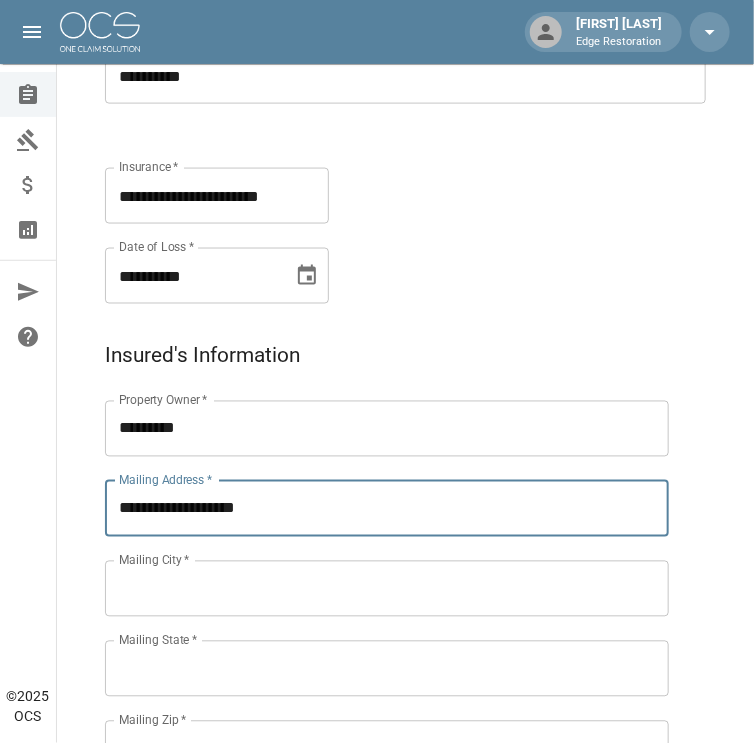 type on "**********" 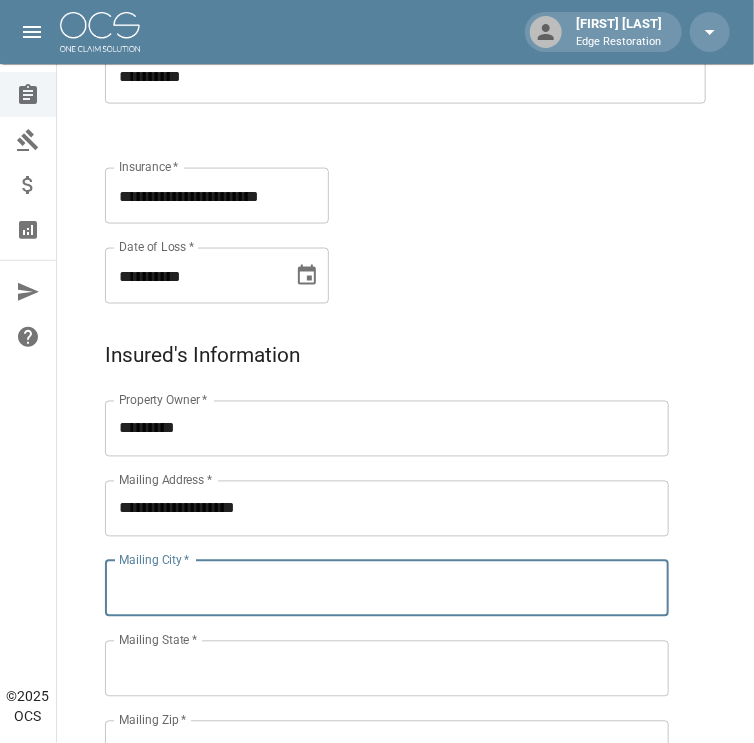 click on "Mailing City   *" at bounding box center [387, 589] 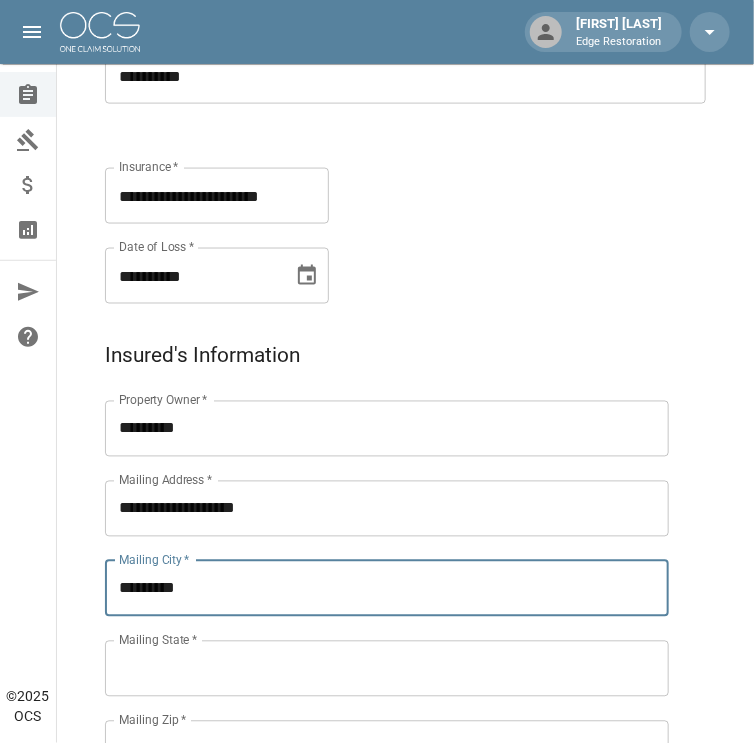 type on "*********" 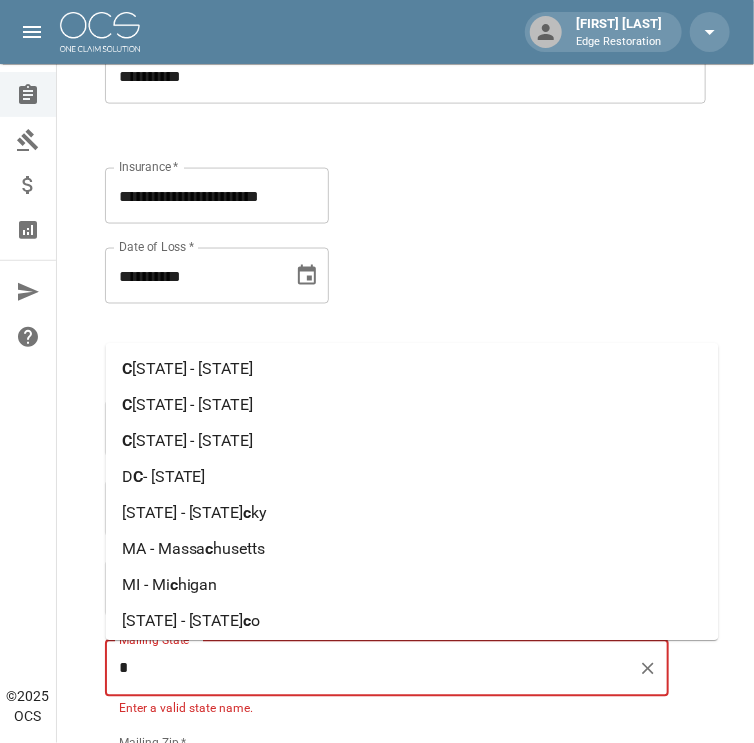 click on "[STATE] - [STATE]" at bounding box center (412, 369) 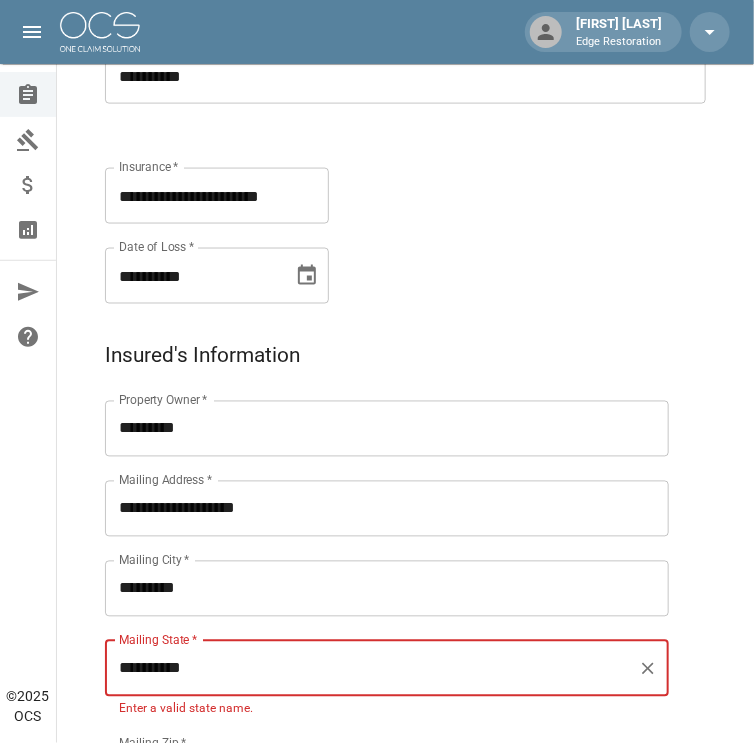 type on "**********" 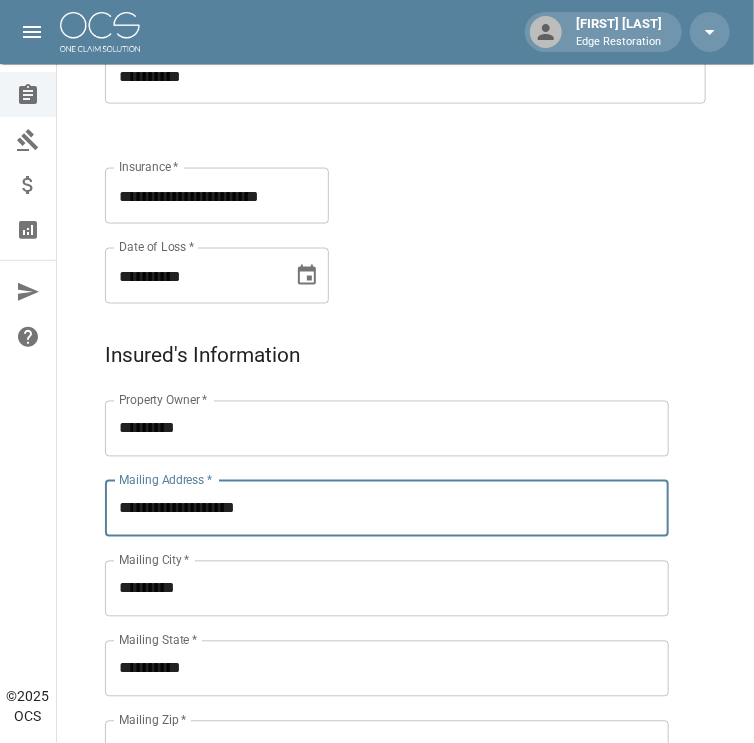 drag, startPoint x: 218, startPoint y: 514, endPoint x: 147, endPoint y: 506, distance: 71.44928 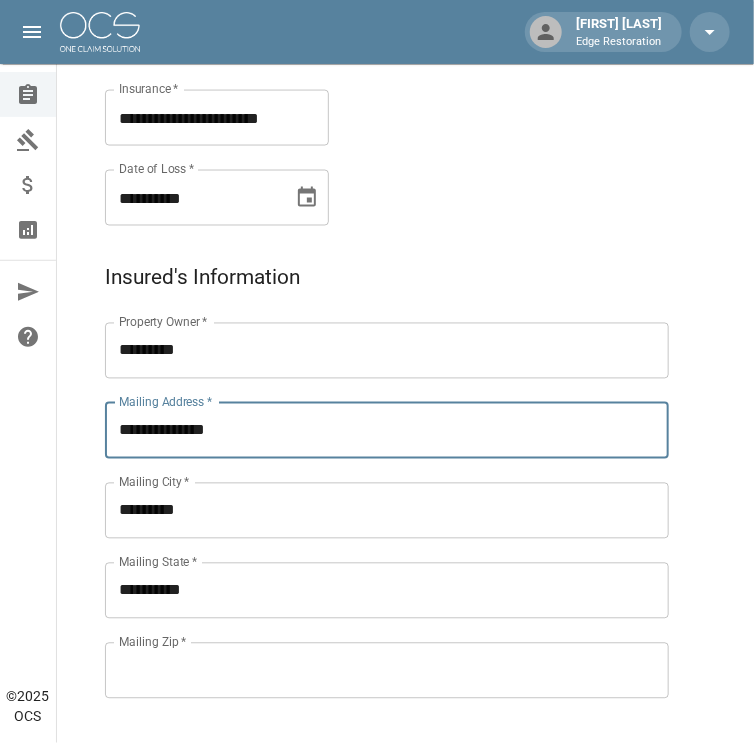 type on "**********" 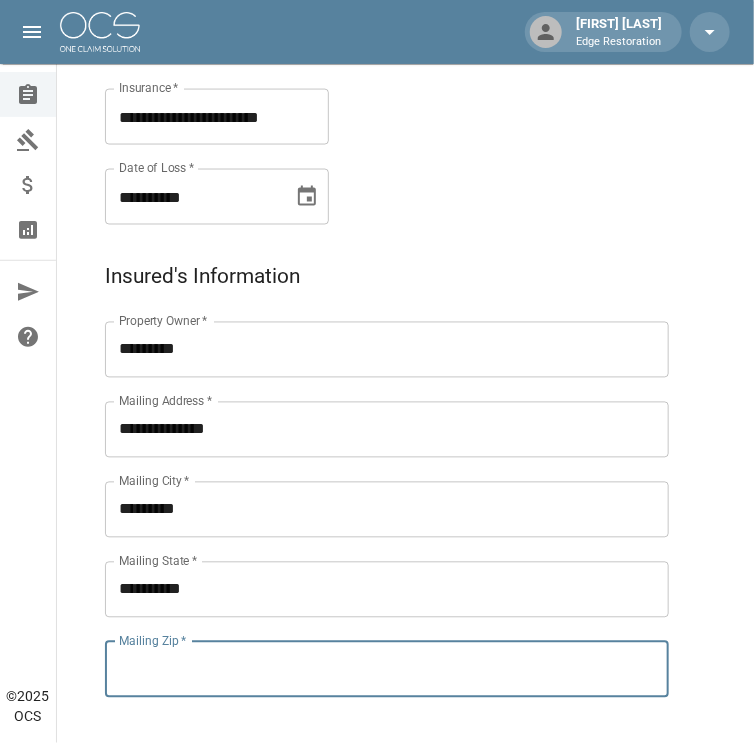 click on "Mailing Zip   *" at bounding box center [387, 670] 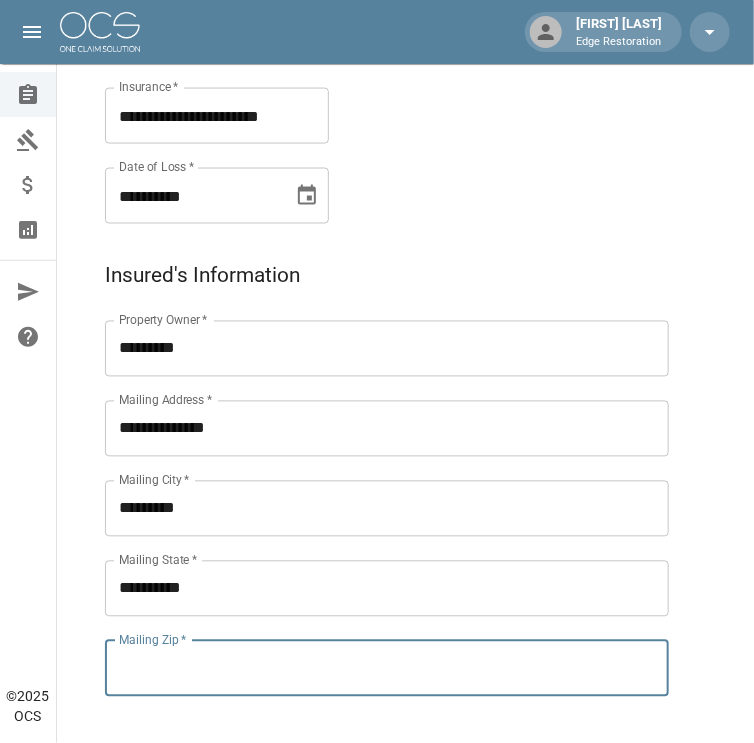 paste on "*****" 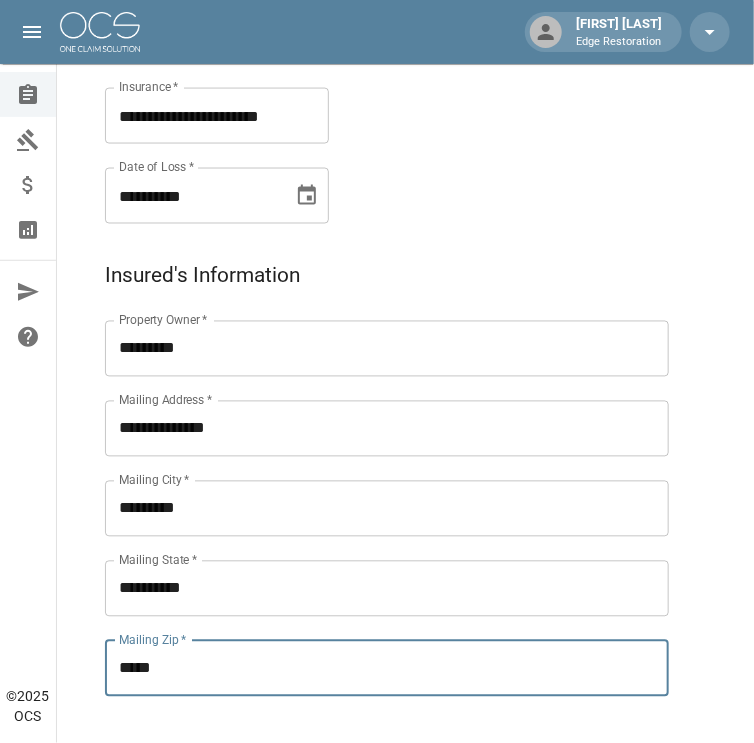 type on "*****" 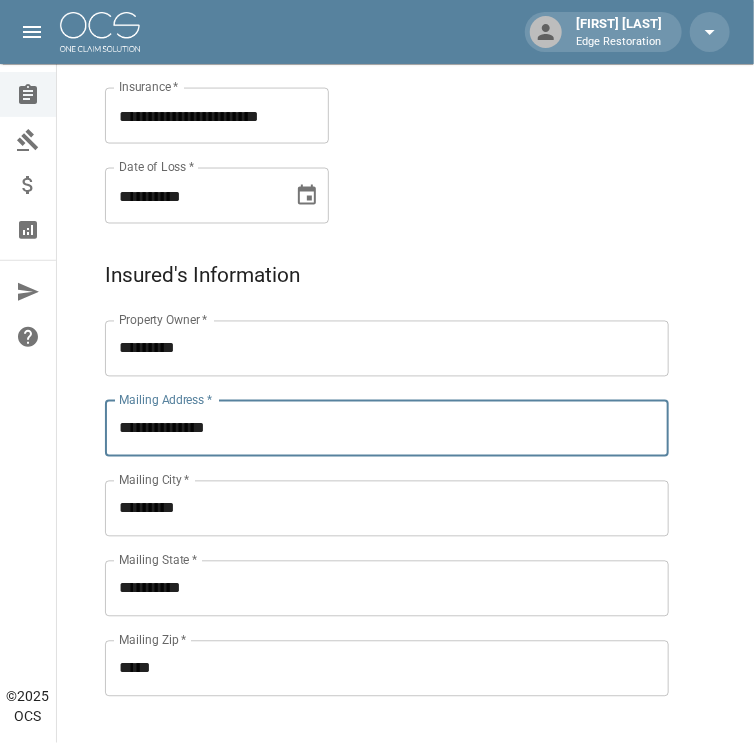 drag, startPoint x: 218, startPoint y: 433, endPoint x: 57, endPoint y: 427, distance: 161.11176 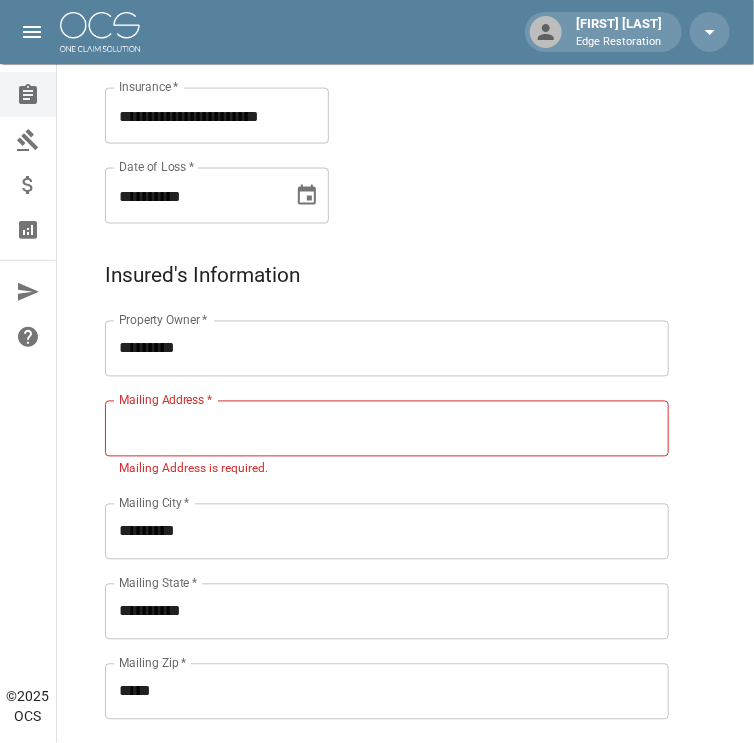 click on "Mailing Address   *" at bounding box center (387, 429) 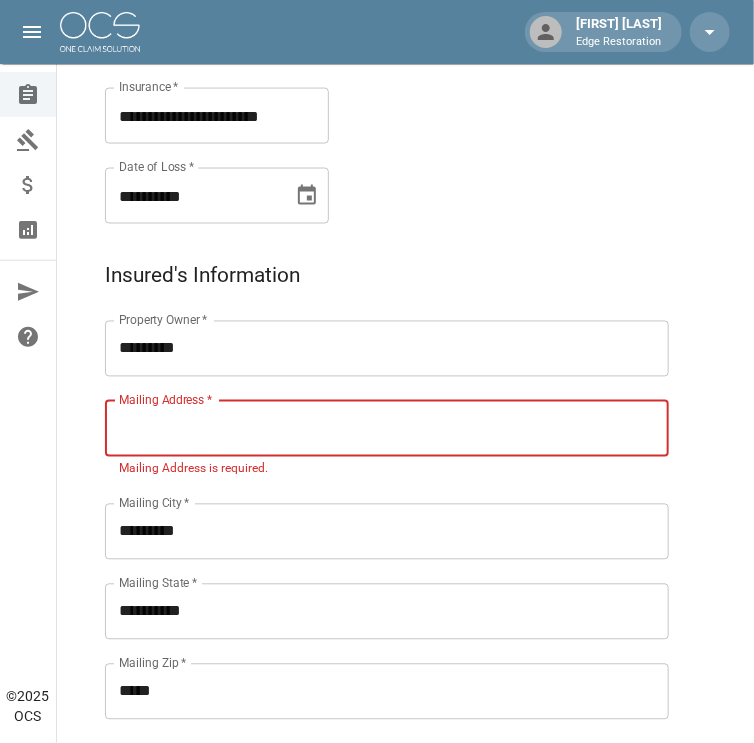 paste on "**********" 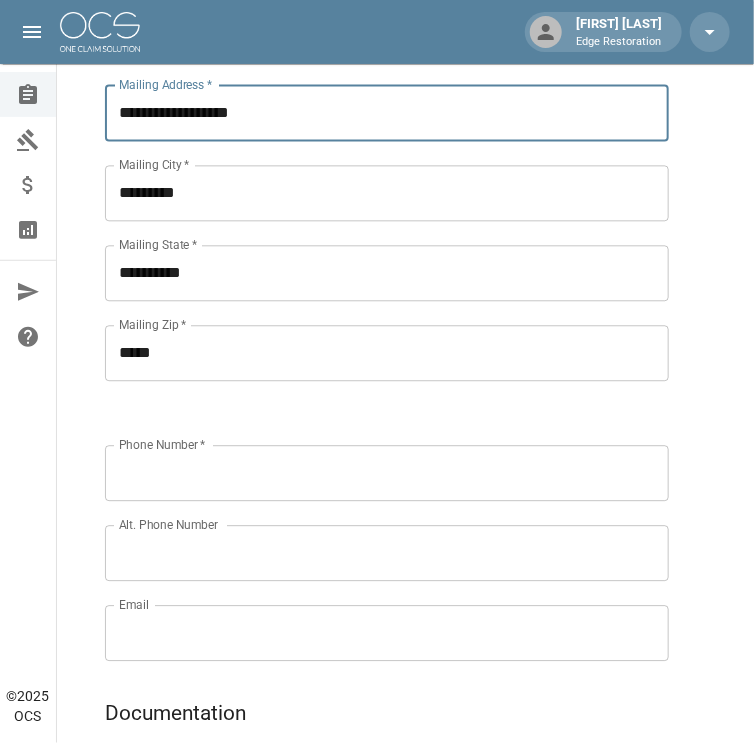 scroll, scrollTop: 1039, scrollLeft: 0, axis: vertical 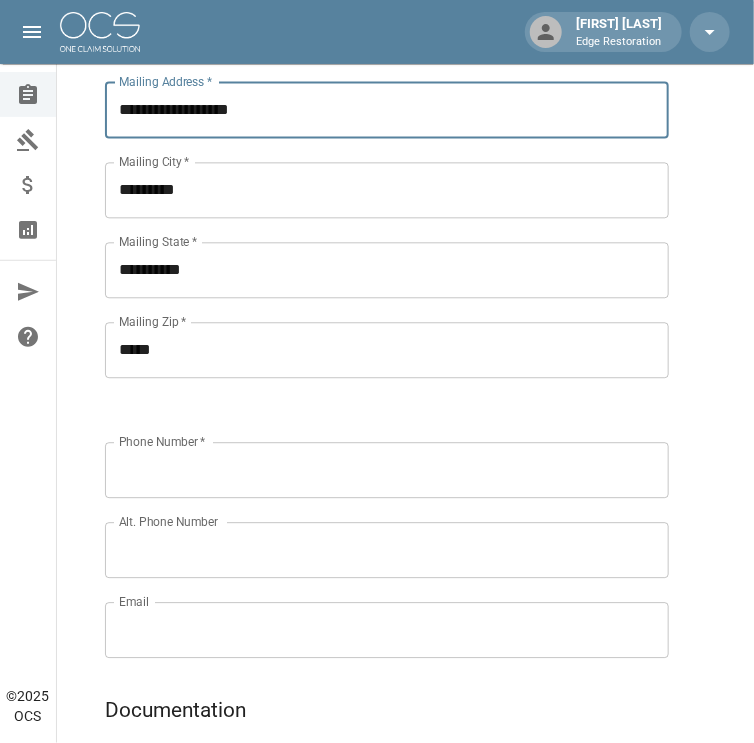 type on "**********" 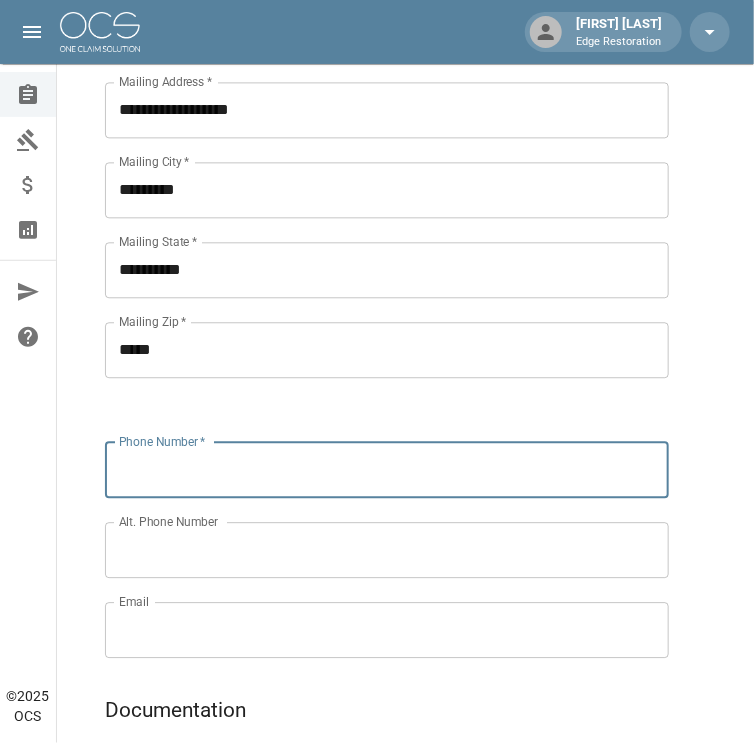 click on "Phone Number   *" at bounding box center (387, 470) 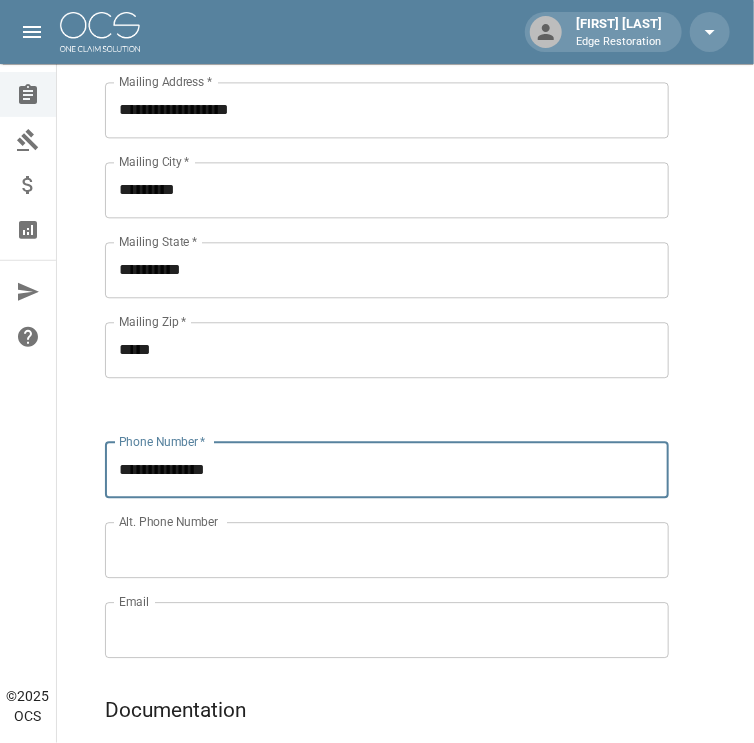 type on "**********" 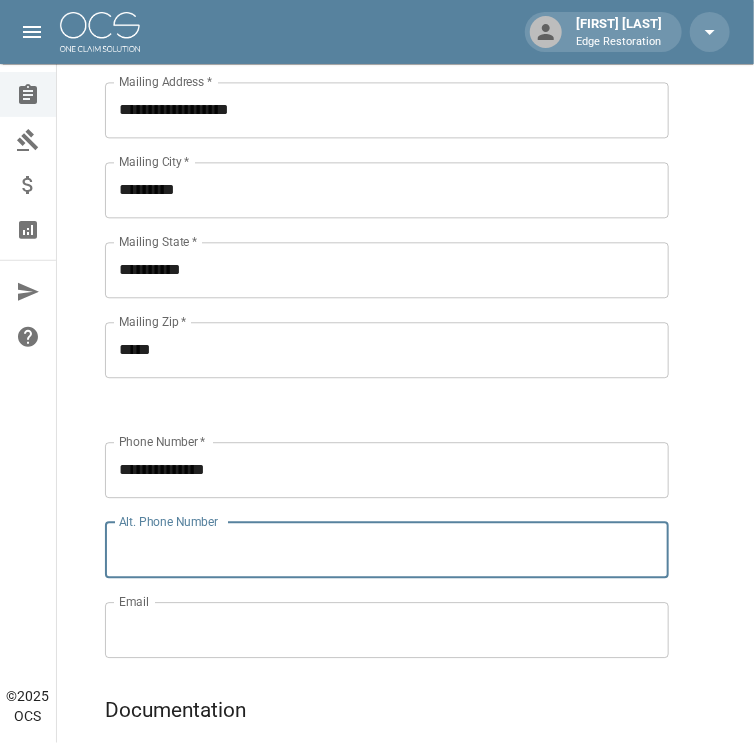click on "Alt. Phone Number" at bounding box center (387, 550) 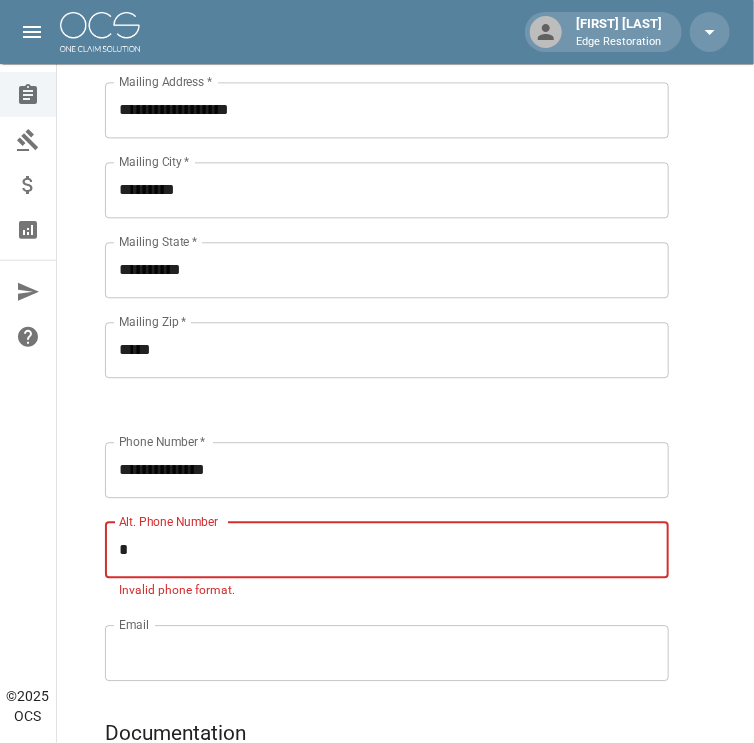 type on "*" 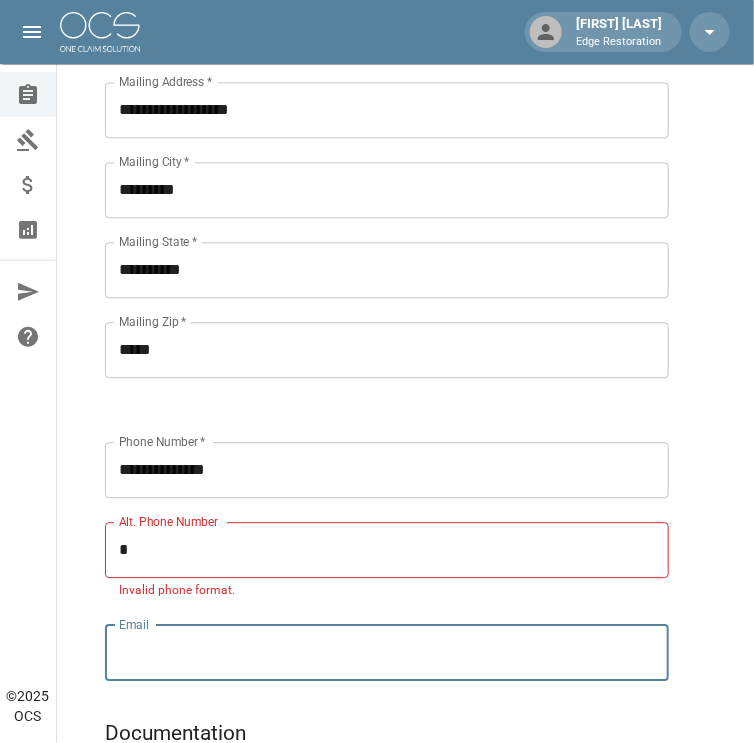 paste on "**********" 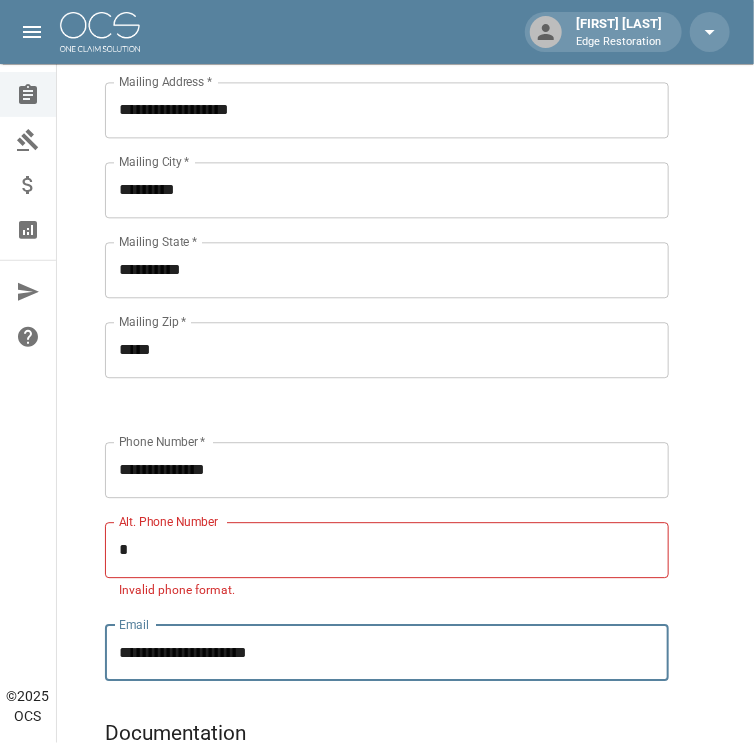 type on "**********" 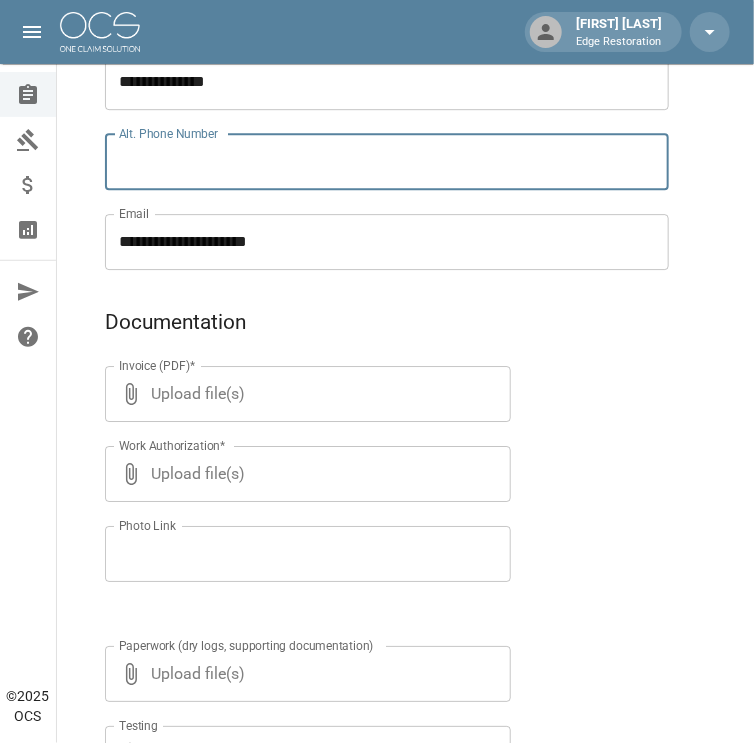 scroll, scrollTop: 1428, scrollLeft: 0, axis: vertical 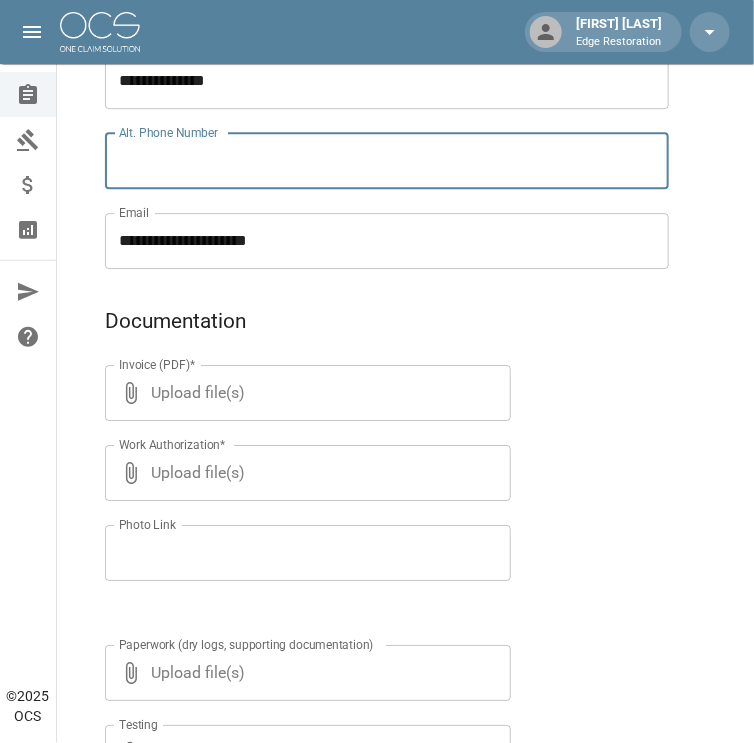 type 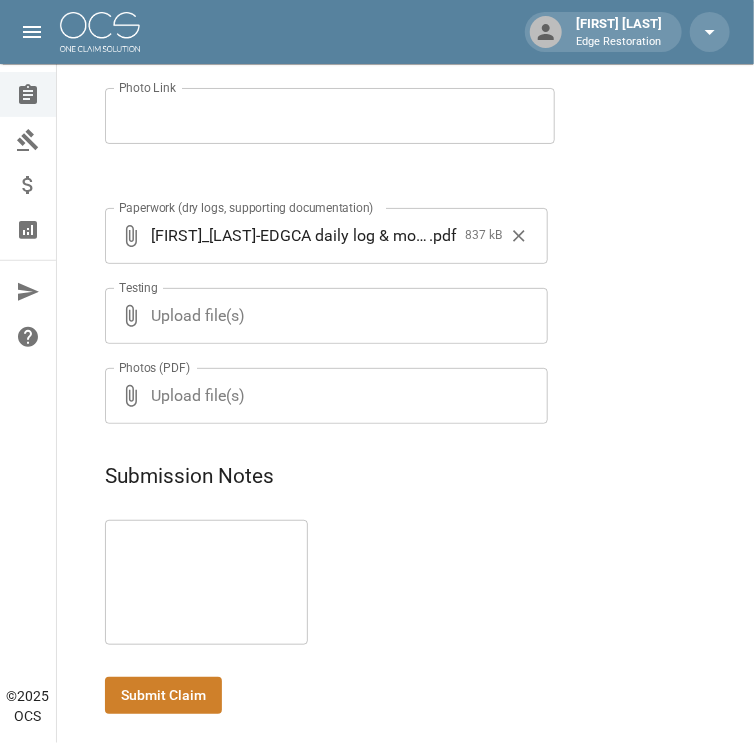 scroll, scrollTop: 1875, scrollLeft: 0, axis: vertical 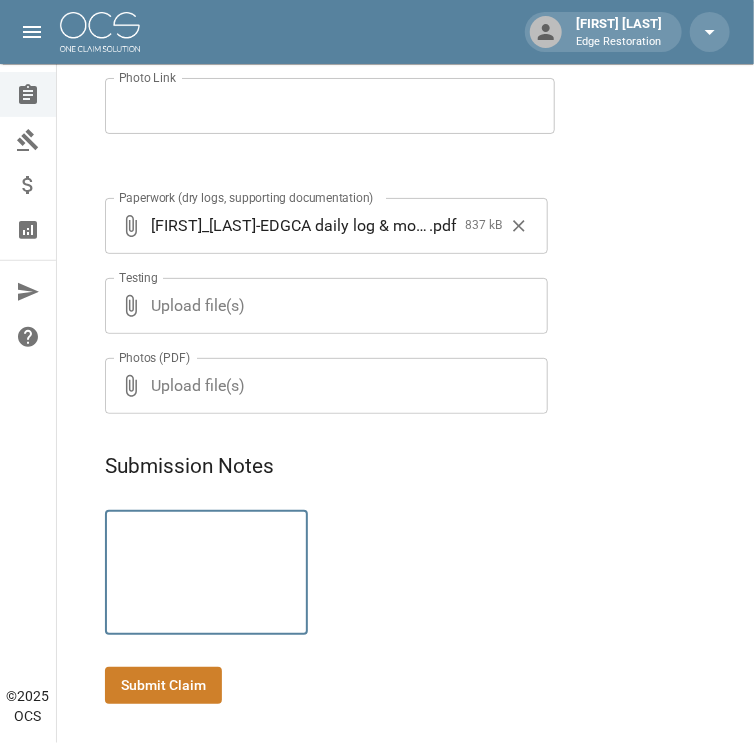 click at bounding box center [206, 573] 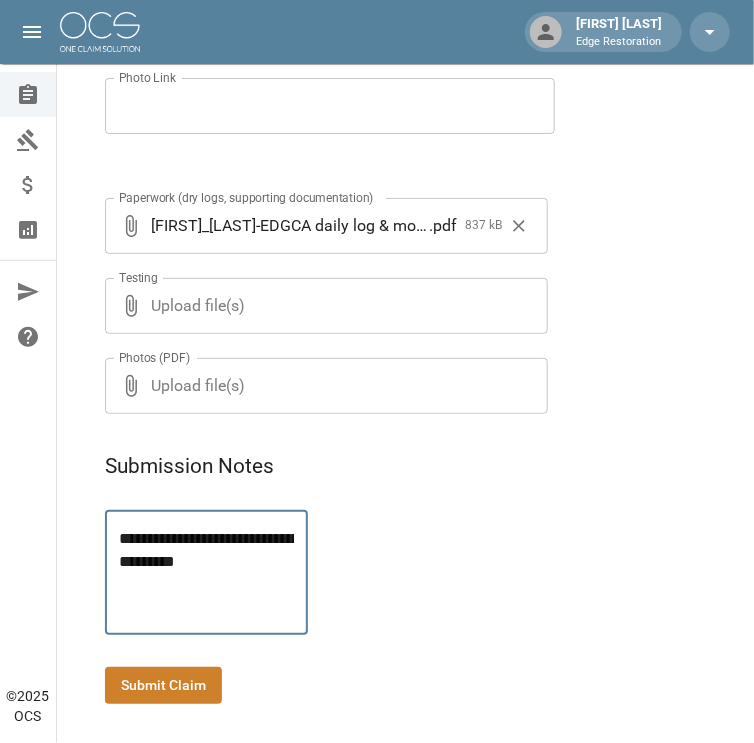type on "**********" 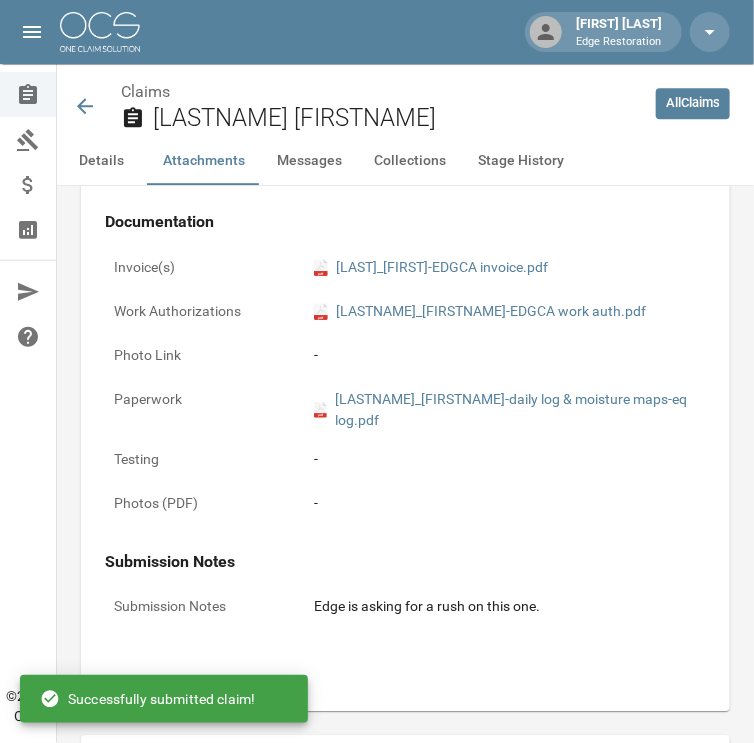 scroll, scrollTop: 1875, scrollLeft: 0, axis: vertical 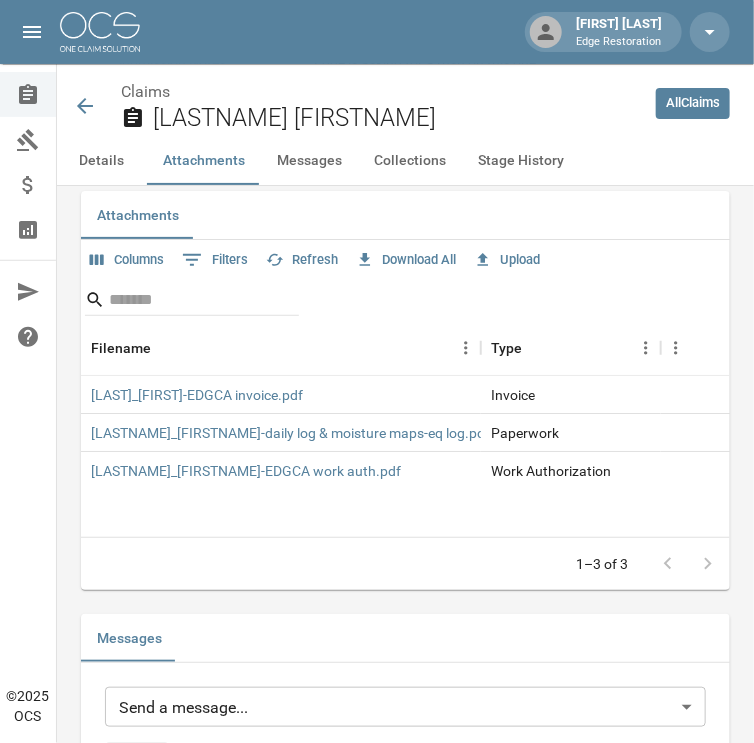 click at bounding box center (100, 32) 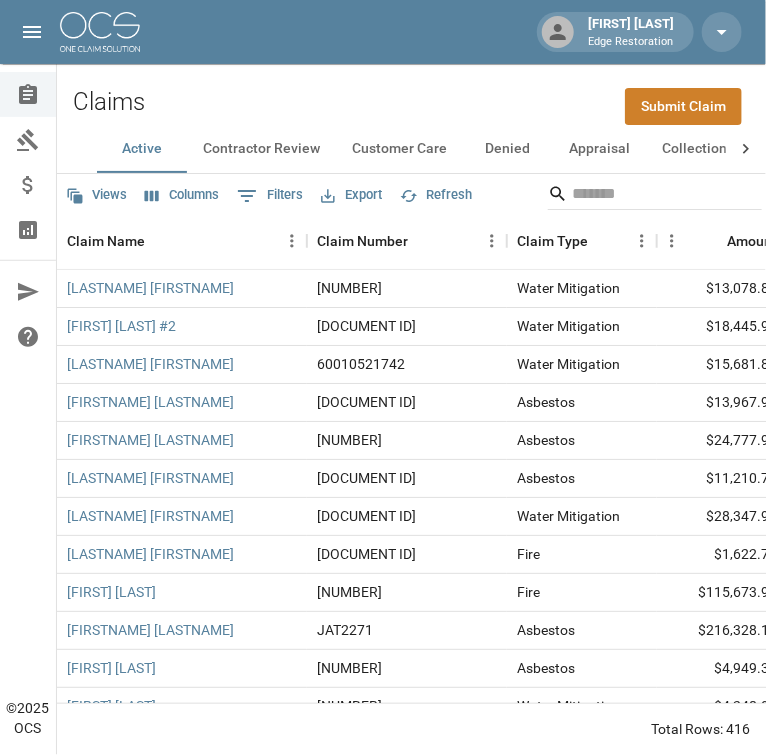 click at bounding box center (100, 32) 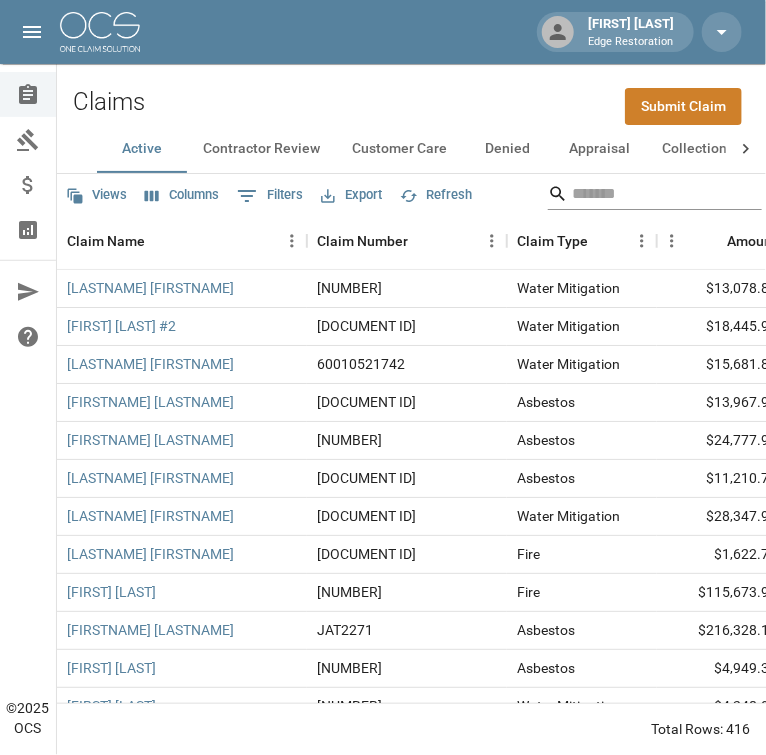 click at bounding box center (652, 194) 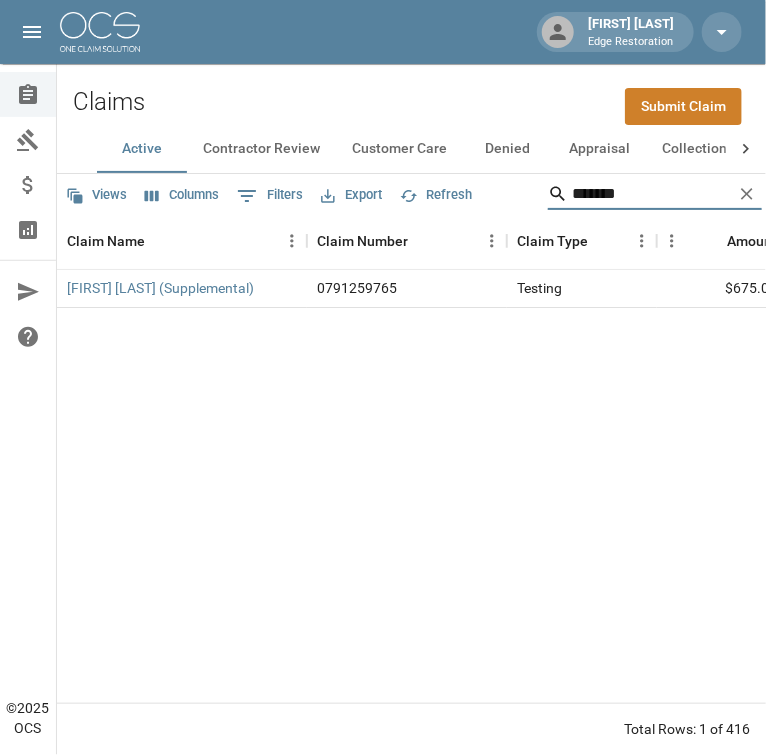 type on "*******" 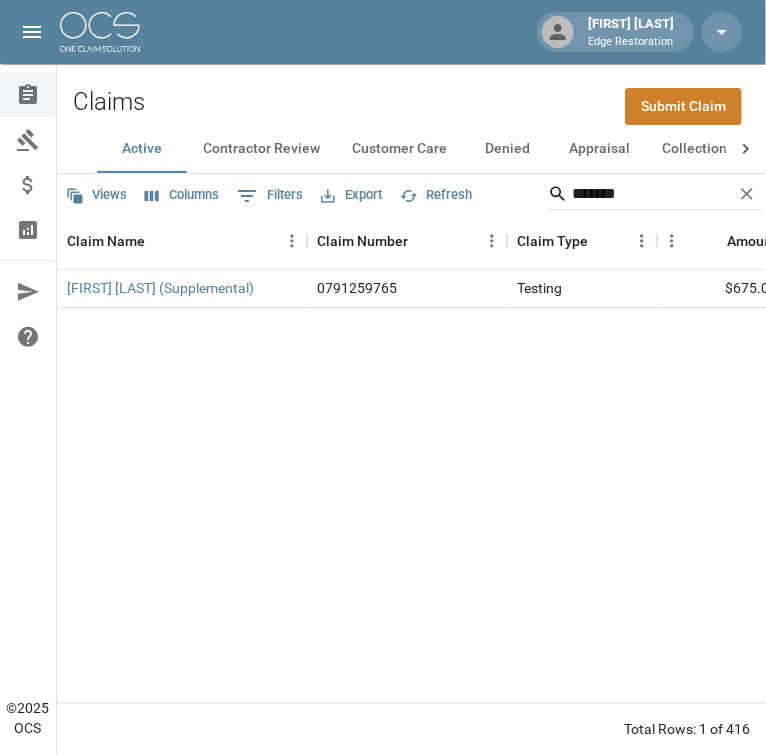 drag, startPoint x: 600, startPoint y: 475, endPoint x: 602, endPoint y: 448, distance: 27.073973 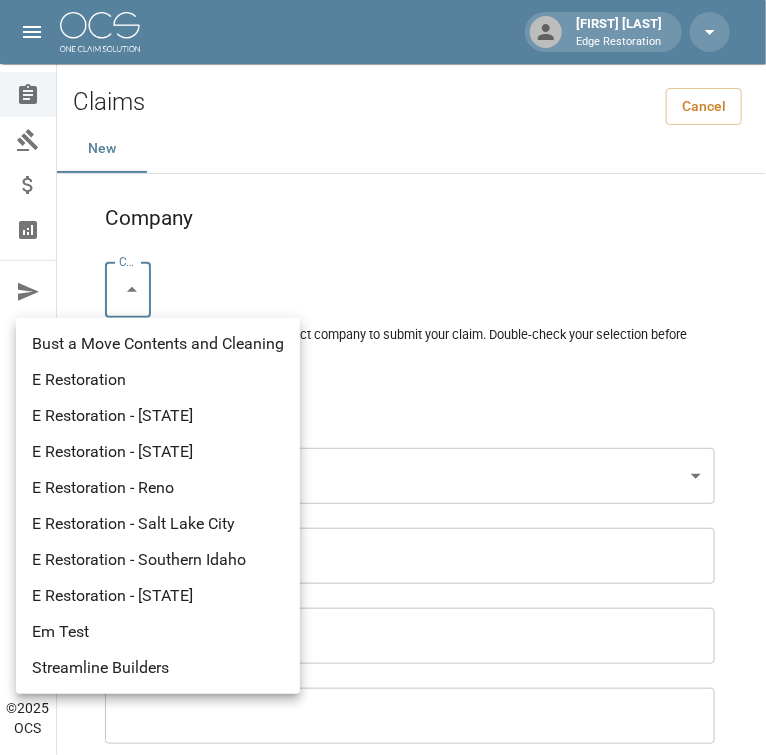 click on "Chelsie Akers Edge Restoration Claims Collections Payment Tracking Analytics Contact Us Help Center © [YEAR] OCS Claims Cancel New Company Company   * ​ Company   * Please ensure you select the correct company to submit your claim. Double-check your selection before proceeding. Claim Information Claim Type   * ​ Claim Type   * Claim Name   * Claim Name   * Claim Number   * Claim Number   * Amount   * Amount   * Insurance   * Insurance   * Date of Loss   * Date of Loss   * Insured's Information Property Owner   * Property Owner   * Mailing Address   * Mailing Address   * Mailing City   * Mailing City   * Mailing State   * Mailing State   * Mailing Zip   * Mailing Zip   * Phone Number   * Phone Number   * Alt. Phone Number Alt. Phone Number Email Email Documentation Invoice (PDF)* ​ Upload file(s) Invoice (PDF)* Work Authorization* ​ Upload file(s) Work Authorization* Photo Link Photo Link Paperwork (dry logs, supporting documentation) ​" at bounding box center [383, 1309] 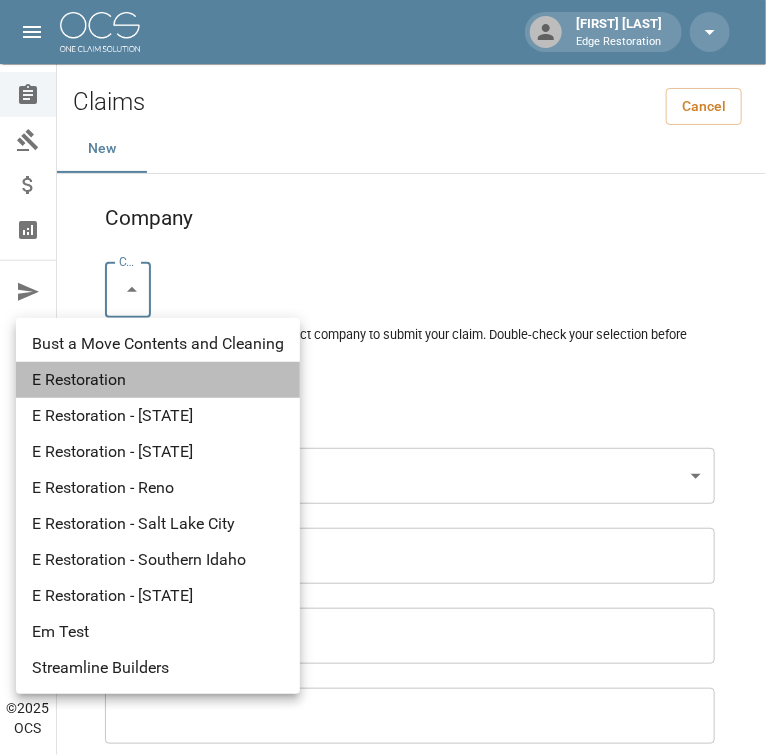 click on "E Restoration" at bounding box center (158, 380) 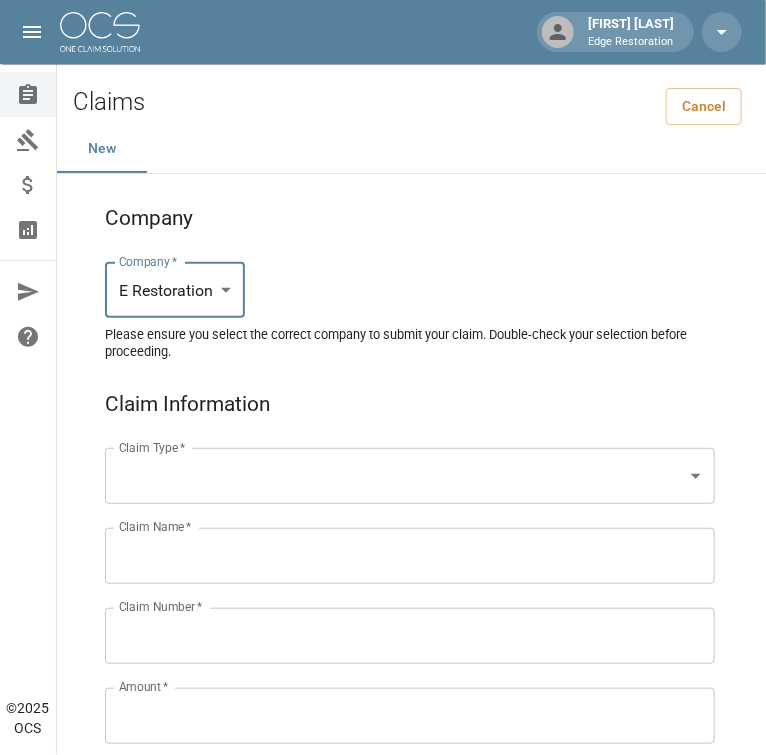 click on "Chelsie Akers Edge Restoration Claims Collections Payment Tracking Analytics Contact Us Help Center © [YEAR] OCS Claims Cancel New Company Company   * E Restoration *** Company   * Please ensure you select the correct company to submit your claim. Double-check your selection before proceeding. Claim Information Claim Type   * ​ Claim Type   * Claim Name   * Claim Name   * Claim Number   * Claim Number   * Amount   * Amount   * Insurance   * Insurance   * Date of Loss   * Date of Loss   * Insured's Information Property Owner   * Property Owner   * Mailing Address   * Mailing Address   * Mailing City   * Mailing City   * Mailing State   * Mailing State   * Mailing Zip   * Mailing Zip   * Phone Number   * Phone Number   * Alt. Phone Number Alt. Phone Number Email Email Documentation Invoice (PDF)* ​ Upload file(s) Invoice (PDF)* Work Authorization* ​ Upload file(s) Work Authorization* Photo Link Photo Link ​ Upload file(s) Testing ​ ​ *" at bounding box center (383, 1309) 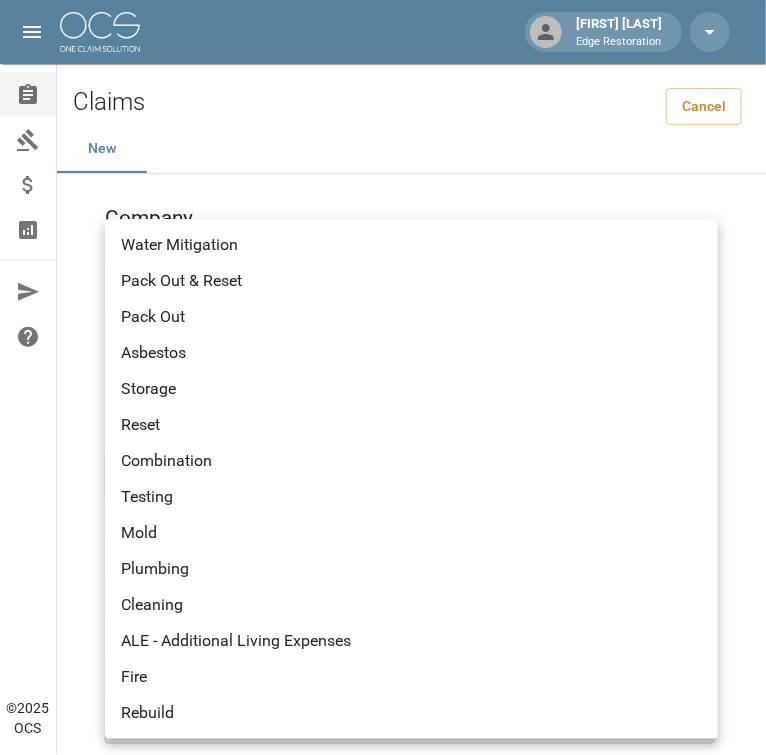 click on "Fire" at bounding box center [411, 677] 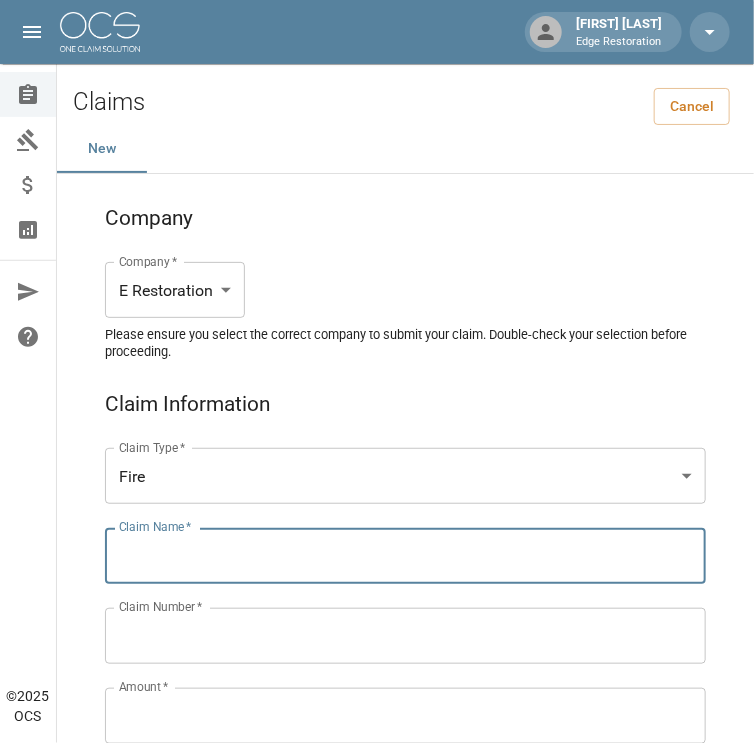 click on "Claim Name   *" at bounding box center (405, 556) 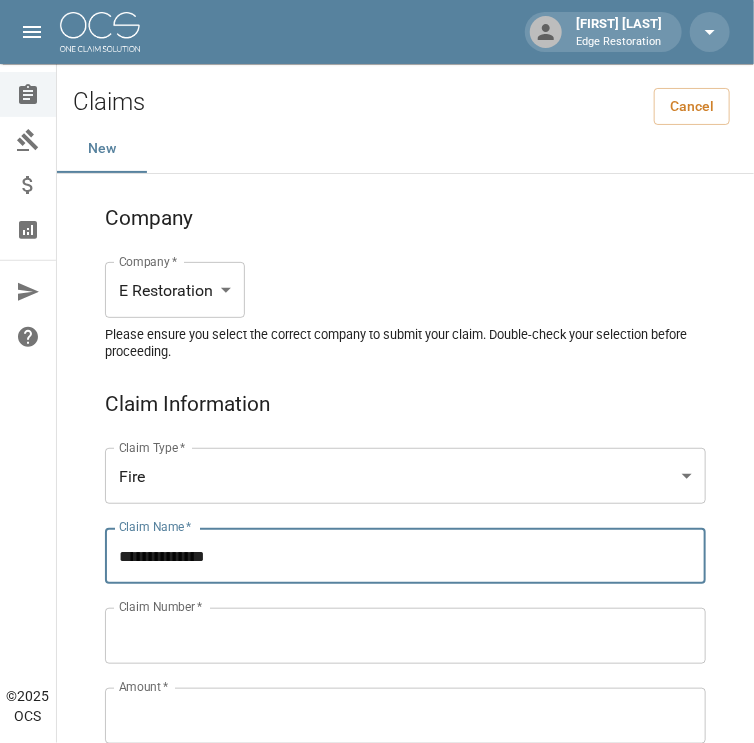 type on "**********" 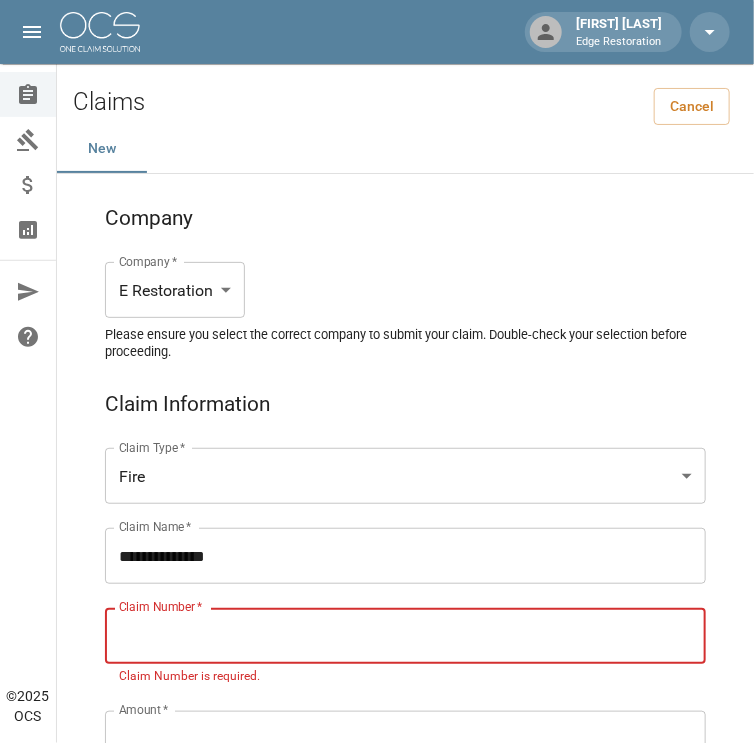 click on "Claim Number   *" at bounding box center (405, 636) 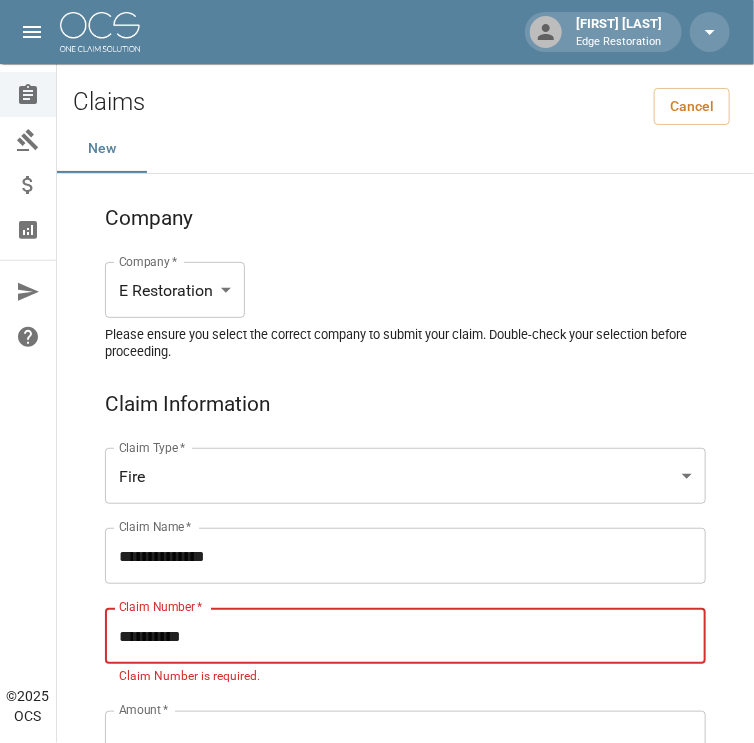 type on "**********" 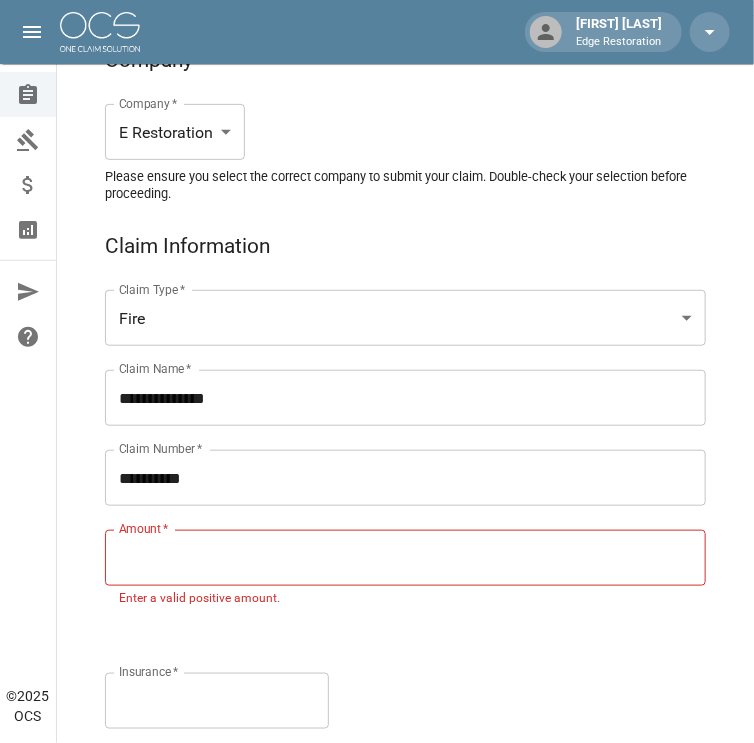 click on "Amount   *" at bounding box center [405, 558] 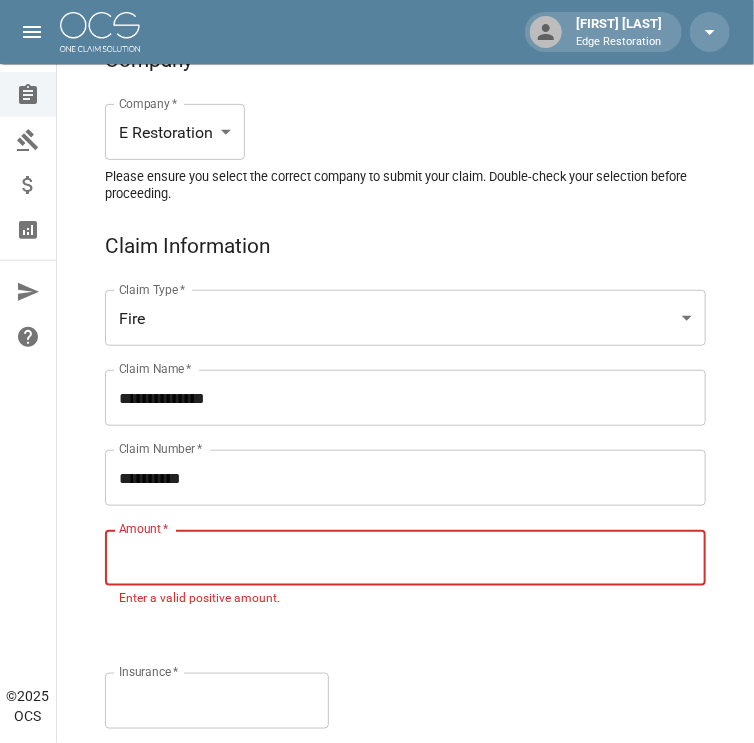 scroll, scrollTop: 159, scrollLeft: 0, axis: vertical 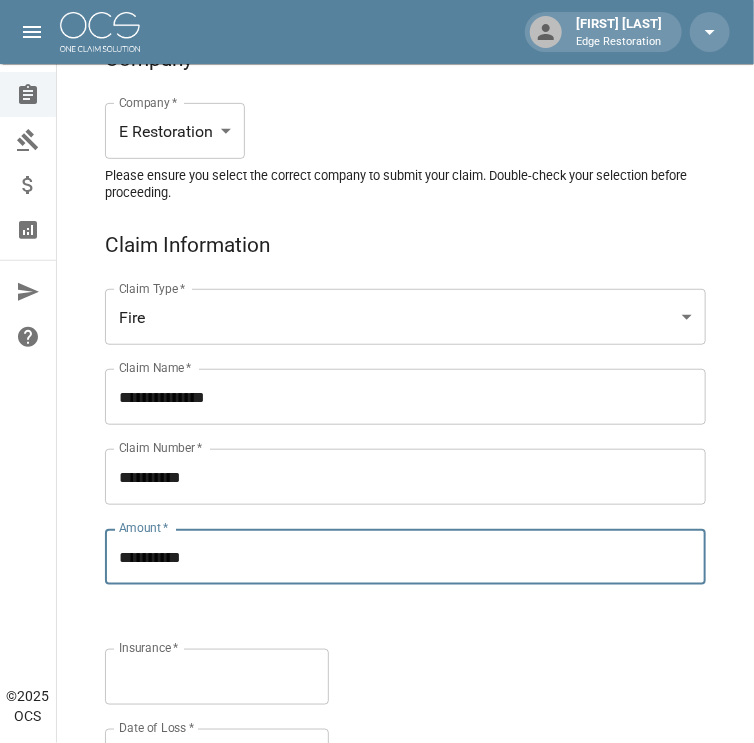 type on "**********" 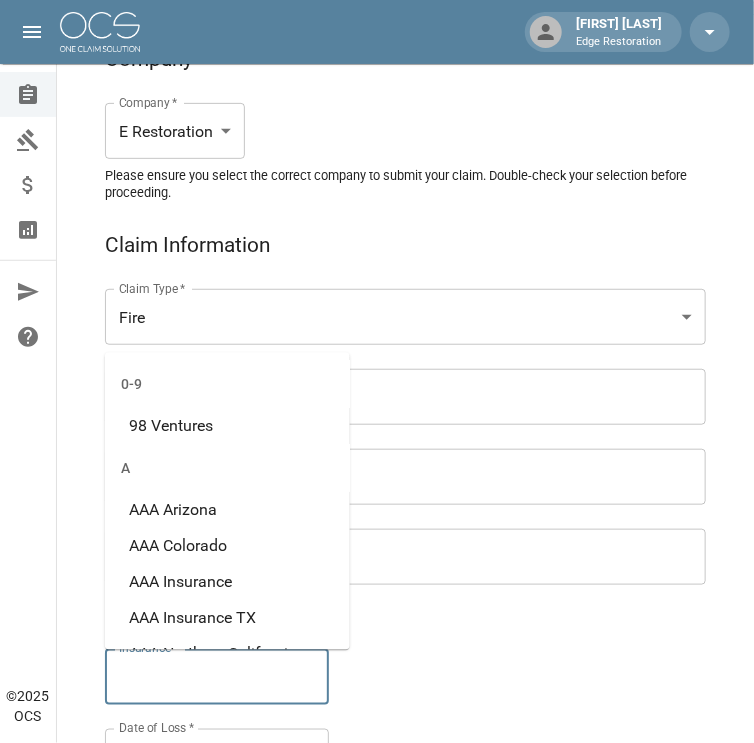 click on "Insurance   *" at bounding box center [217, 677] 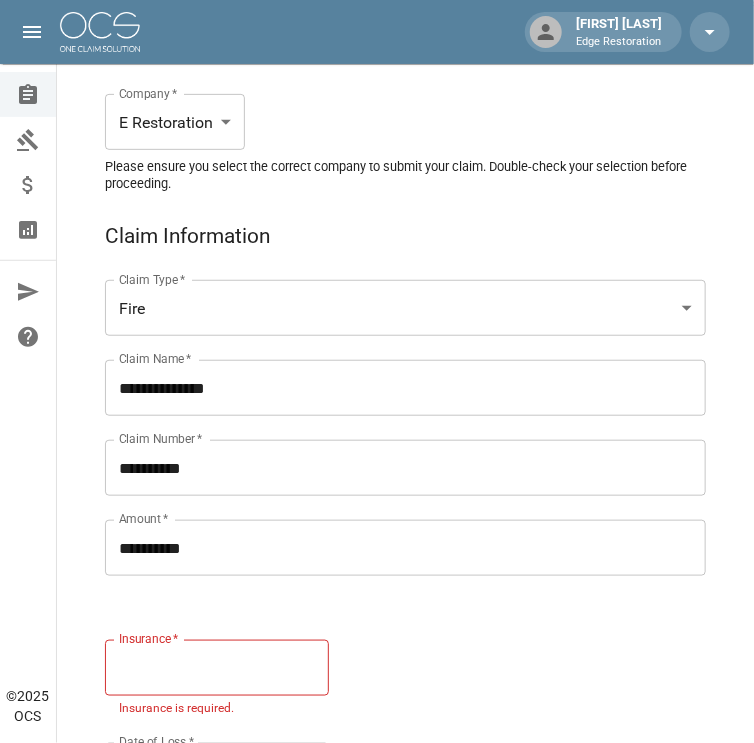scroll, scrollTop: 193, scrollLeft: 0, axis: vertical 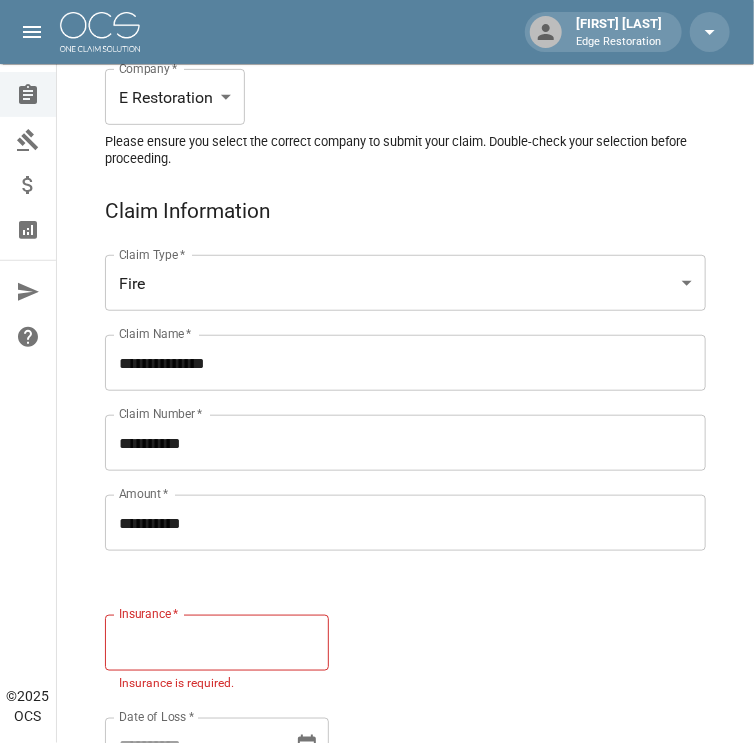 click on "Insurance   *" at bounding box center (217, 643) 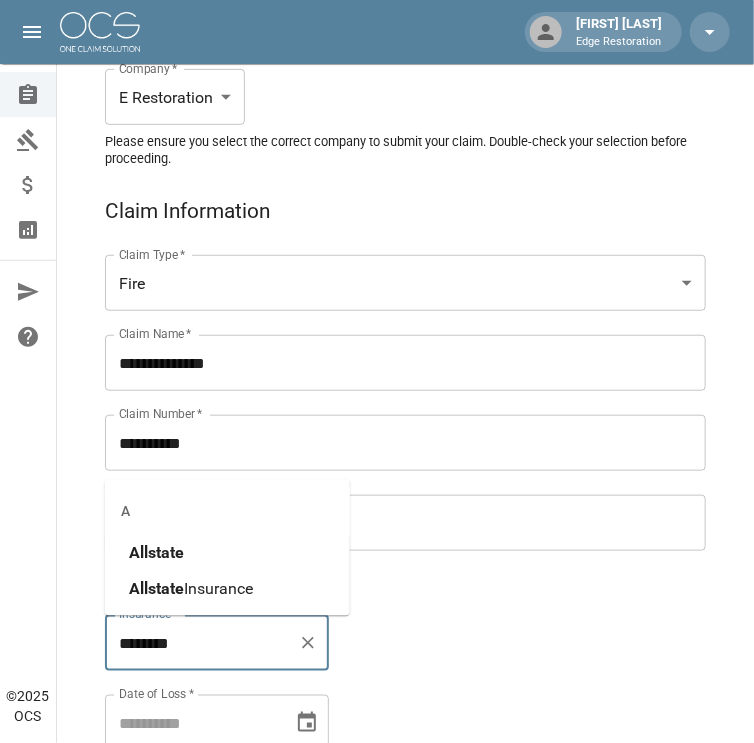 type on "********" 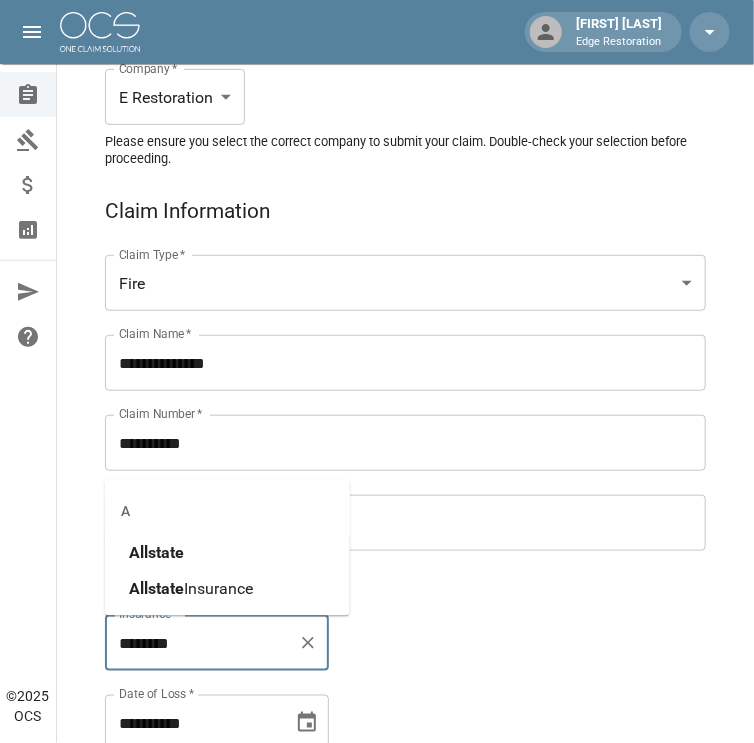 scroll, scrollTop: 200, scrollLeft: 0, axis: vertical 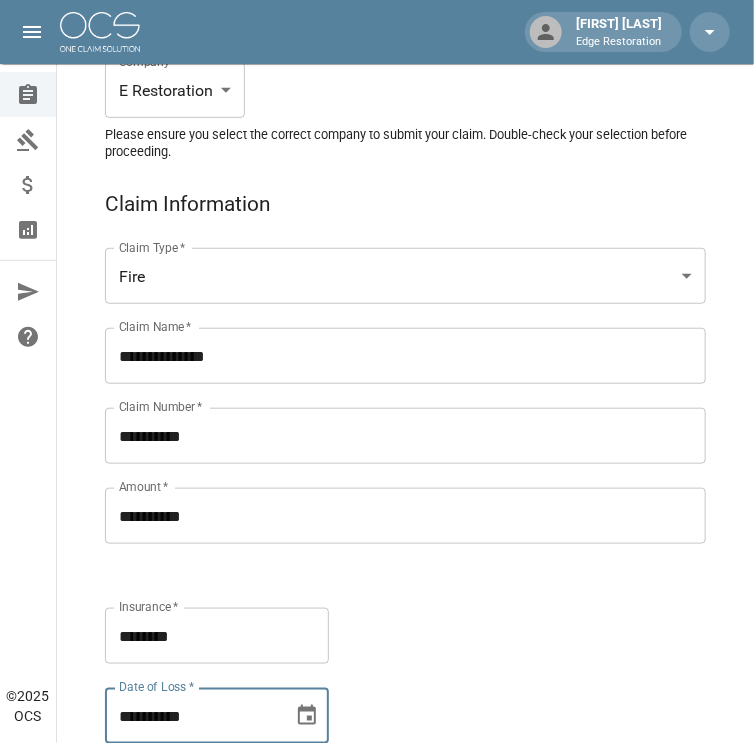 type on "**********" 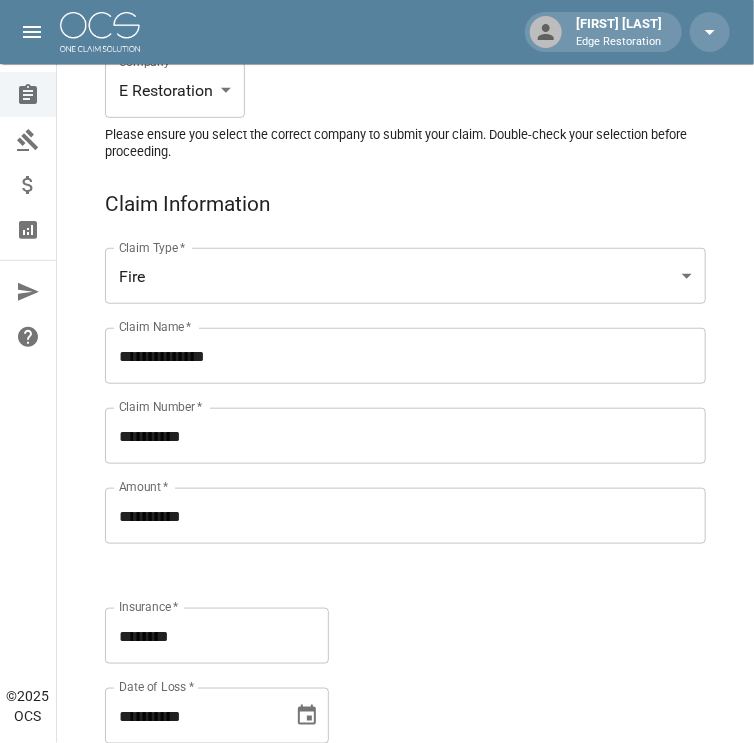 click on "Claim Type   * Fire **** Claim Type   * Claim Name   * [NAME] Claim Name   * Claim Number   * [NUMBER] Claim Number   * Amount   * [AMOUNT] Amount   * Insurance   * [INSURANCE] Insurance   * Date of Loss   * [DATE] Date of Loss   *" at bounding box center (385, 472) 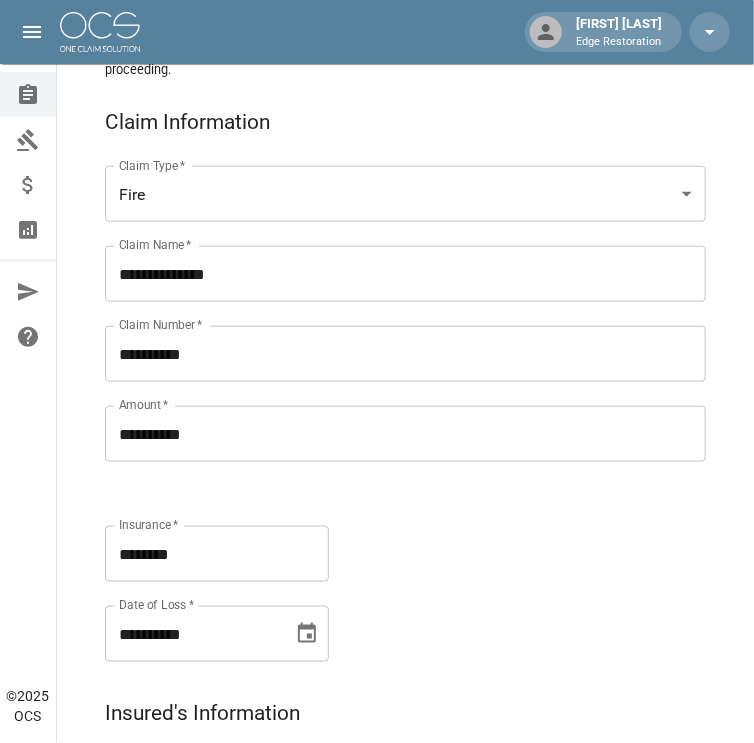 scroll, scrollTop: 281, scrollLeft: 0, axis: vertical 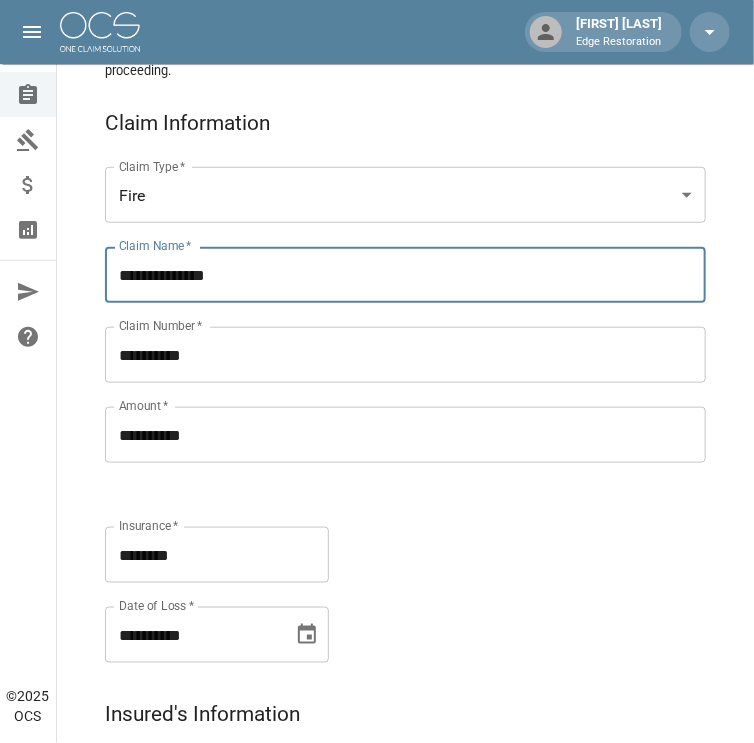 drag, startPoint x: 252, startPoint y: 279, endPoint x: 124, endPoint y: 284, distance: 128.09763 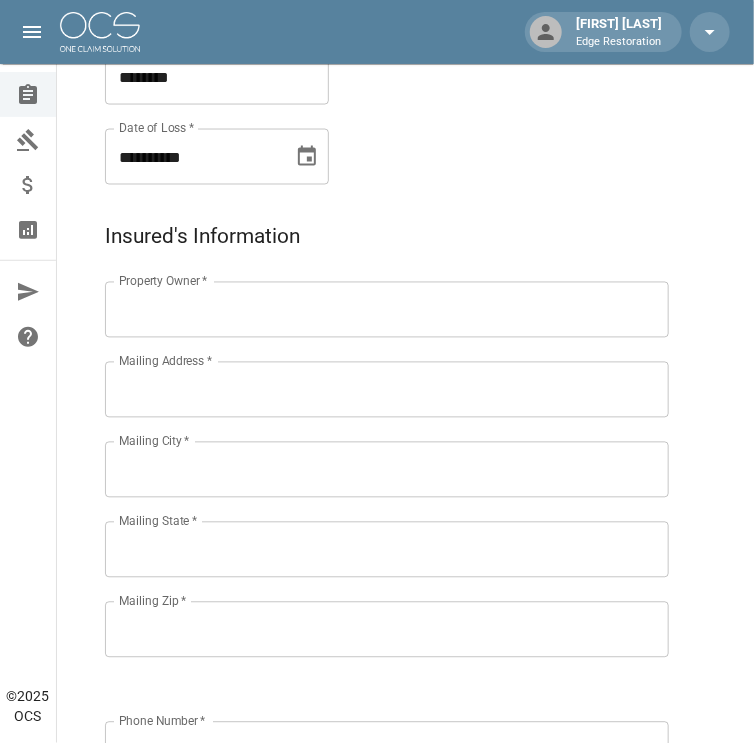 scroll, scrollTop: 760, scrollLeft: 0, axis: vertical 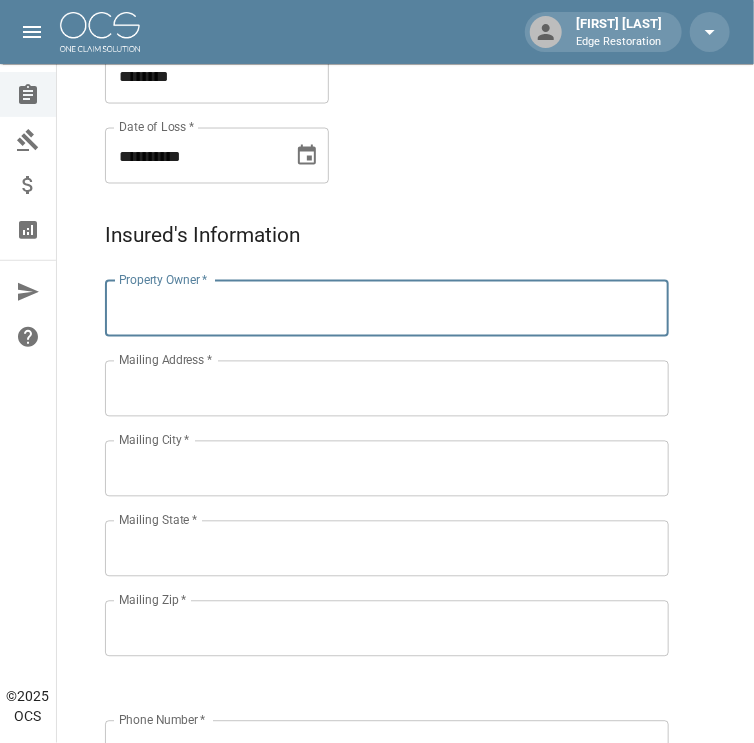 click on "Property Owner   *" at bounding box center (387, 309) 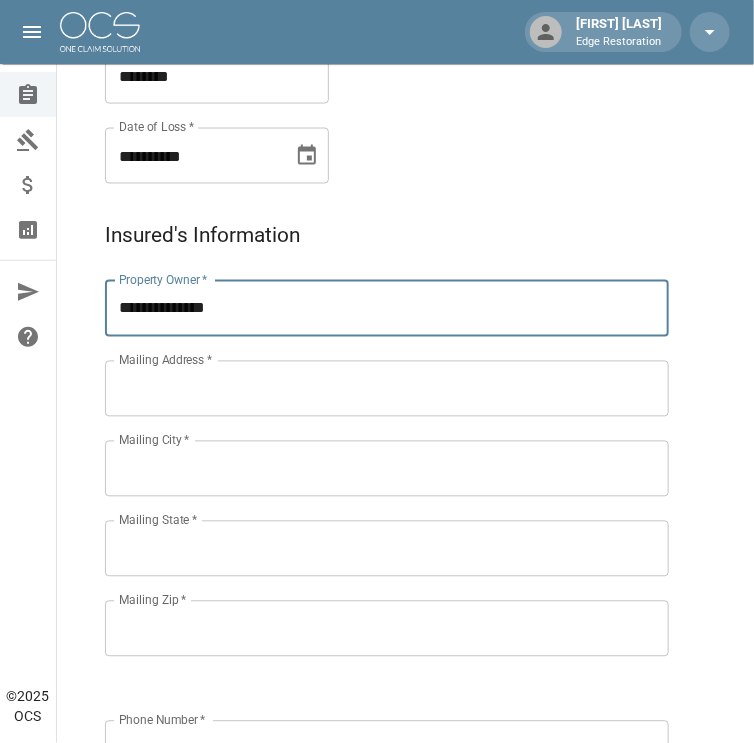 type on "**********" 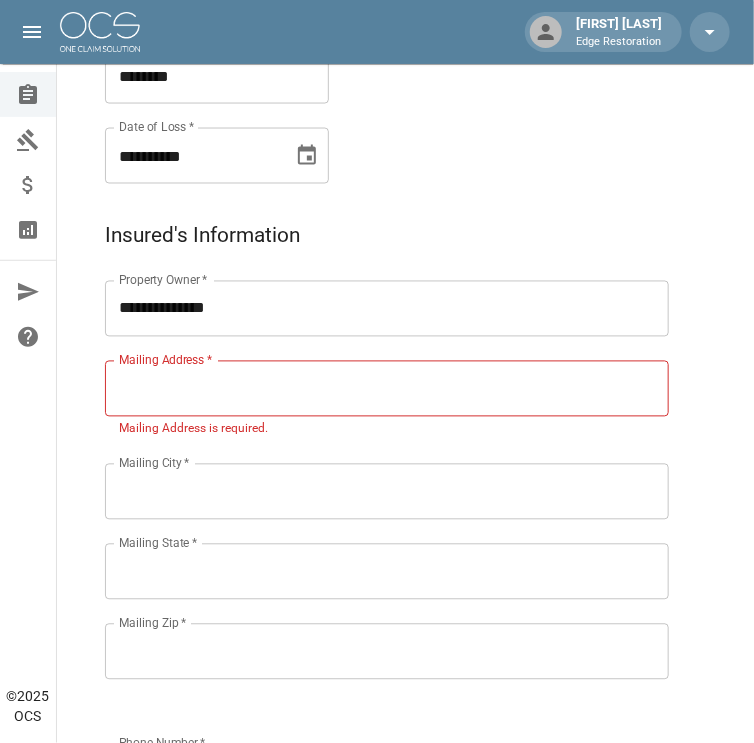 click on "Mailing City   *" at bounding box center (387, 492) 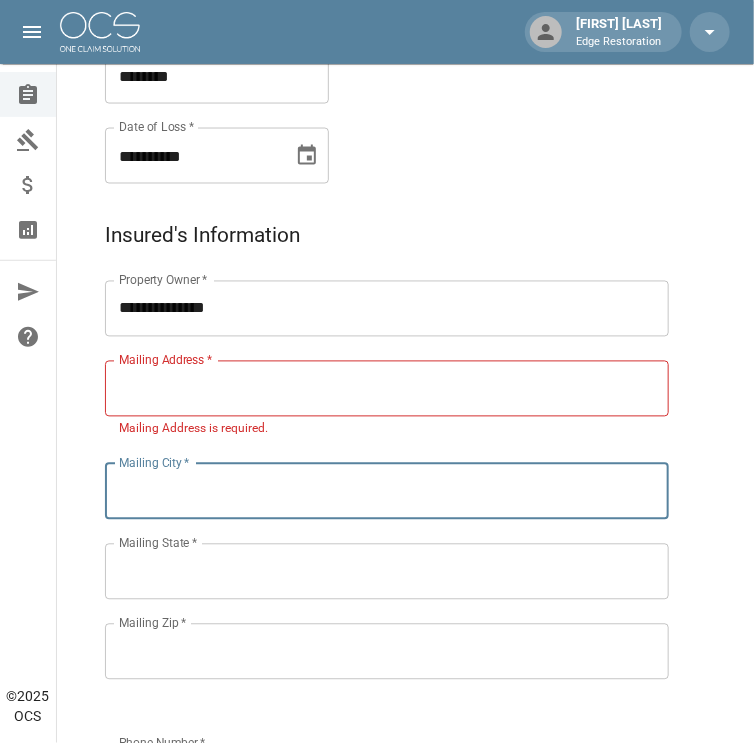 click on "Mailing Address   *" at bounding box center [387, 389] 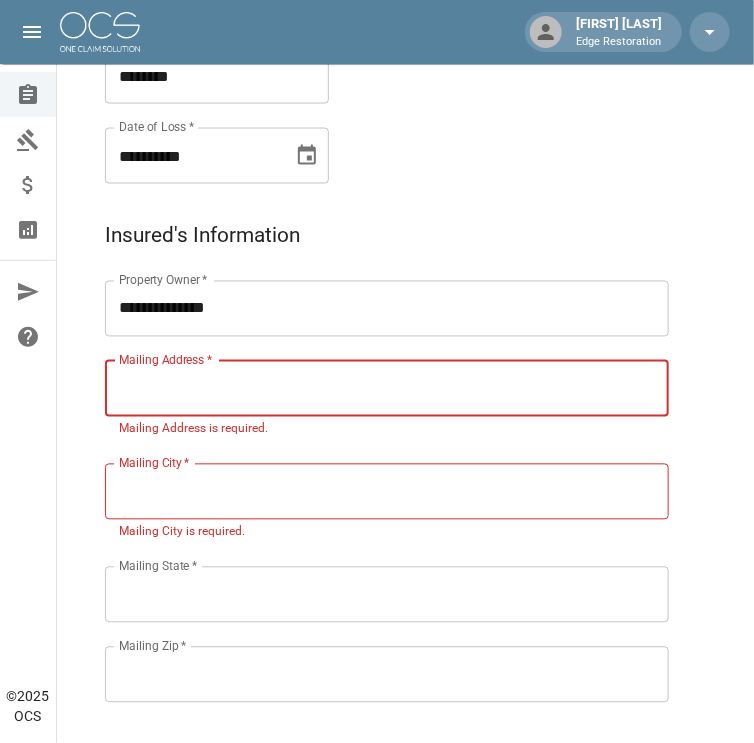 paste on "**********" 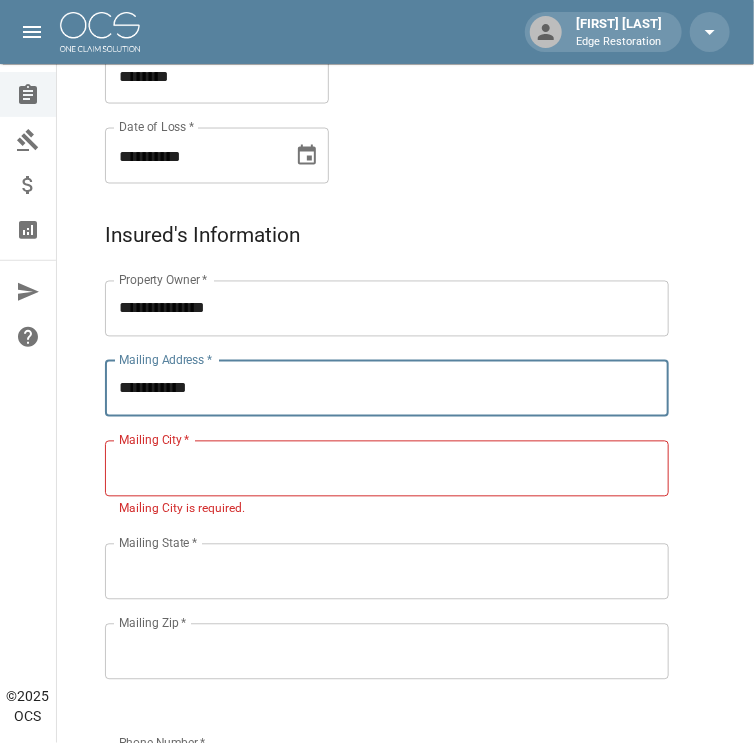 type on "**********" 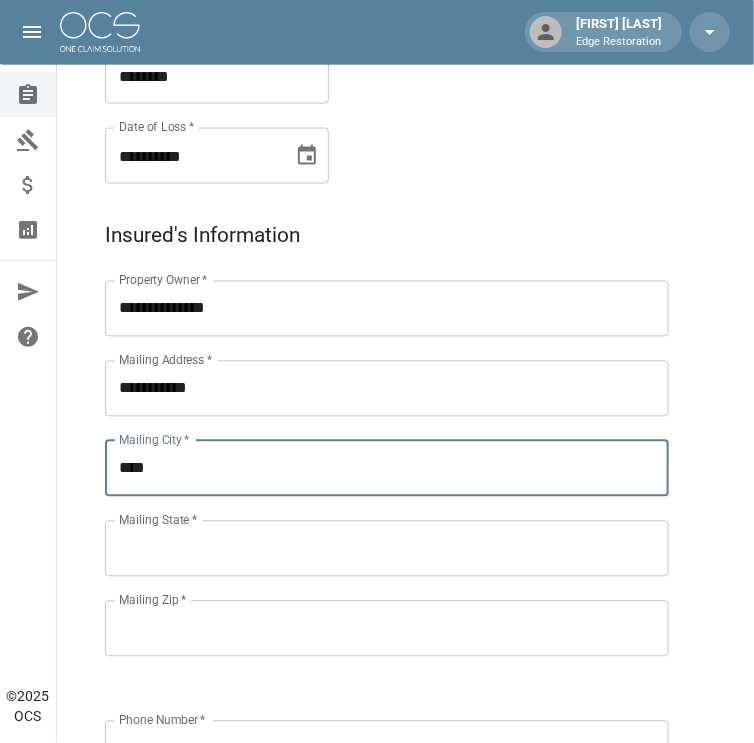 type on "****" 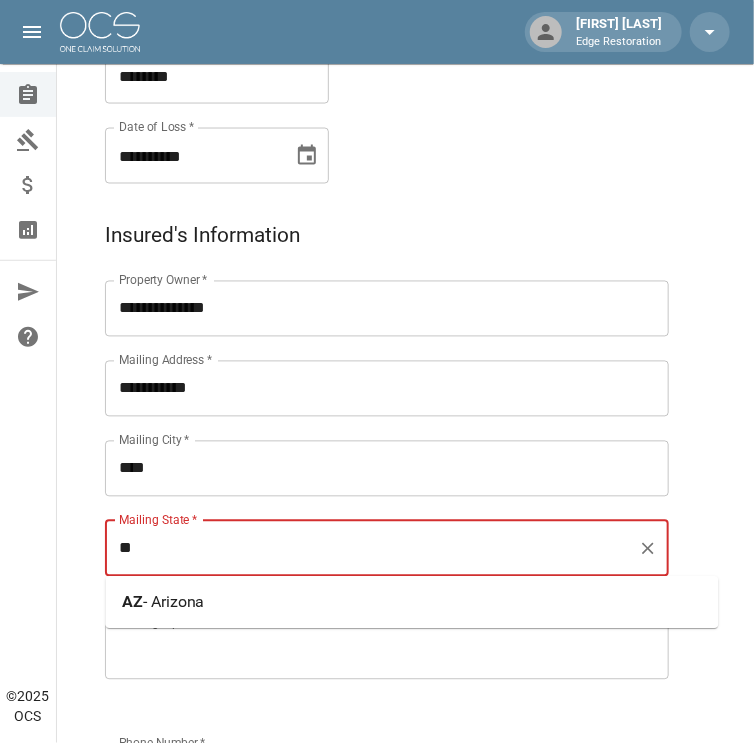 click on "- Arizona" at bounding box center (174, 602) 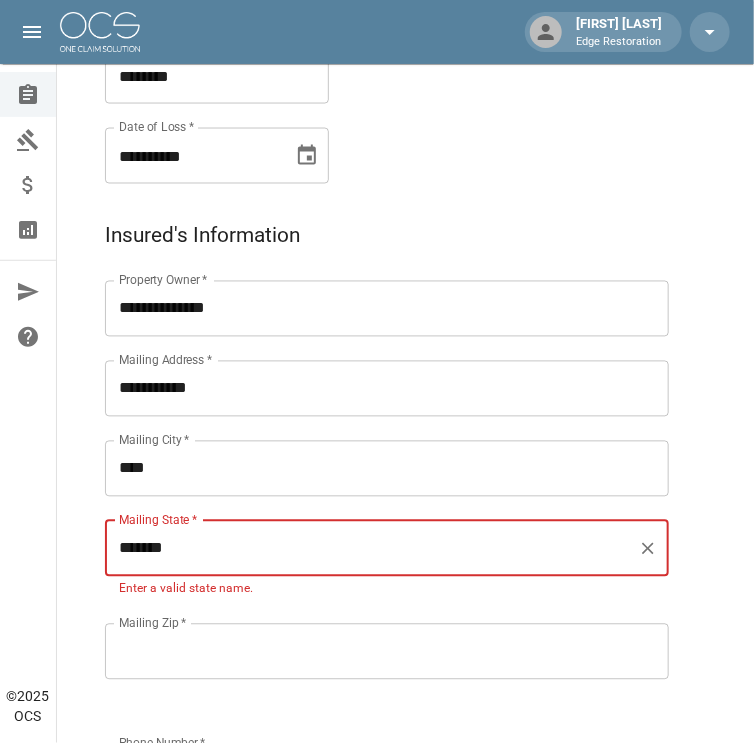 type on "*******" 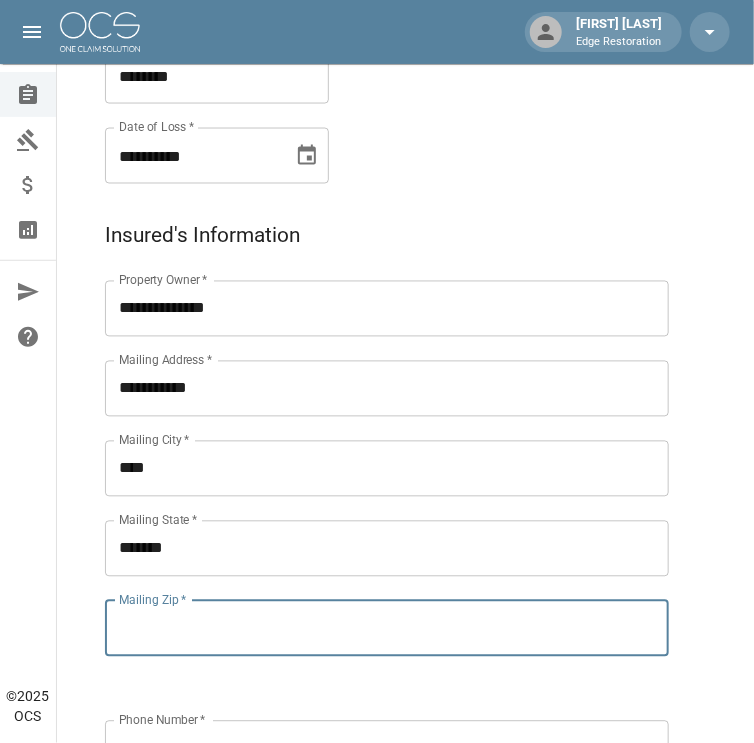 click on "Property Owner   * [NAME] Property Owner   * Mailing Address   * [ADDRESS] Mailing Address   * Mailing City   * [CITY] Mailing City   * Mailing State   * [STATE] Mailing State   * Mailing Zip   * [ZIP] Mailing Zip   * Phone Number   * [PHONE] Phone Number   * Alt. Phone Number Alt. Phone Number Email Email" at bounding box center (385, 585) 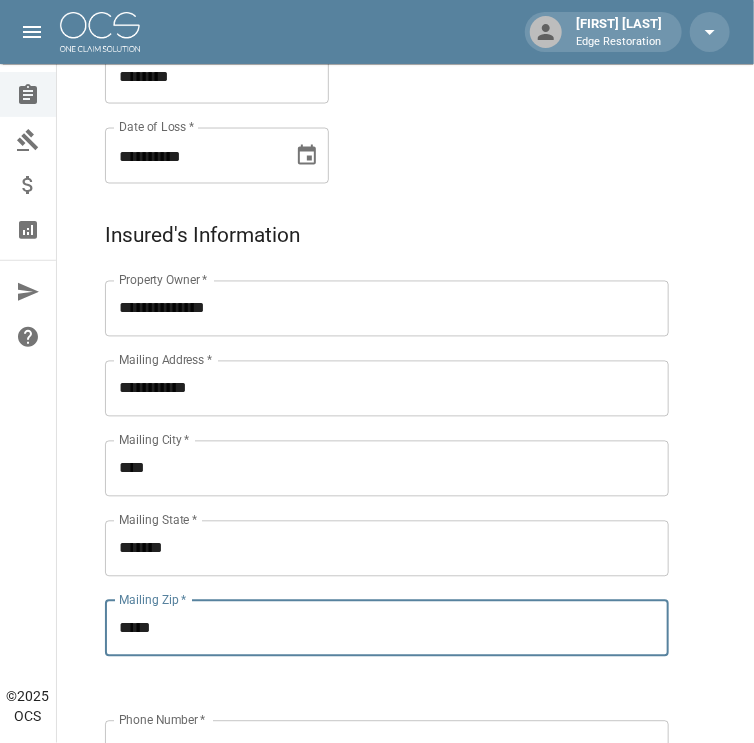 click on "*****" at bounding box center (387, 629) 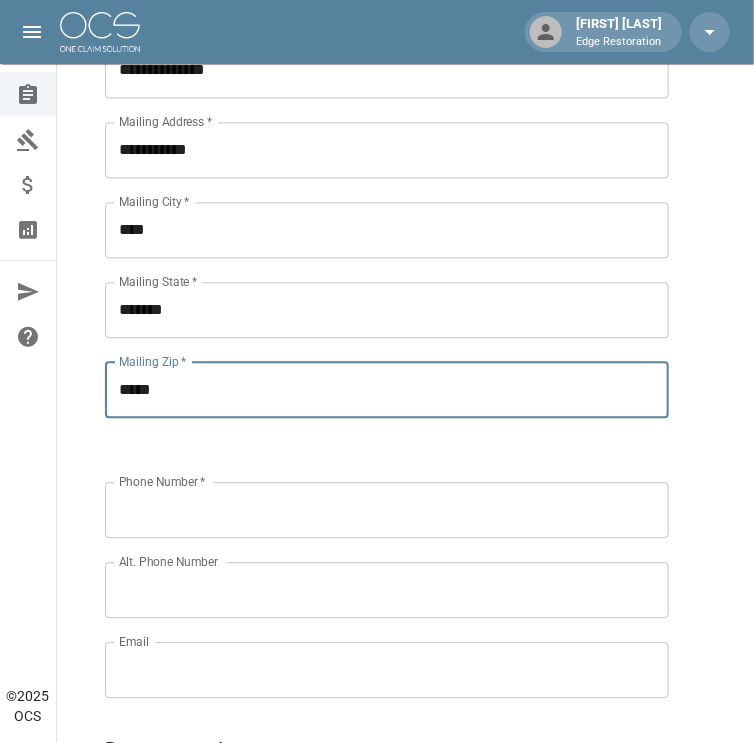 type on "*****" 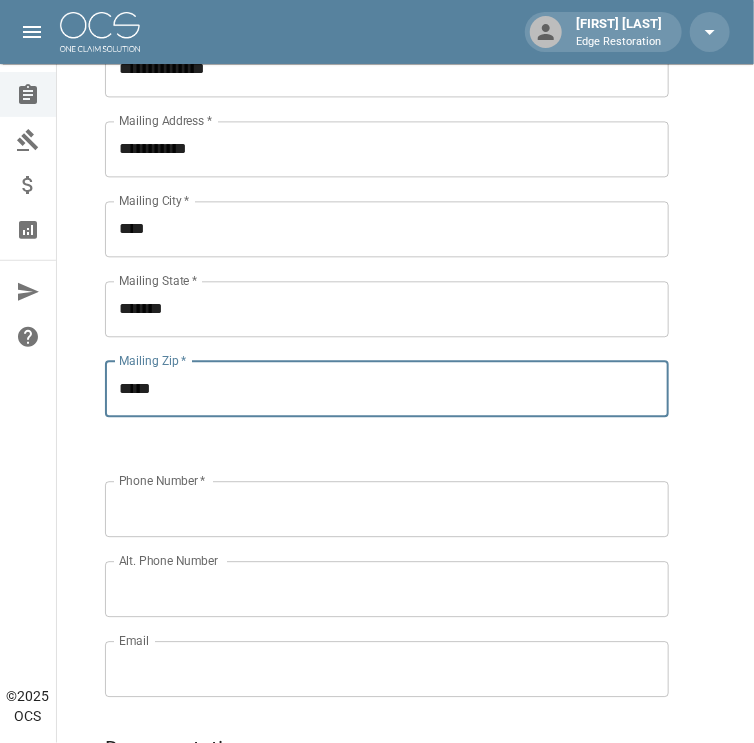 click on "Phone Number   *" at bounding box center [387, 509] 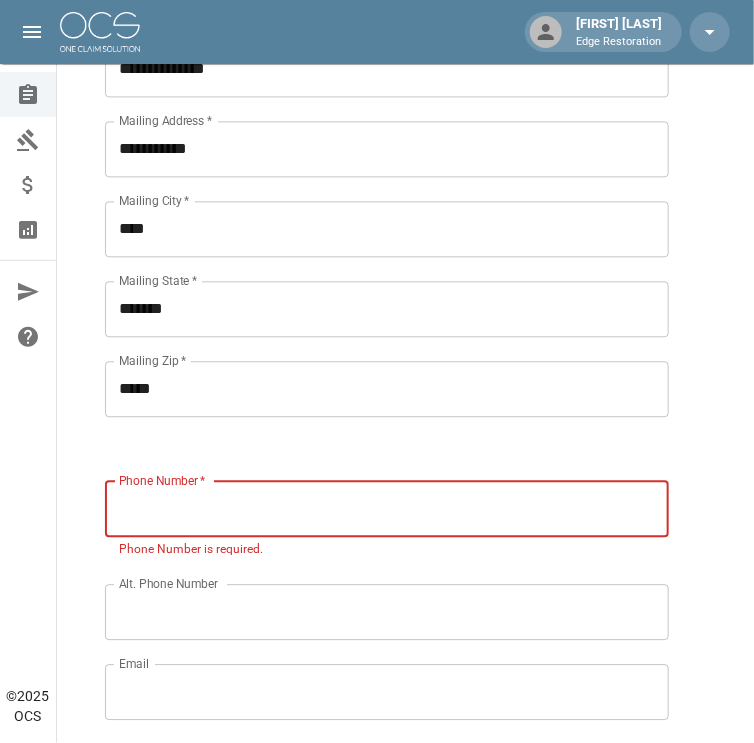 click on "Phone Number   *" at bounding box center [387, 509] 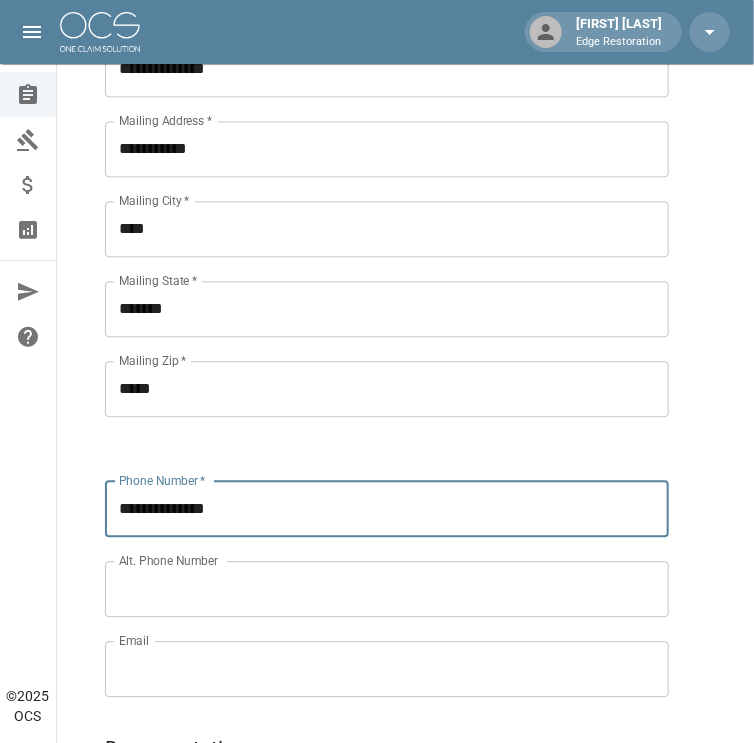 type on "**********" 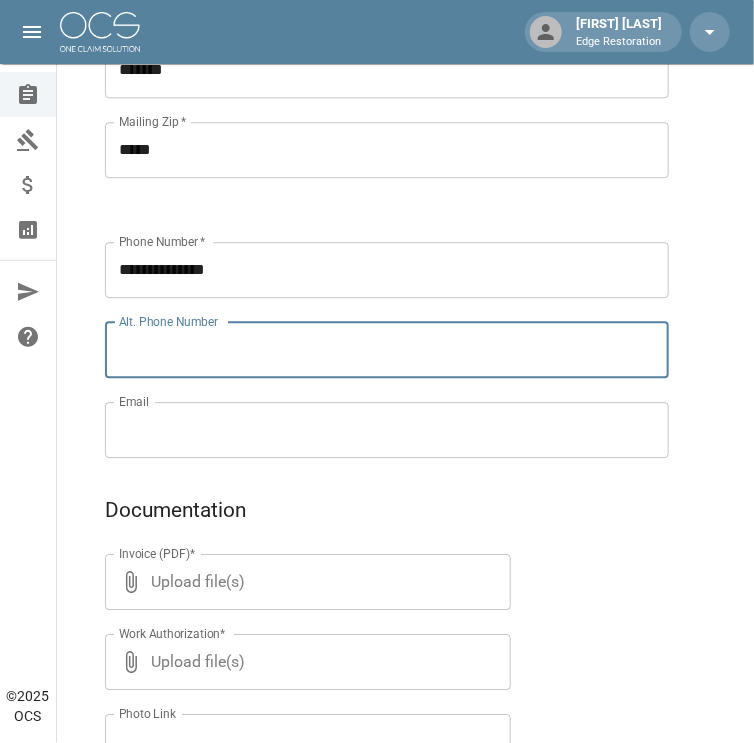 scroll, scrollTop: 1240, scrollLeft: 0, axis: vertical 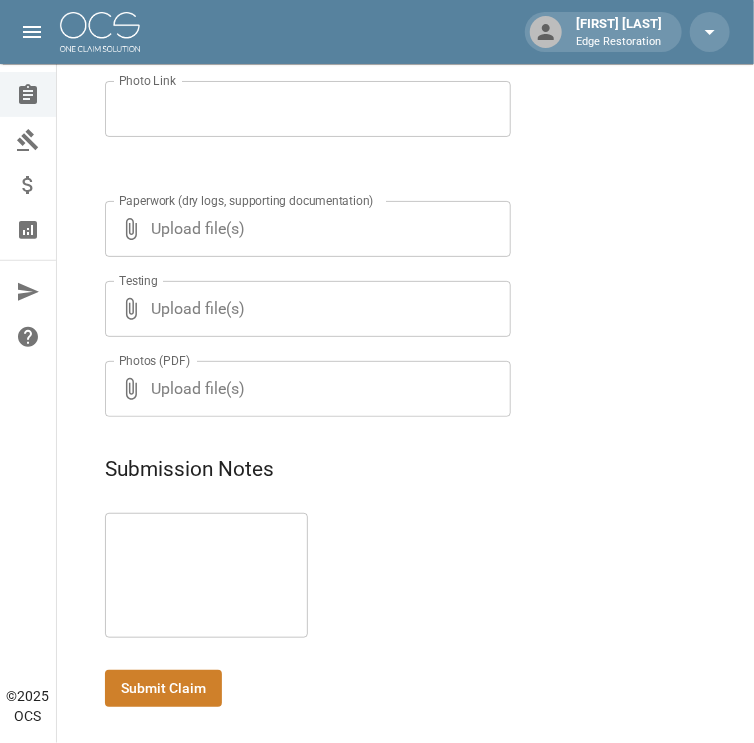 click at bounding box center [206, 576] 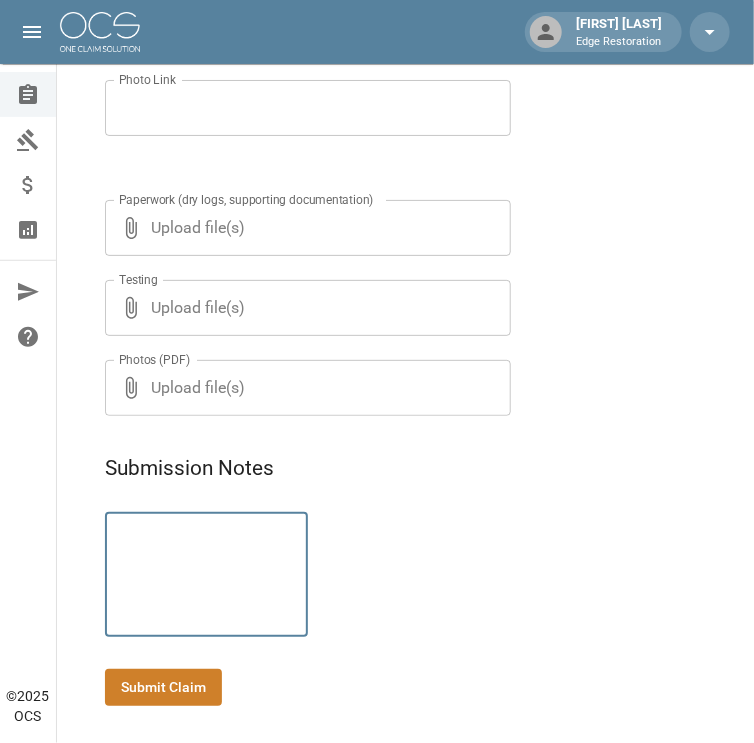 scroll, scrollTop: 1875, scrollLeft: 0, axis: vertical 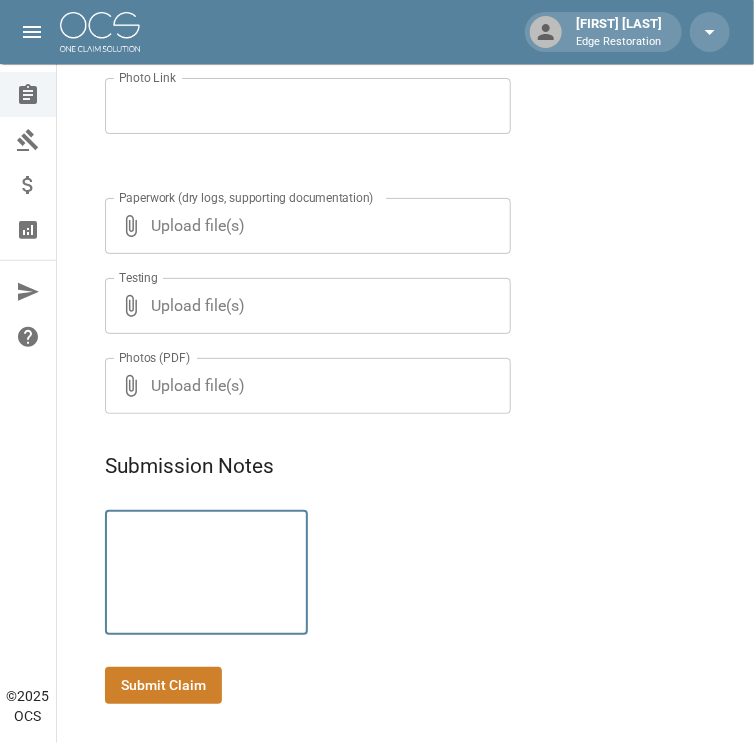 paste on "**********" 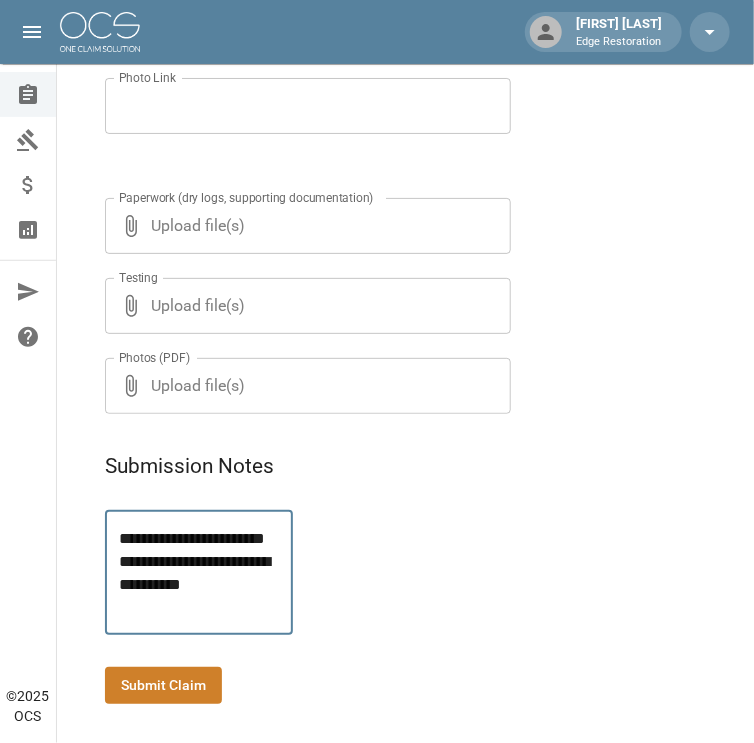 type on "**********" 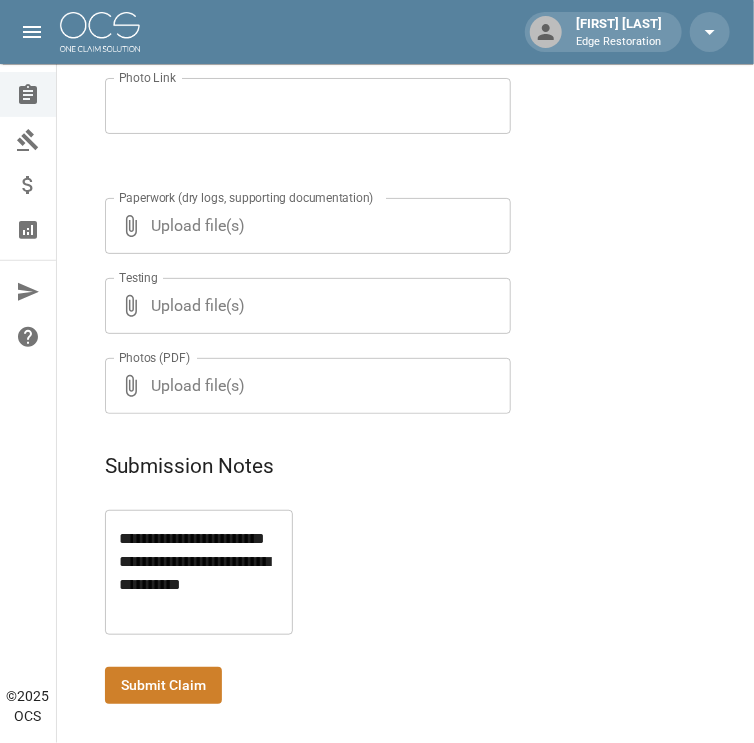 click on "**********" at bounding box center (385, 548) 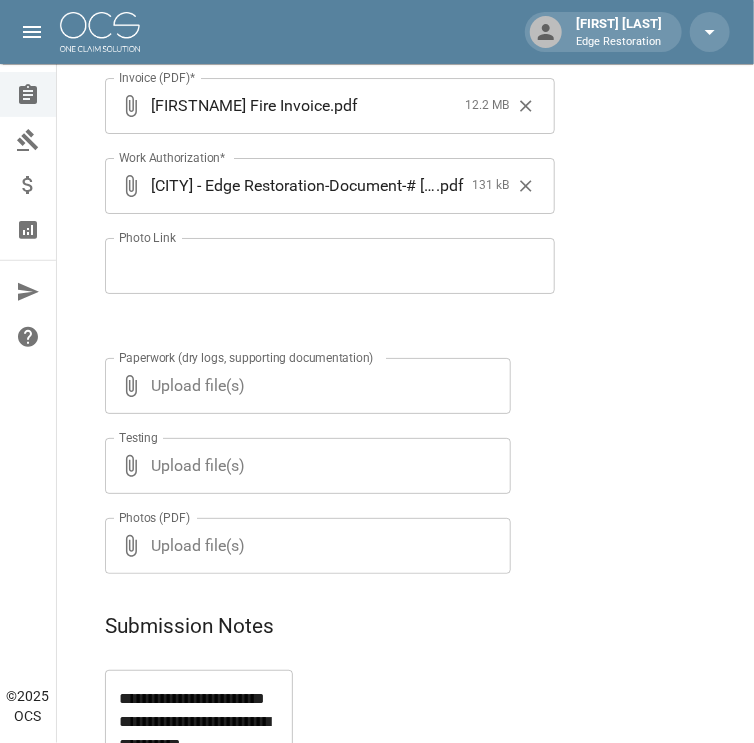 scroll, scrollTop: 1716, scrollLeft: 0, axis: vertical 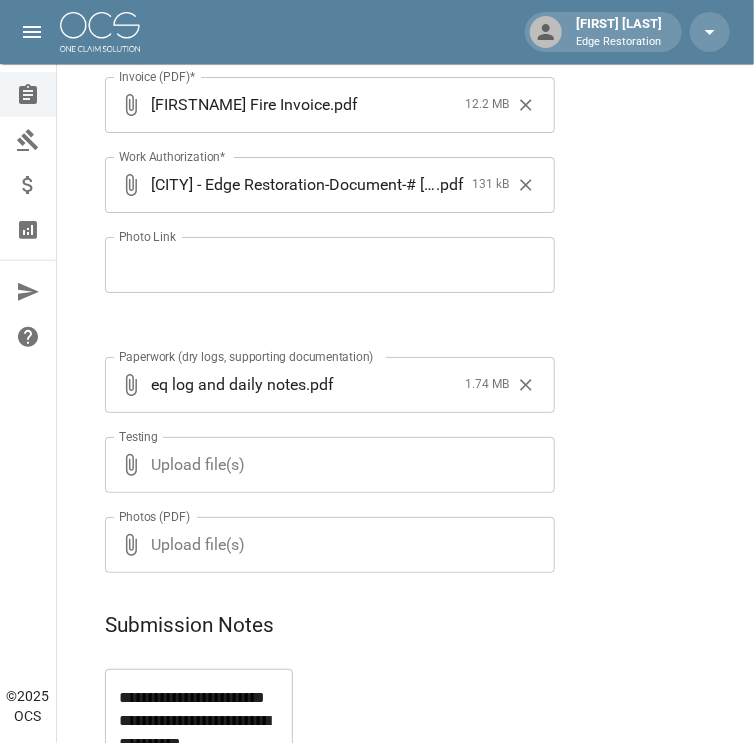 click on "Invoice (PDF)* ​ [LAST] Fire Invoice . pdf 12.2 MB Invoice (PDF)* Work Authorization* ​ [CITY] - Edge Restoration-Document-# [NUMBER]-Work-Authorization- & -Assignment-of-Benefits_-Edge . pdf 131 kB Work Authorization* Photo Link Photo Link Paperwork (dry logs, supporting documentation) ​ eq log and daily notes . pdf 1.74 MB Paperwork (dry logs, supporting documentation) Testing ​ Upload file(s) Testing Photos (PDF) ​ Upload file(s) Photos (PDF)" at bounding box center [385, 301] 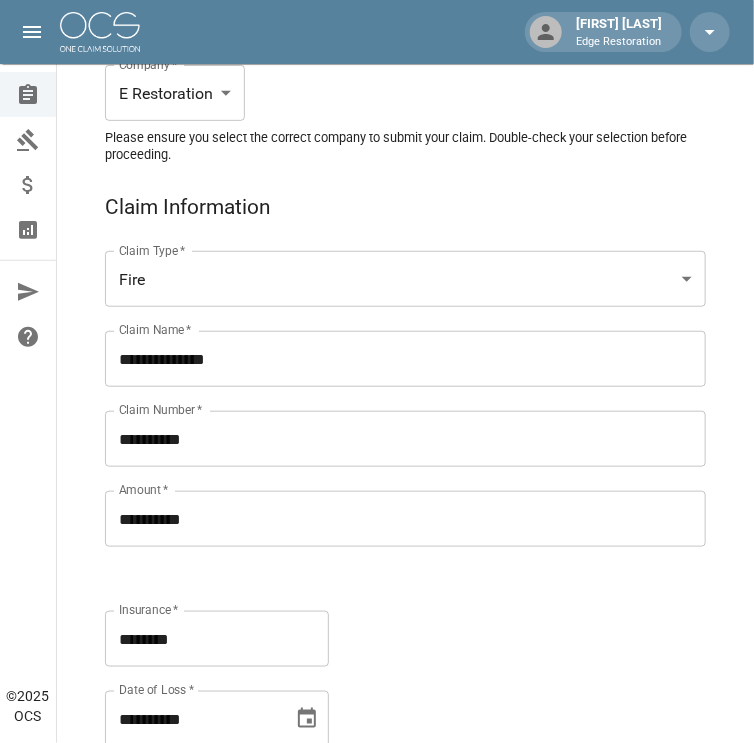 scroll, scrollTop: 196, scrollLeft: 0, axis: vertical 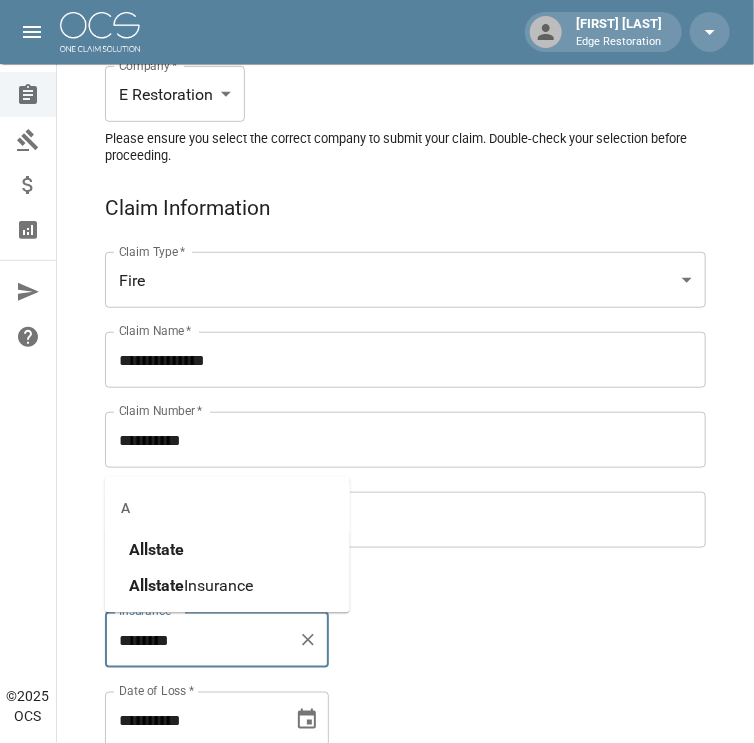 click on "********" at bounding box center (202, 640) 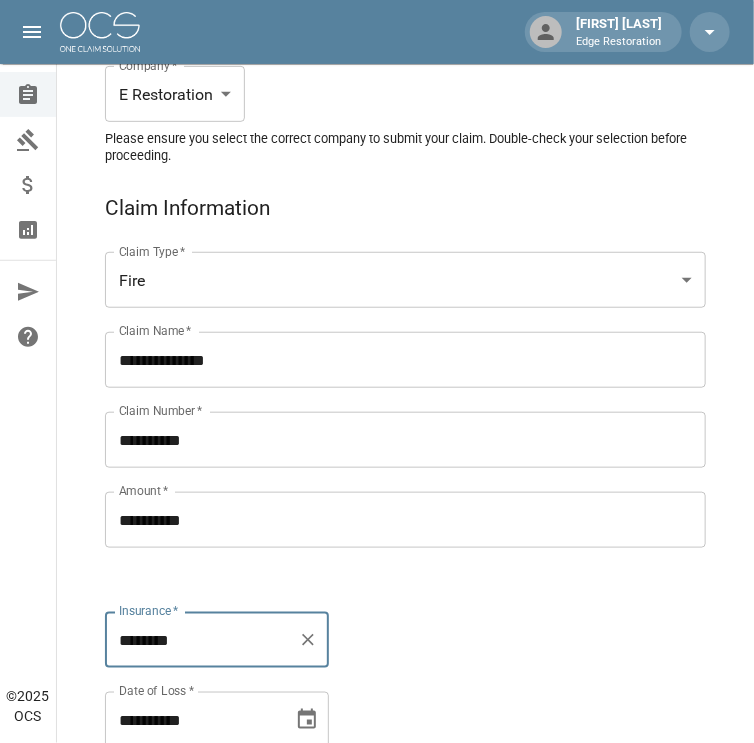click on "Claim Type   * Fire **** Claim Type   * Claim Name   * [NAME] Claim Name   * Claim Number   * [NUMBER] Claim Number   * Amount   * [AMOUNT] Amount   * Insurance   * [INSURANCE] Insurance   * Date of Loss   * [DATE] Date of Loss   *" at bounding box center (385, 476) 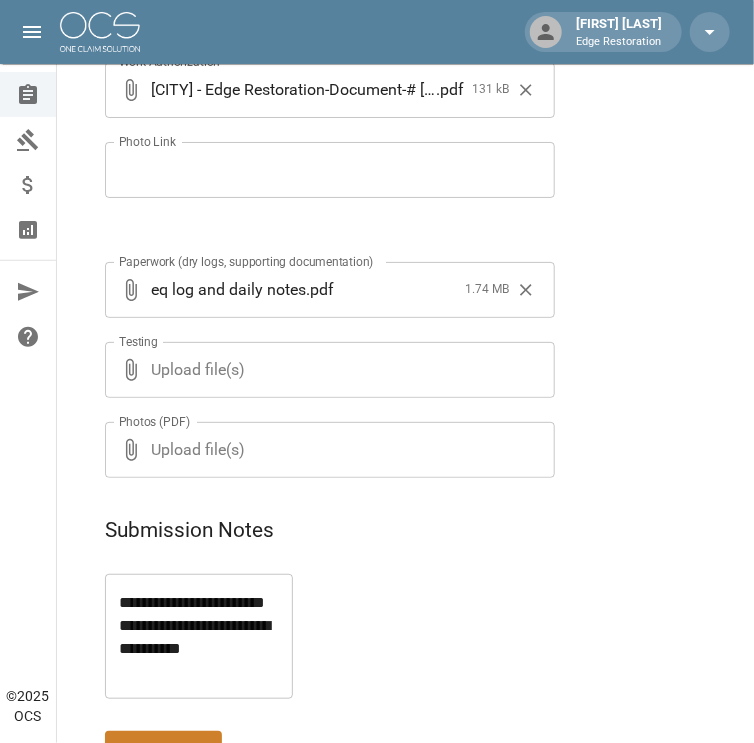 scroll, scrollTop: 1875, scrollLeft: 0, axis: vertical 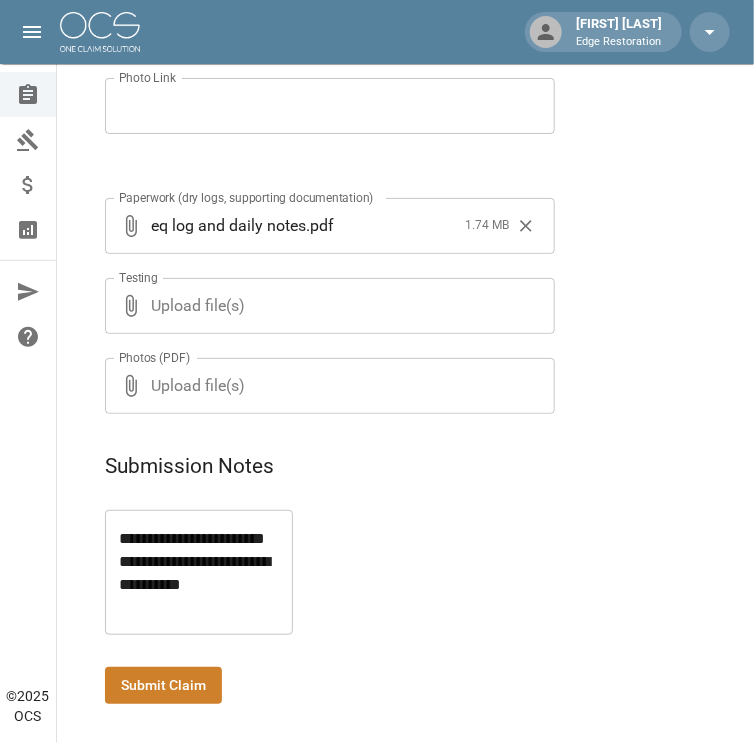 click on "Submit Claim" at bounding box center (163, 685) 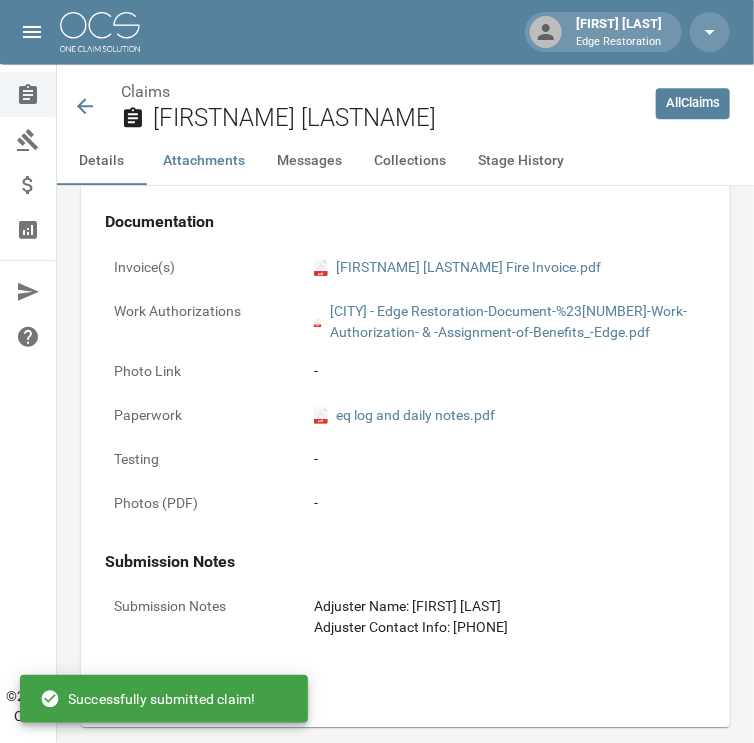scroll, scrollTop: 1875, scrollLeft: 0, axis: vertical 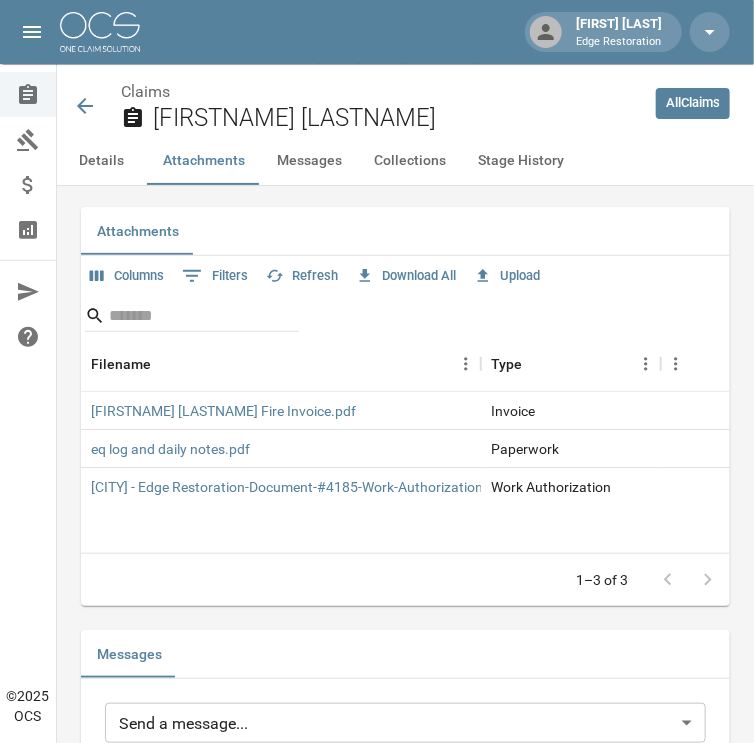click 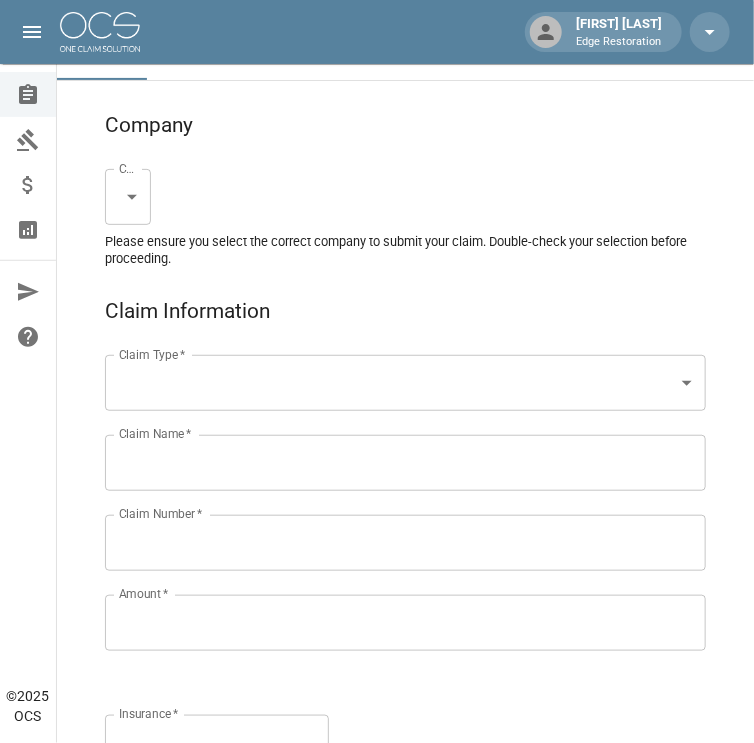 scroll, scrollTop: 0, scrollLeft: 0, axis: both 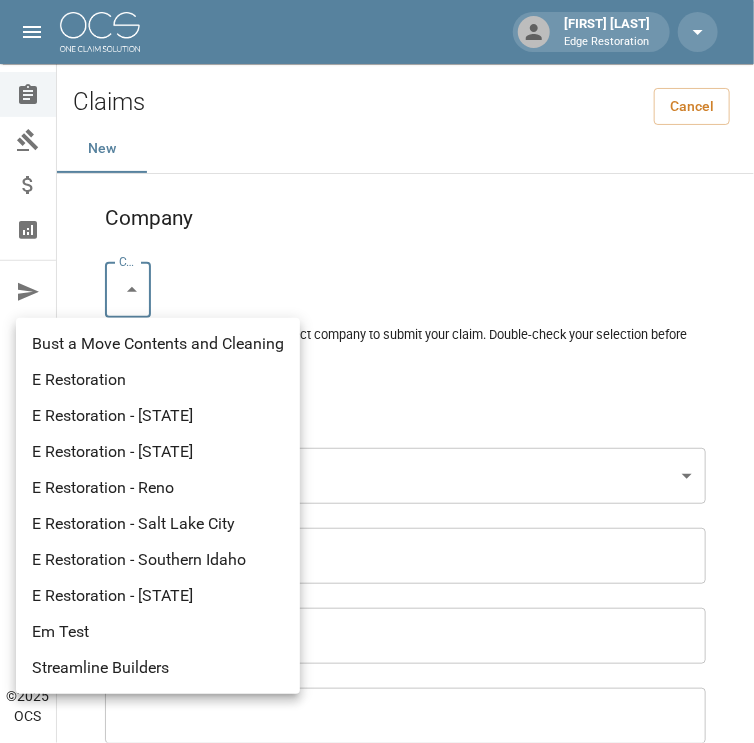 click on "Chelsie Akers Edge Restoration Claims Collections Payment Tracking Analytics Contact Us Help Center © [YEAR] OCS Claims Cancel New Company Company   * ​ Company   * Please ensure you select the correct company to submit your claim. Double-check your selection before proceeding. Claim Information Claim Type   * ​ Claim Type   * Claim Name   * Claim Name   * Claim Number   * Claim Number   * Amount   * Amount   * Insurance   * Insurance   * Date of Loss   * Date of Loss   * Insured's Information Property Owner   * Property Owner   * Mailing Address   * Mailing Address   * Mailing City   * Mailing City   * Mailing State   * Mailing State   * Mailing Zip   * Mailing Zip   * Phone Number   * Phone Number   * Alt. Phone Number Alt. Phone Number Email Email Documentation Invoice (PDF)* ​ Upload file(s) Invoice (PDF)* Work Authorization* ​ Upload file(s) Work Authorization* Photo Link Photo Link Paperwork (dry logs, supporting documentation) ​" at bounding box center (377, 1309) 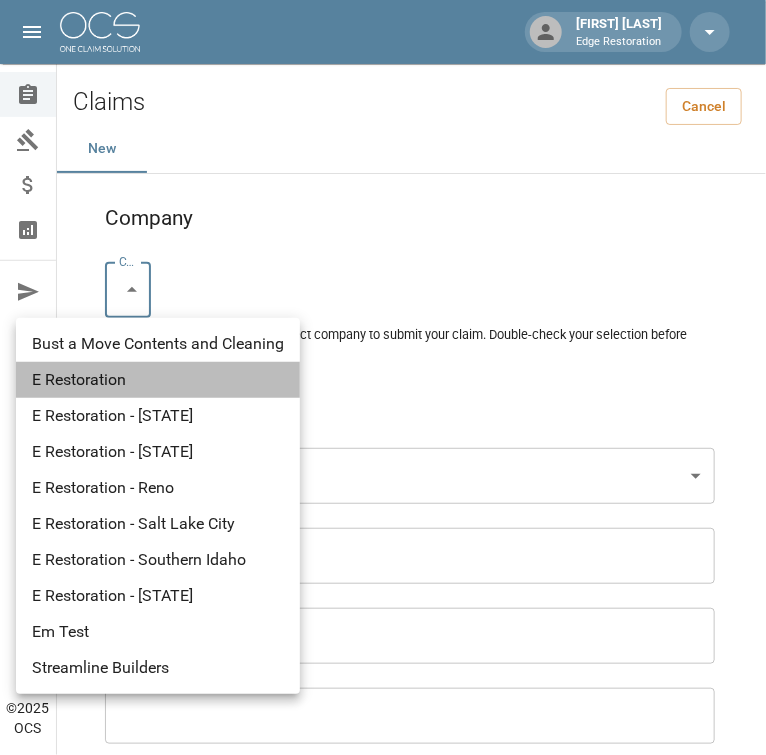 click on "E Restoration" at bounding box center [158, 380] 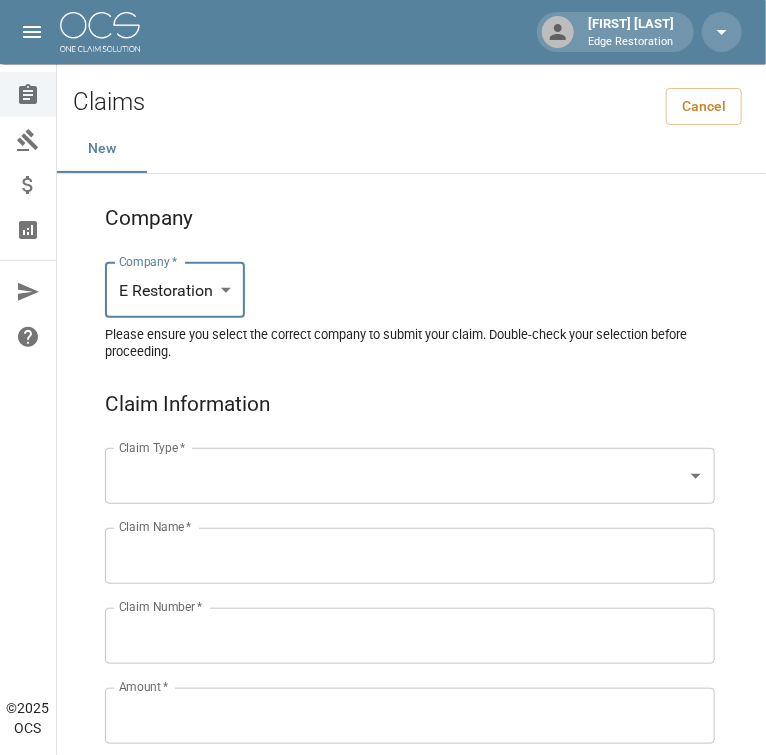 click on "Chelsie Akers Edge Restoration Claims Collections Payment Tracking Analytics Contact Us Help Center © [YEAR] OCS Claims Cancel New Company Company   * E Restoration *** Company   * Please ensure you select the correct company to submit your claim. Double-check your selection before proceeding. Claim Information Claim Type   * ​ Claim Type   * Claim Name   * Claim Name   * Claim Number   * Claim Number   * Amount   * Amount   * Insurance   * Insurance   * Date of Loss   * Date of Loss   * Insured's Information Property Owner   * Property Owner   * Mailing Address   * Mailing Address   * Mailing City   * Mailing City   * Mailing State   * Mailing State   * Mailing Zip   * Mailing Zip   * Phone Number   * Phone Number   * Alt. Phone Number Alt. Phone Number Email Email Documentation Invoice (PDF)* ​ Upload file(s) Invoice (PDF)* Work Authorization* ​ Upload file(s) Work Authorization* Photo Link Photo Link ​ Upload file(s) Testing ​ ​ *" at bounding box center [383, 1309] 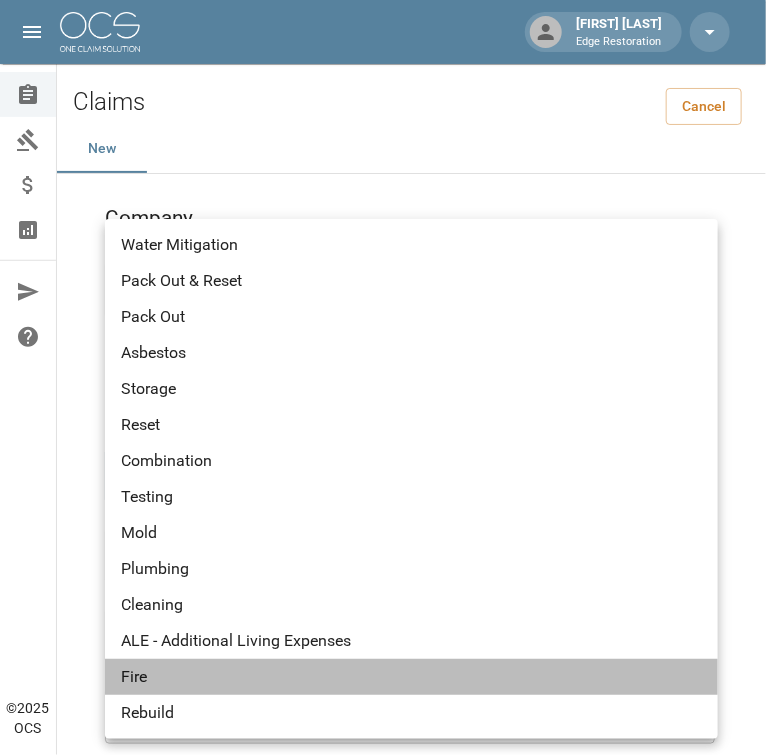 click on "Fire" at bounding box center [411, 677] 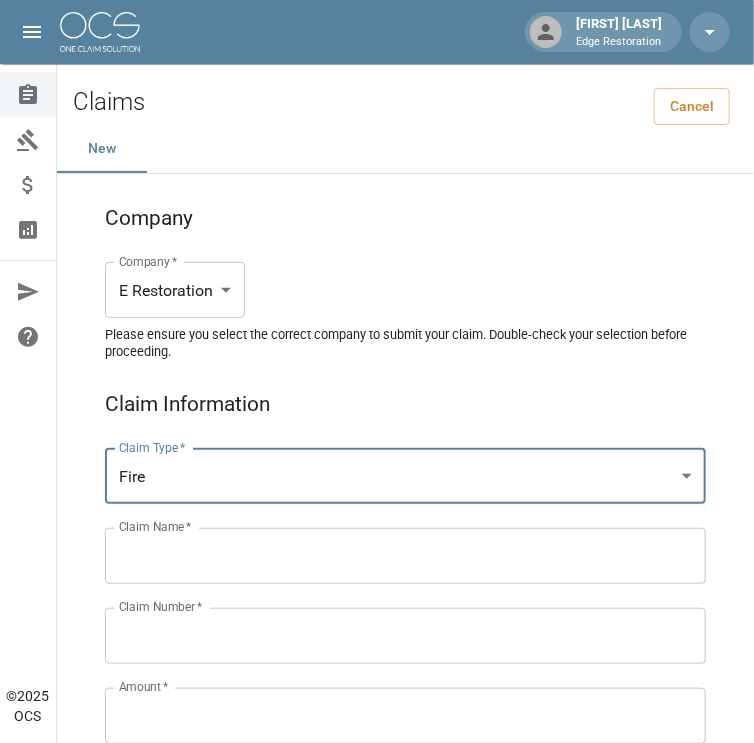 click on "Claim Name   *" at bounding box center (405, 556) 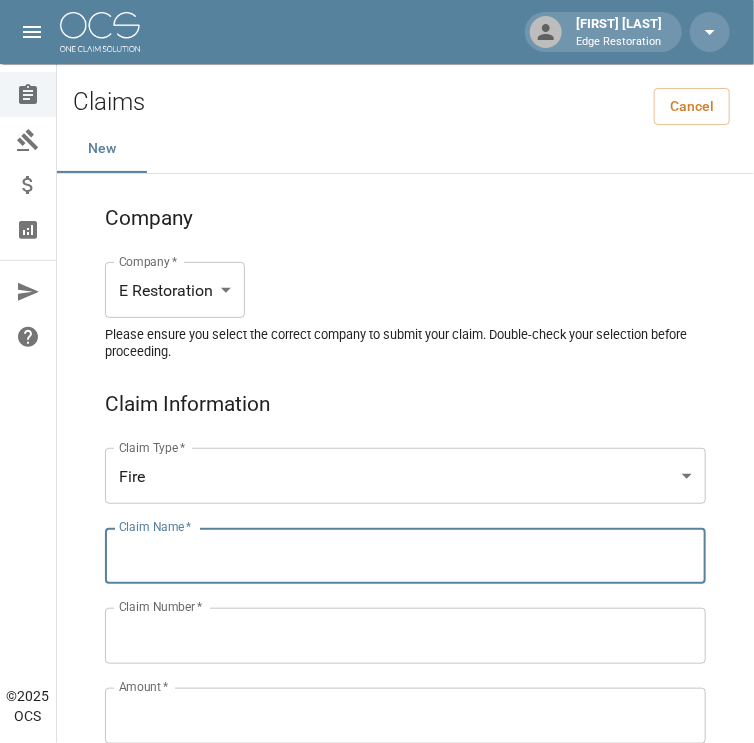 type on "**********" 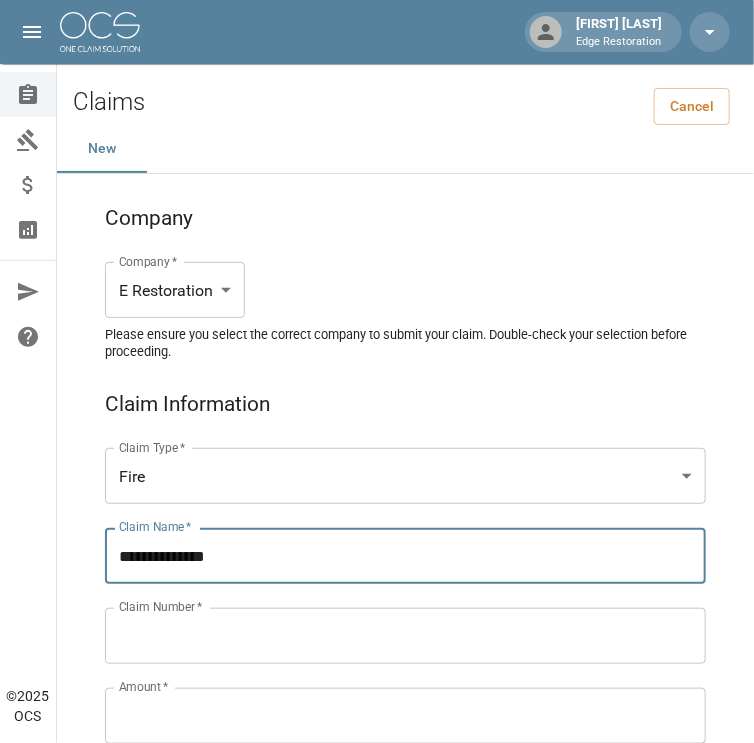 type on "**********" 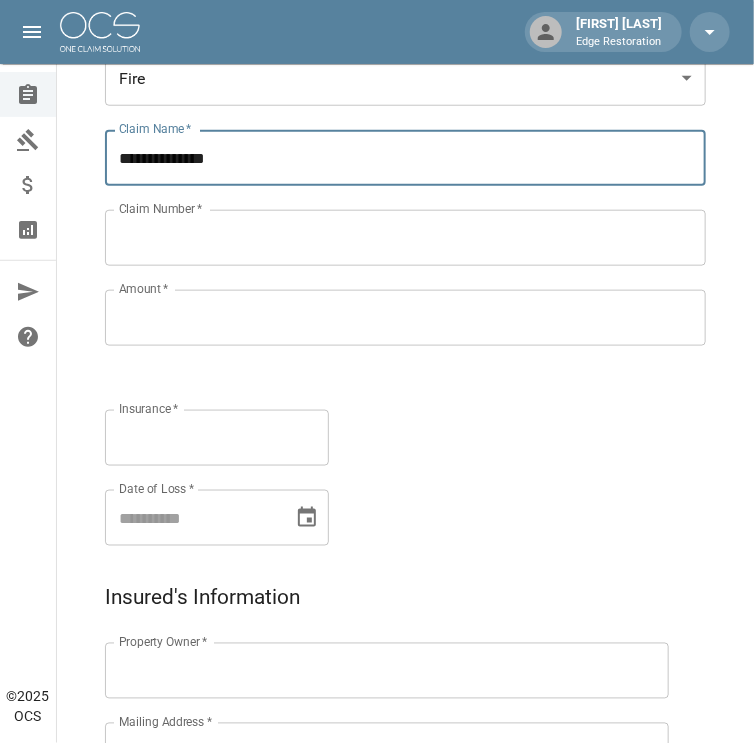 scroll, scrollTop: 399, scrollLeft: 0, axis: vertical 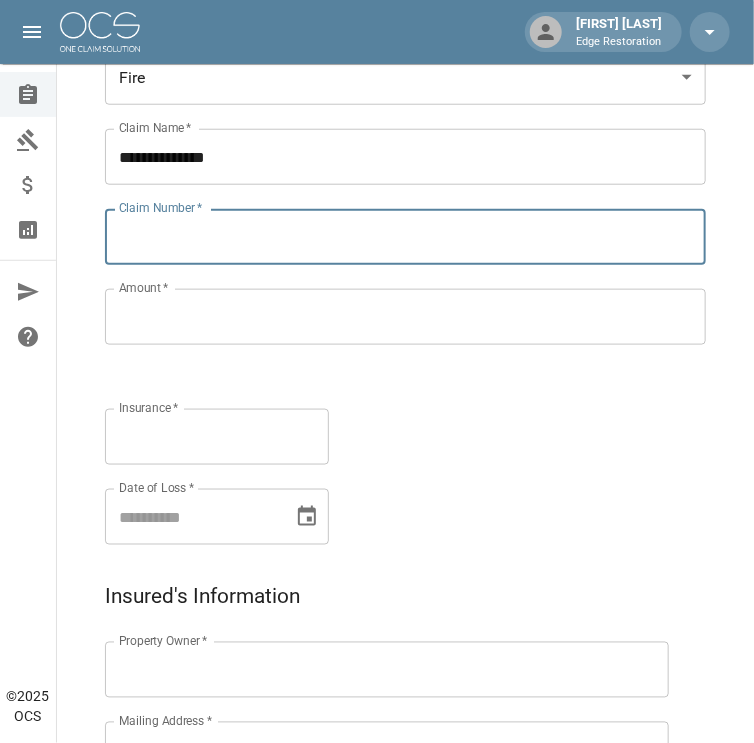 click on "Claim Number   *" at bounding box center (405, 237) 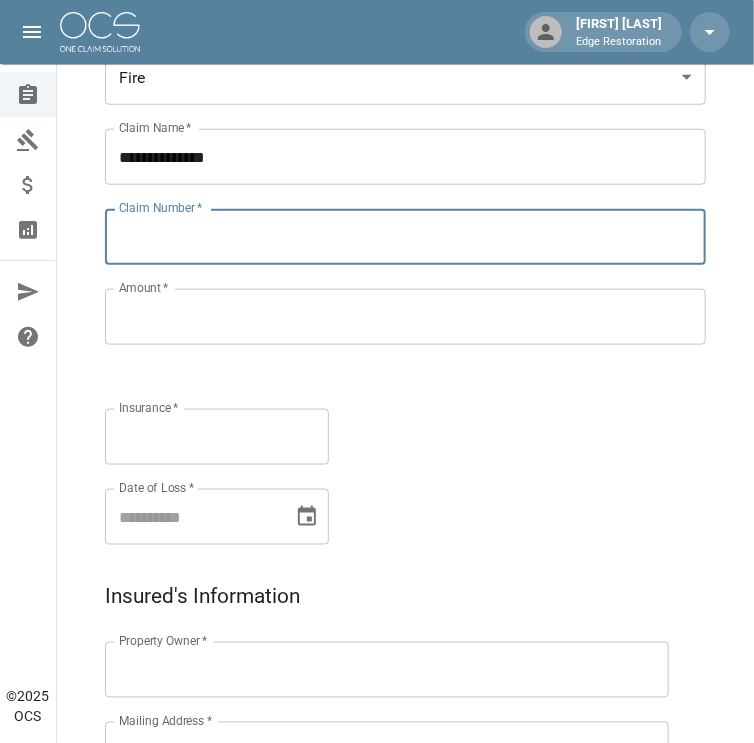 paste on "**********" 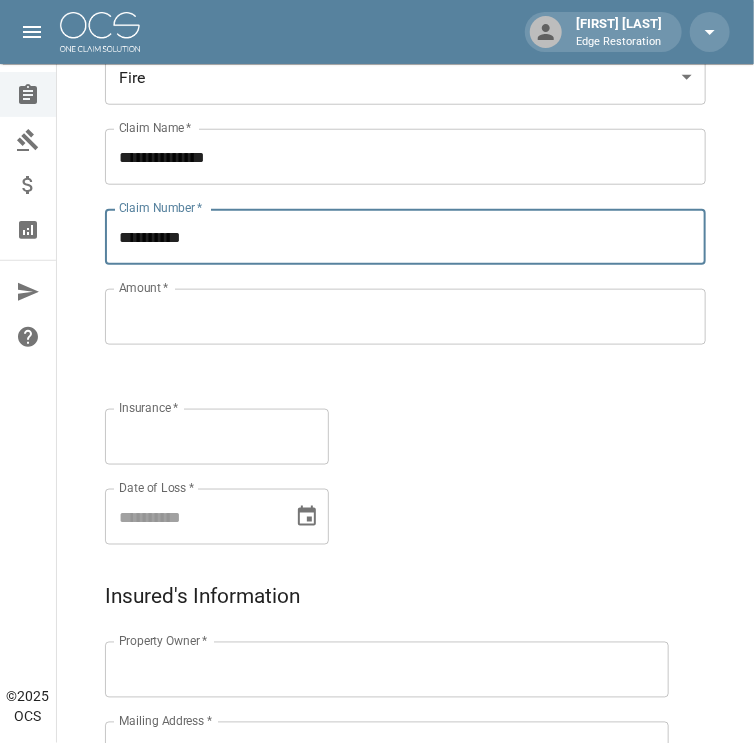 type on "**********" 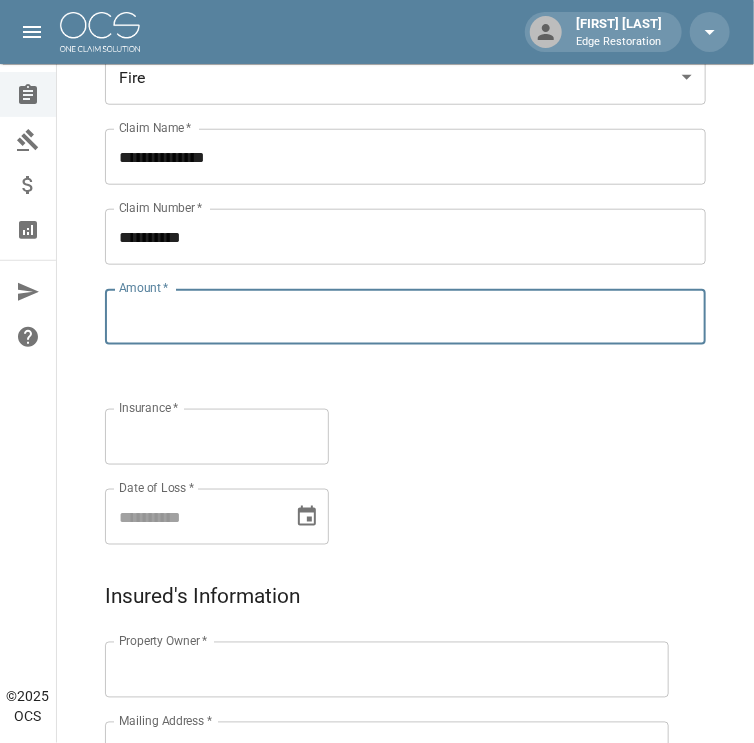 click on "Amount   *" at bounding box center [405, 317] 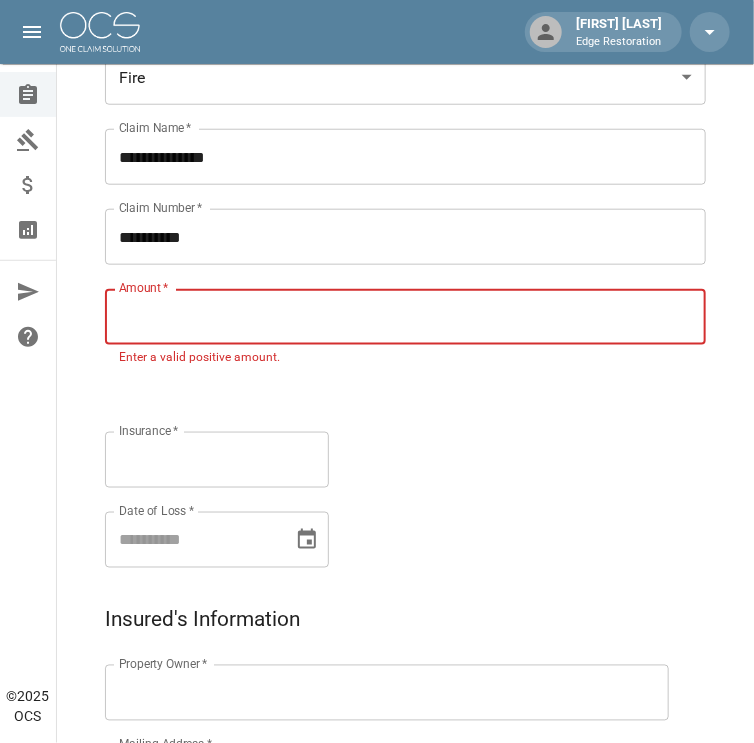 click on "Amount   *" at bounding box center (405, 317) 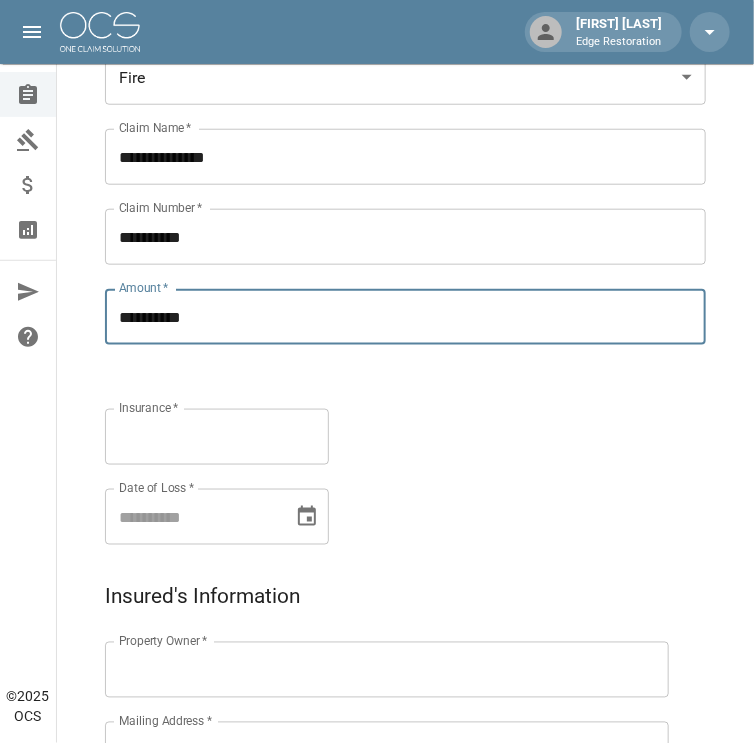 type on "**********" 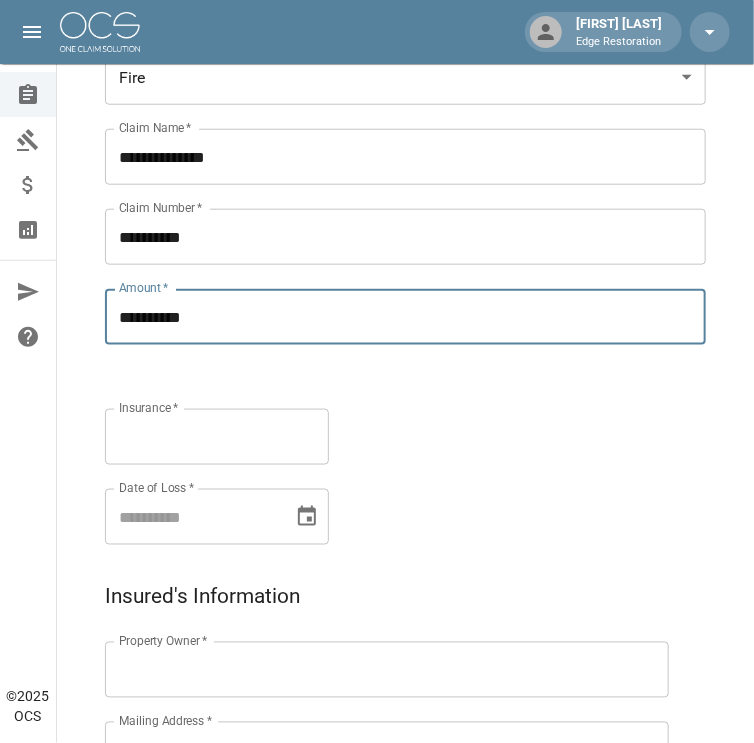 click on "Submit Claim" at bounding box center [163, 2161] 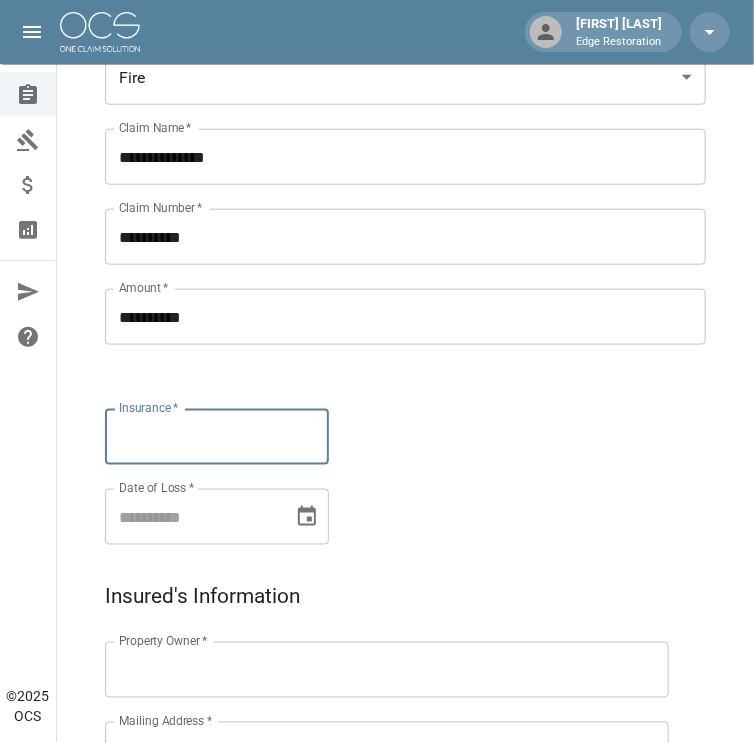 click on "Insurance   *" at bounding box center [217, 437] 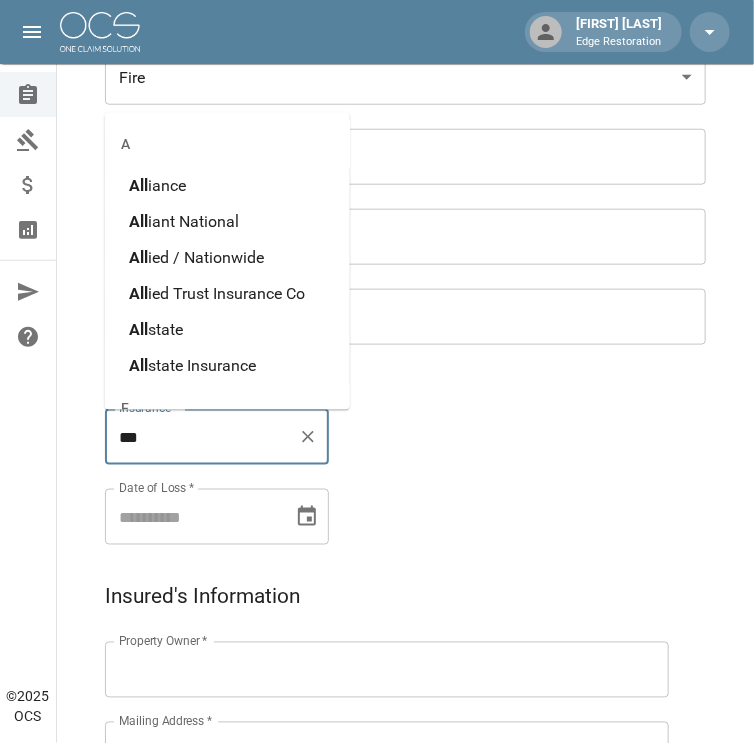 drag, startPoint x: 238, startPoint y: 367, endPoint x: 240, endPoint y: 331, distance: 36.05551 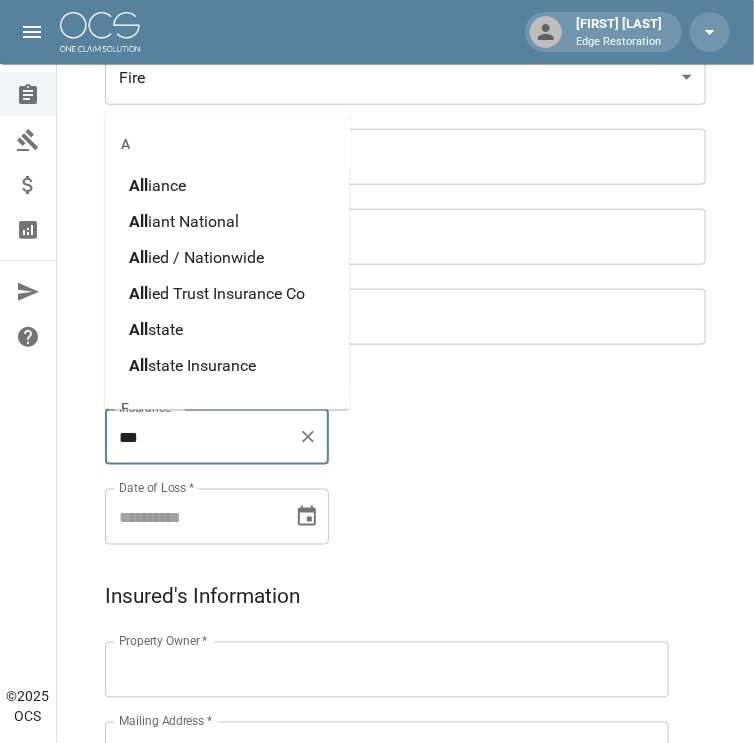 click on "[BRAND] [BRAND] [BRAND] [BRAND] [BRAND] [BRAND]" at bounding box center [227, 276] 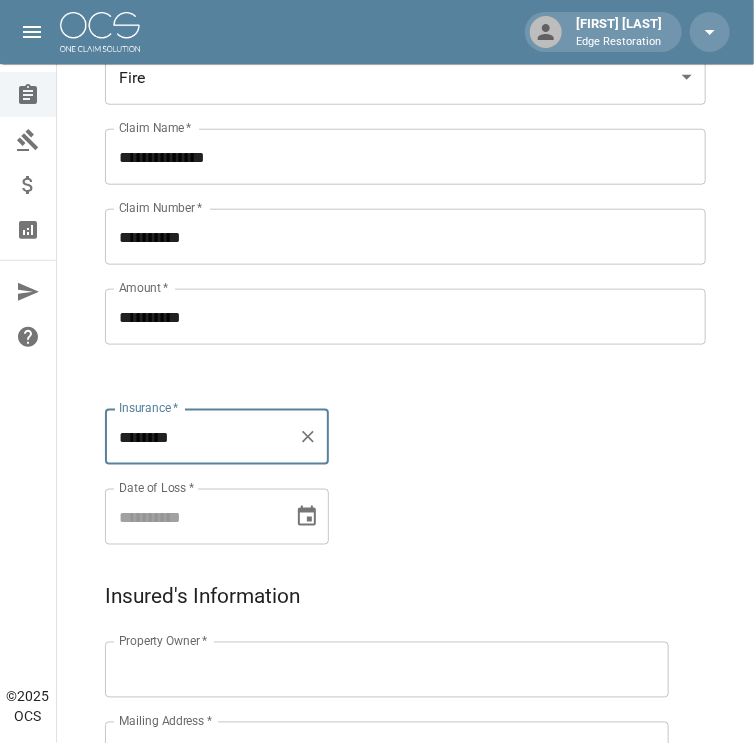 type on "********" 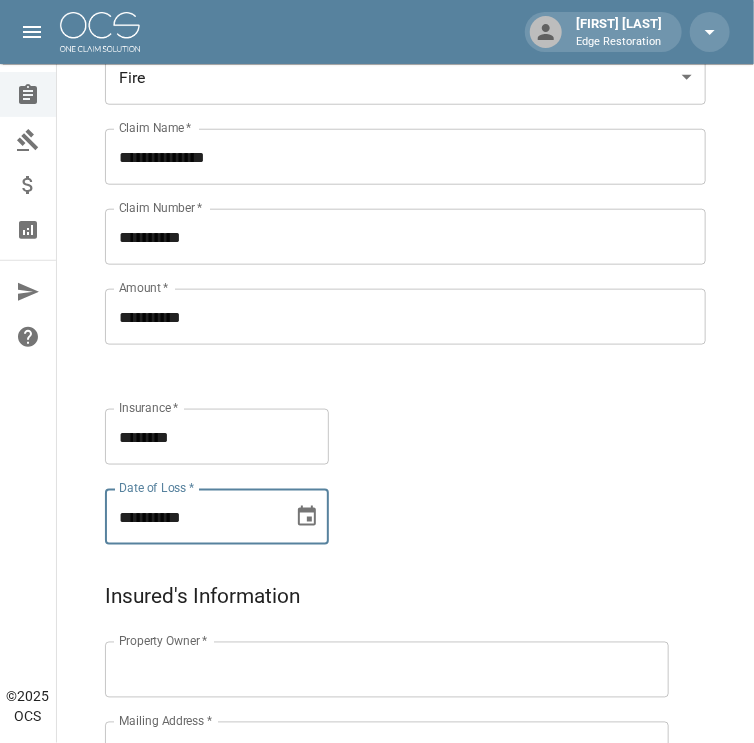 click on "**********" at bounding box center (192, 517) 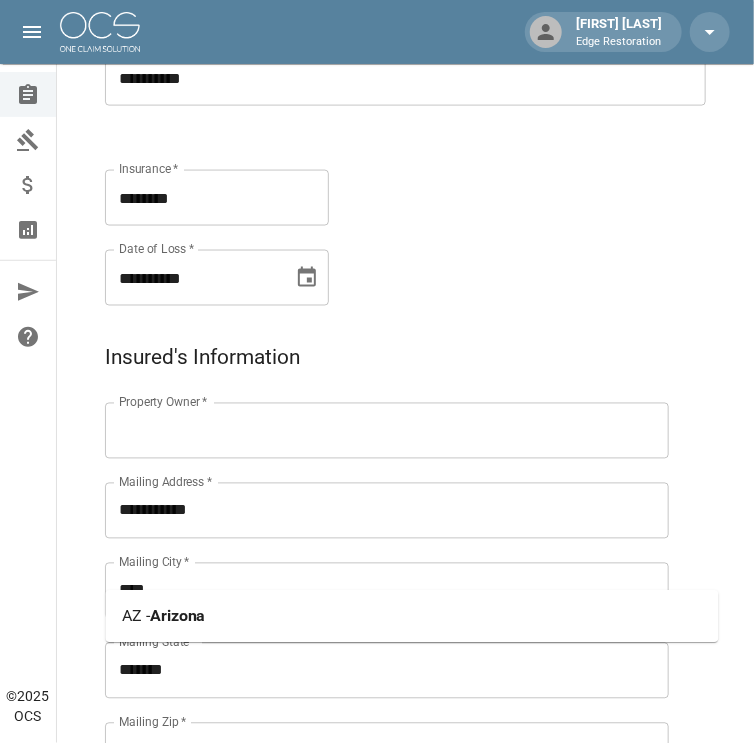 click on "Property Owner   *" at bounding box center (387, 431) 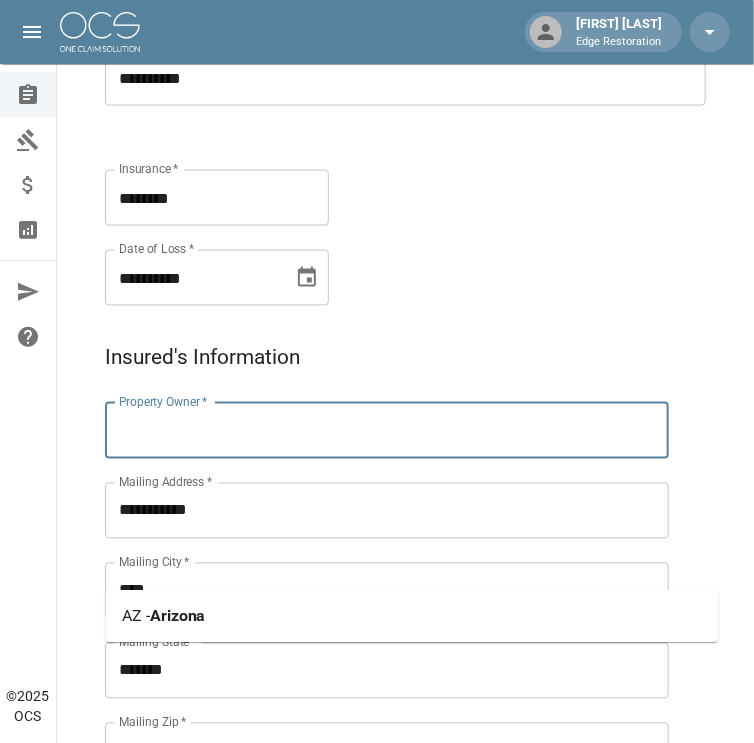 scroll, scrollTop: 639, scrollLeft: 0, axis: vertical 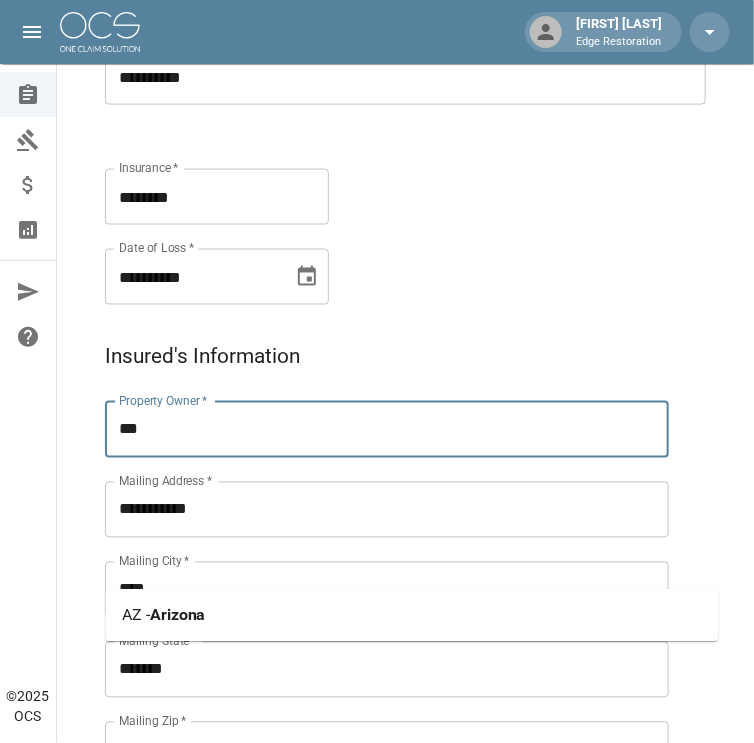 type on "**********" 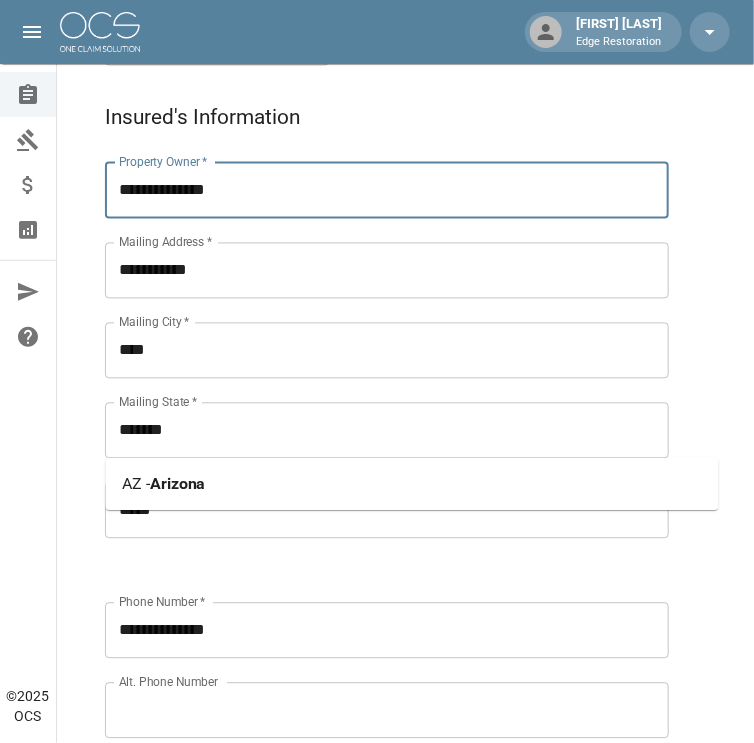 scroll, scrollTop: 879, scrollLeft: 0, axis: vertical 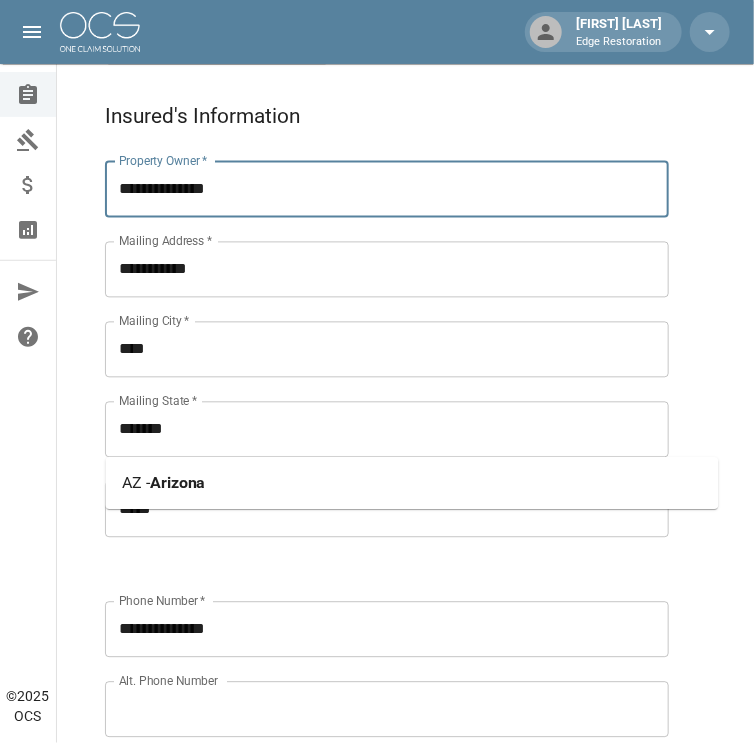 click on "AZ - [STATE]" at bounding box center (412, 484) 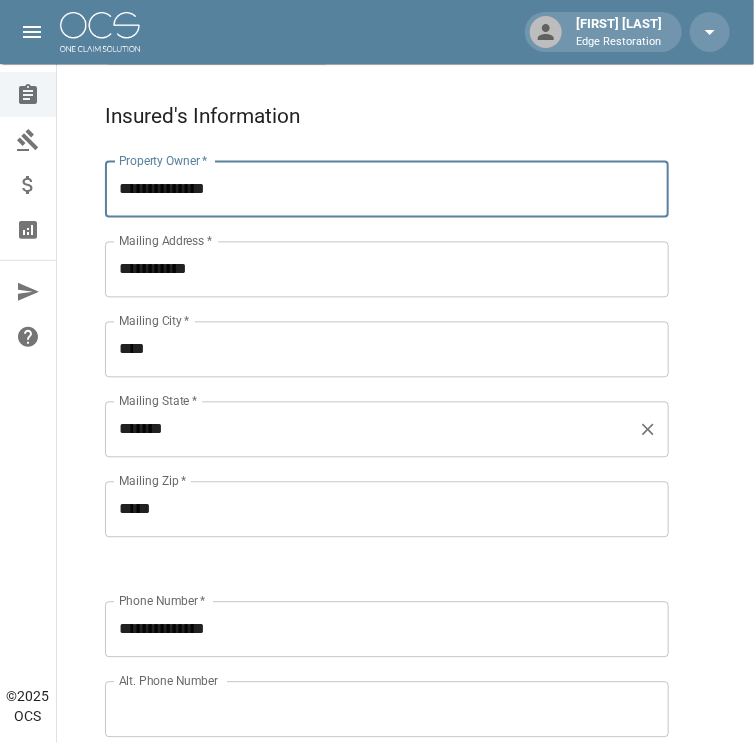 click on "*******" at bounding box center [372, 430] 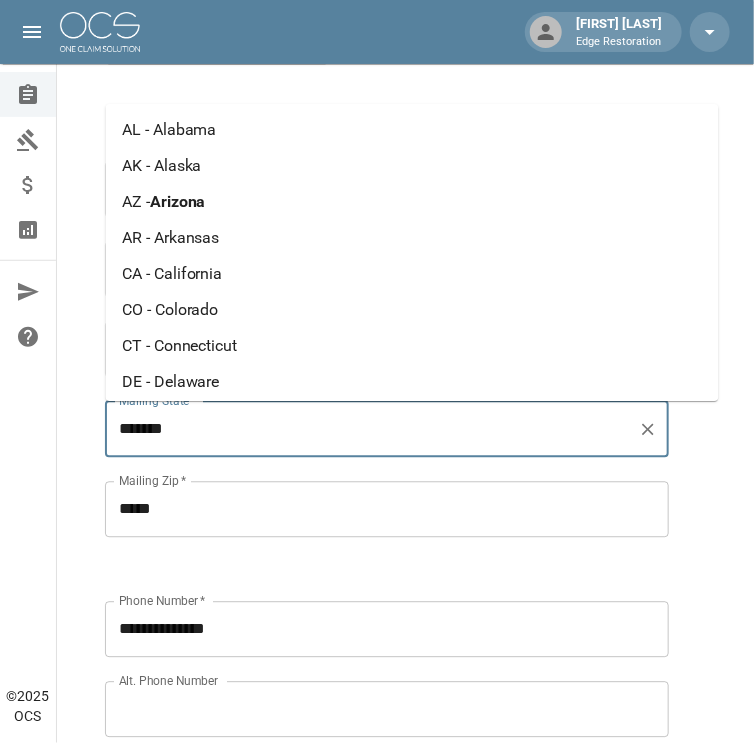 click on "Arizona" at bounding box center (178, 201) 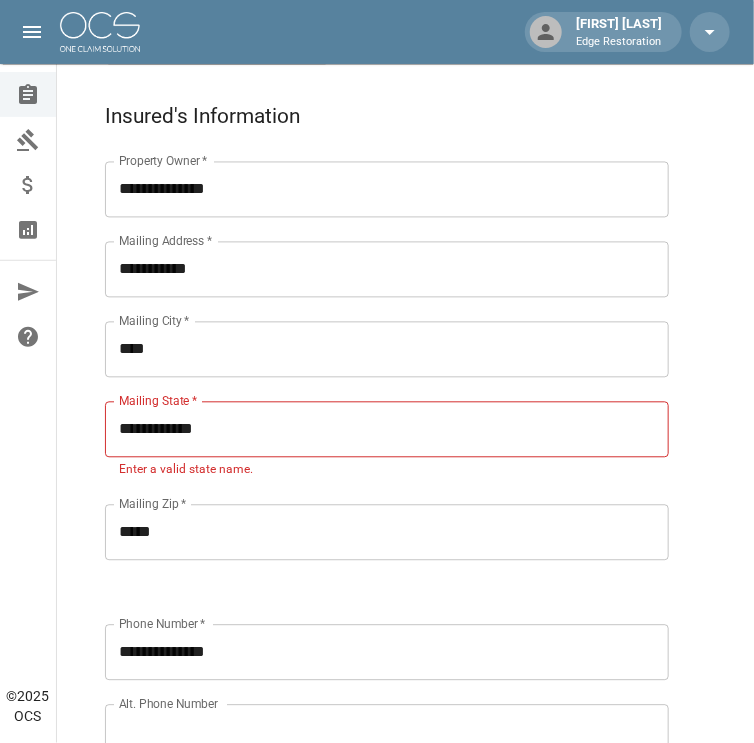 click on "**********" at bounding box center [367, 709] 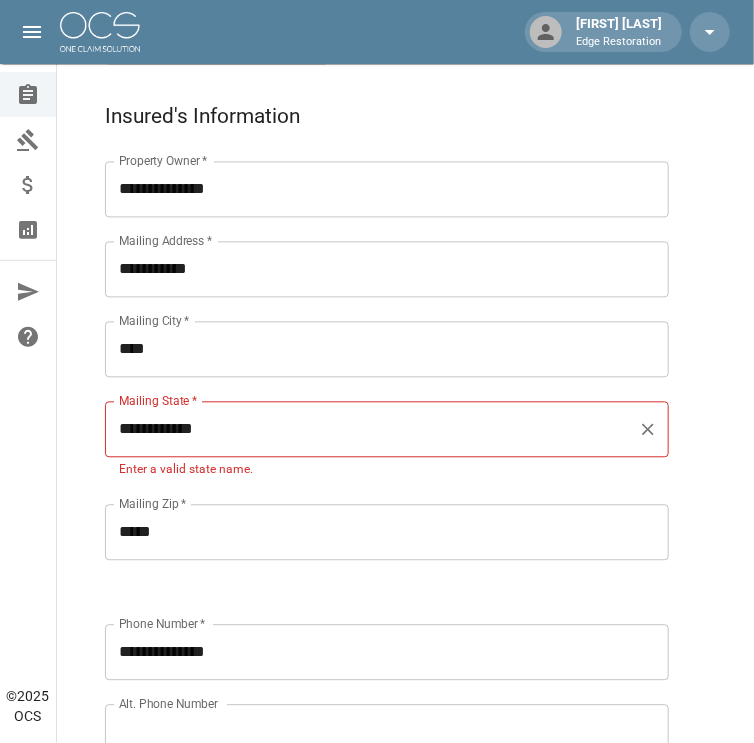 click on "**********" at bounding box center [372, 430] 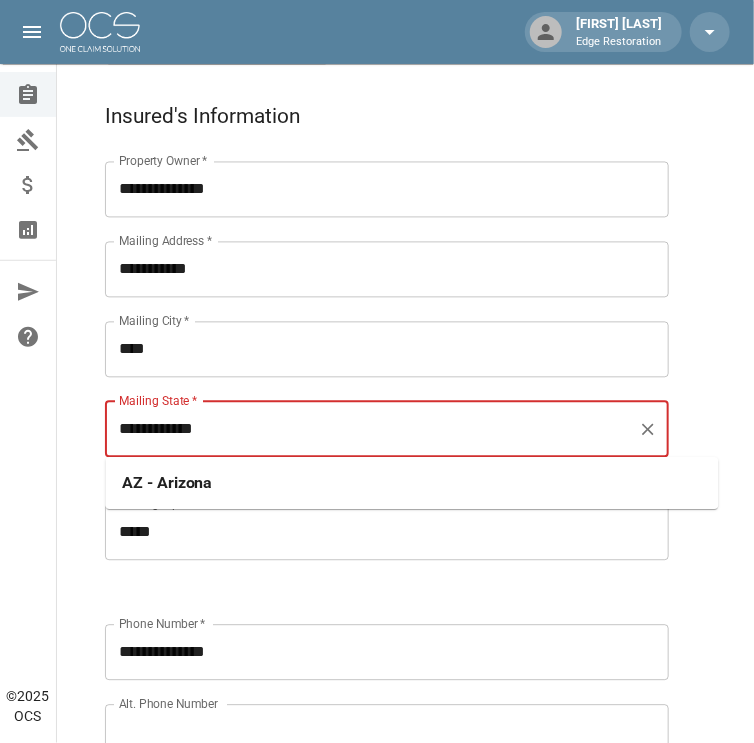 click on "**********" at bounding box center [372, 430] 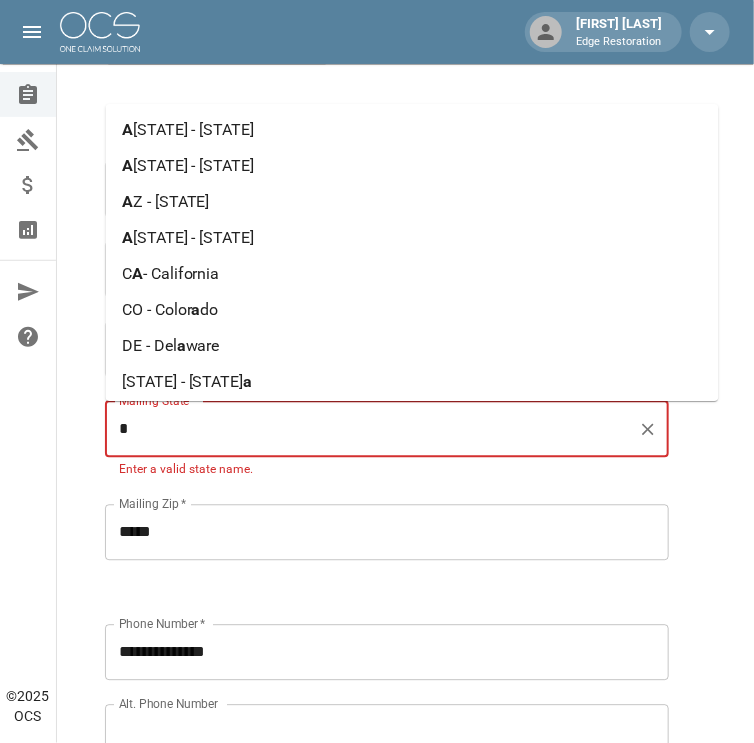 click on "Z - [STATE]" at bounding box center (171, 201) 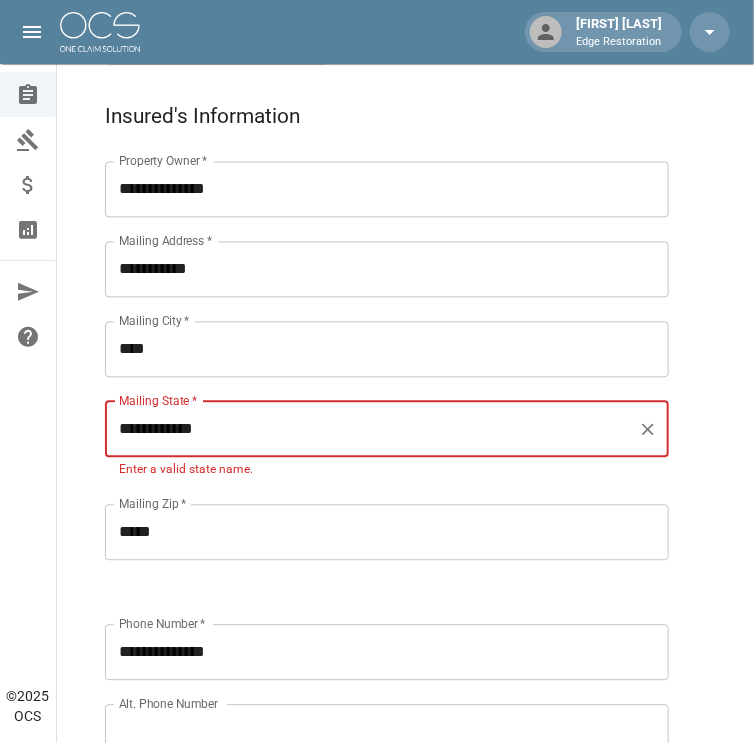 click on "Property Owner   * [NAME] Property Owner   * Mailing Address   * [ADDRESS] Mailing Address   * Mailing City   * [CITY] Mailing City   * Mailing State   * [STATE] Mailing State   * Enter a valid state name. Mailing Zip   * [ZIP] Mailing Zip   *" at bounding box center [367, 337] 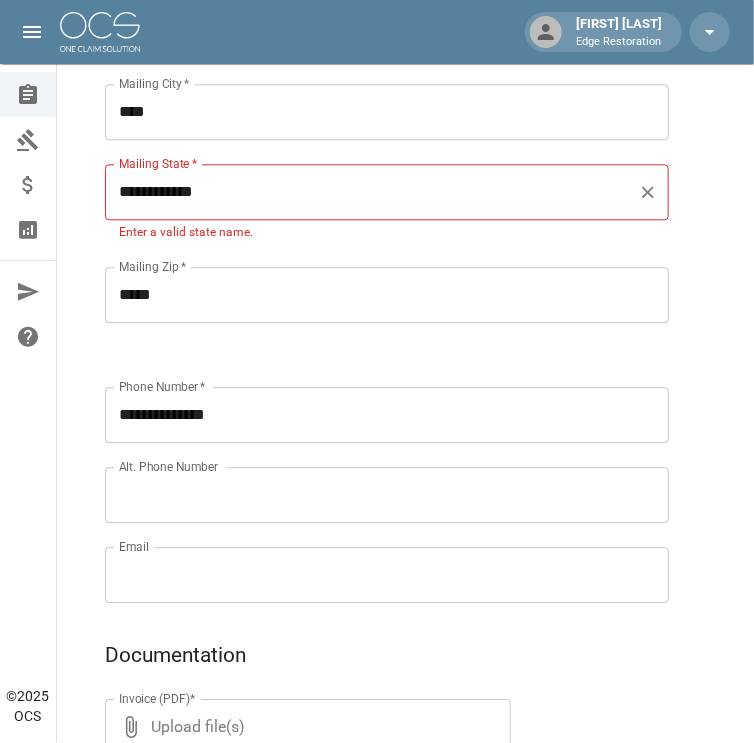 scroll, scrollTop: 1118, scrollLeft: 0, axis: vertical 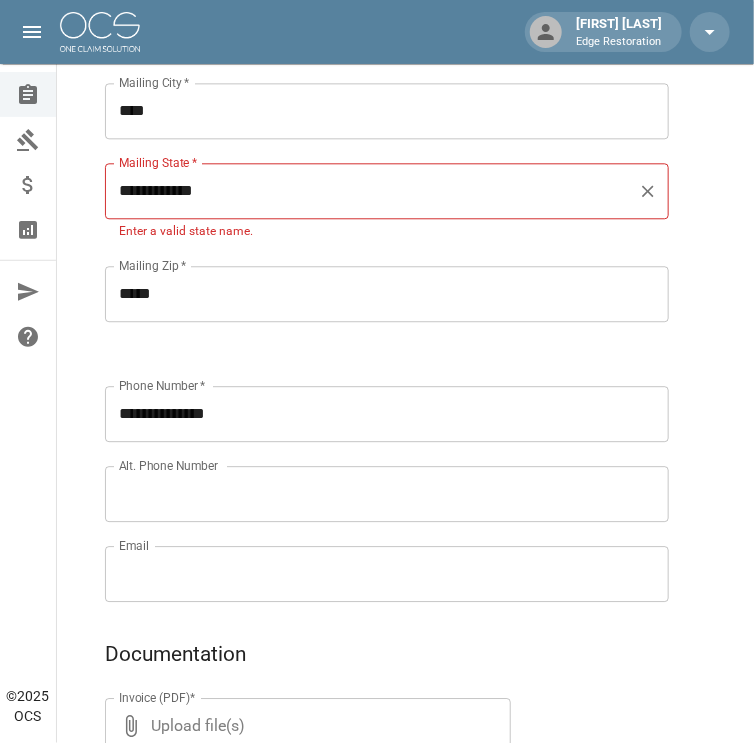 click on "**********" at bounding box center [372, 191] 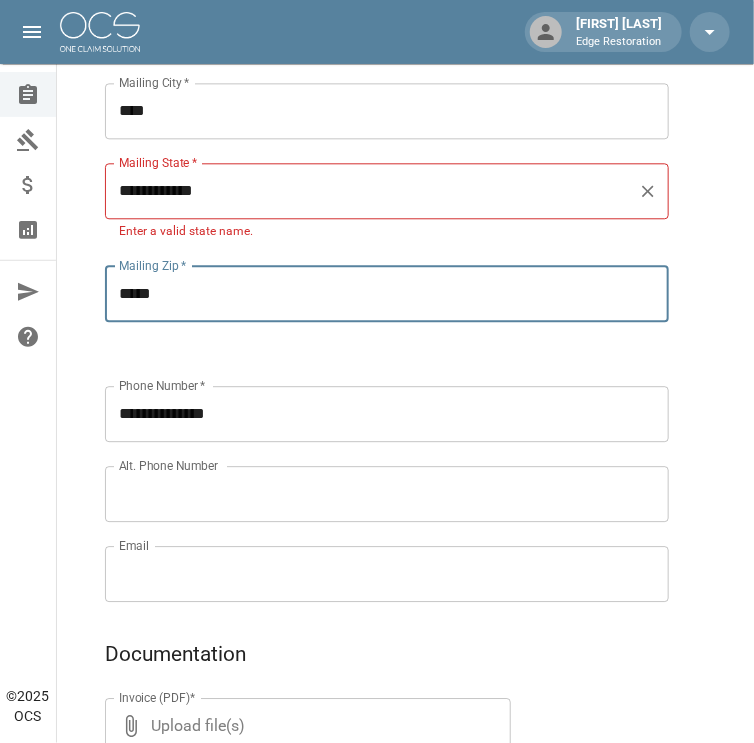 click on "**********" at bounding box center (372, 191) 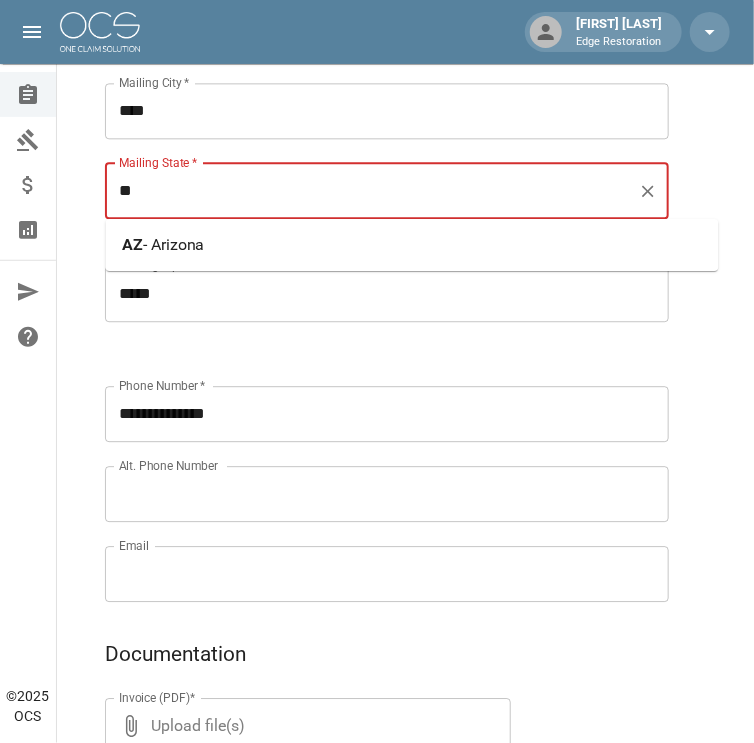 click on "- Arizona" at bounding box center [174, 244] 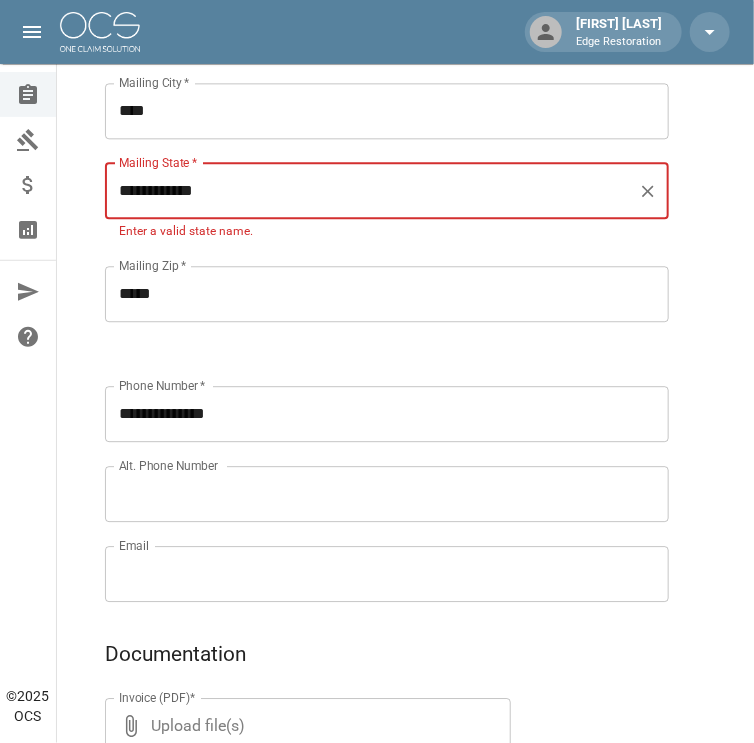click on "Property Owner   * [NAME] Property Owner   * Mailing Address   * [ADDRESS] Mailing Address   * Mailing City   * [CITY] Mailing City   * Mailing State   * [STATE] Mailing State   * Enter a valid state name. Mailing Zip   * [ZIP] Mailing Zip   *" at bounding box center (367, 98) 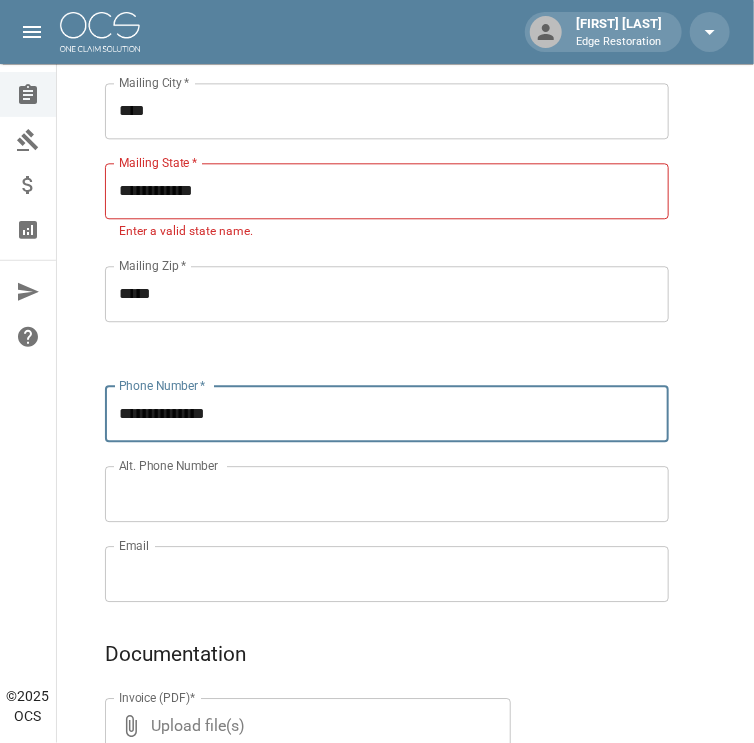click on "**********" at bounding box center [387, 414] 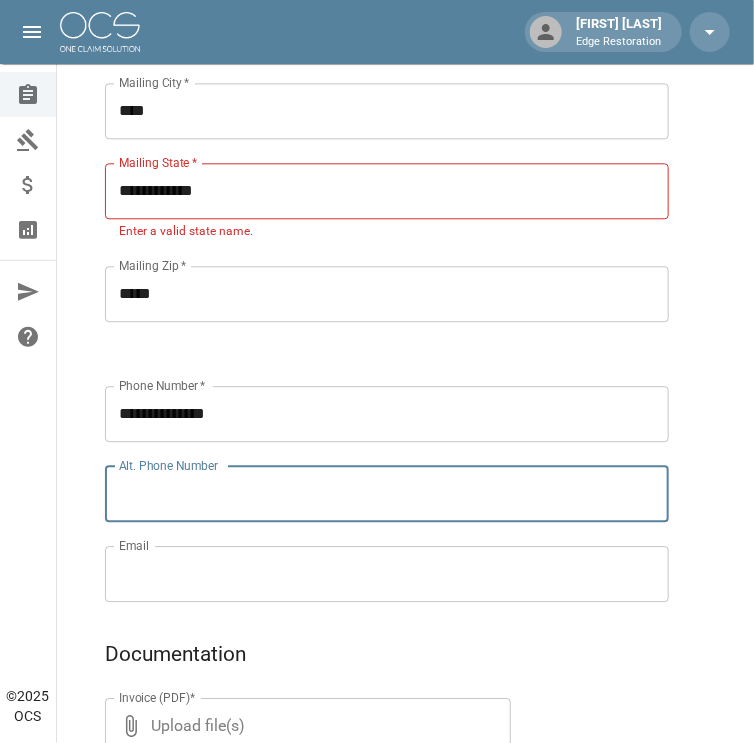 click on "Alt. Phone Number" at bounding box center [387, 494] 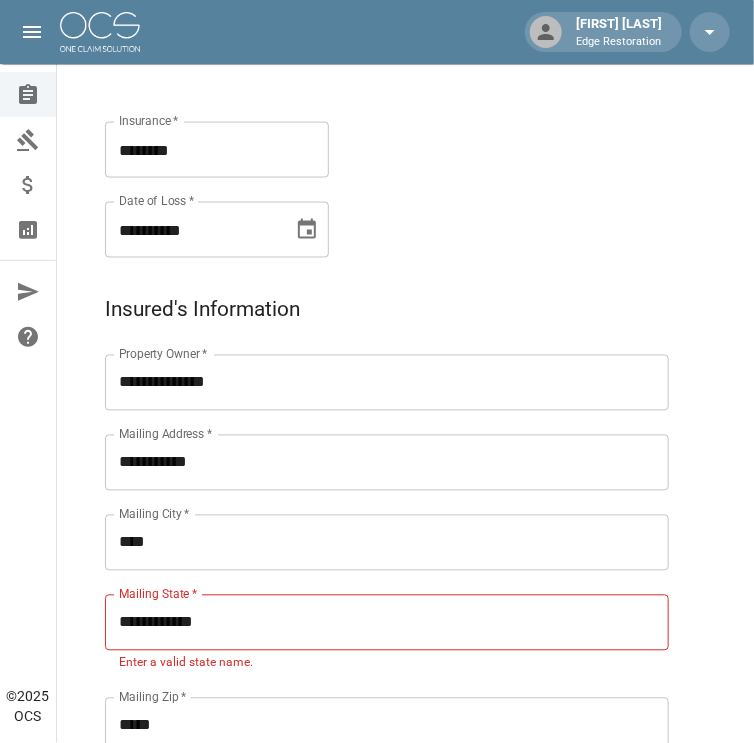 scroll, scrollTop: 685, scrollLeft: 0, axis: vertical 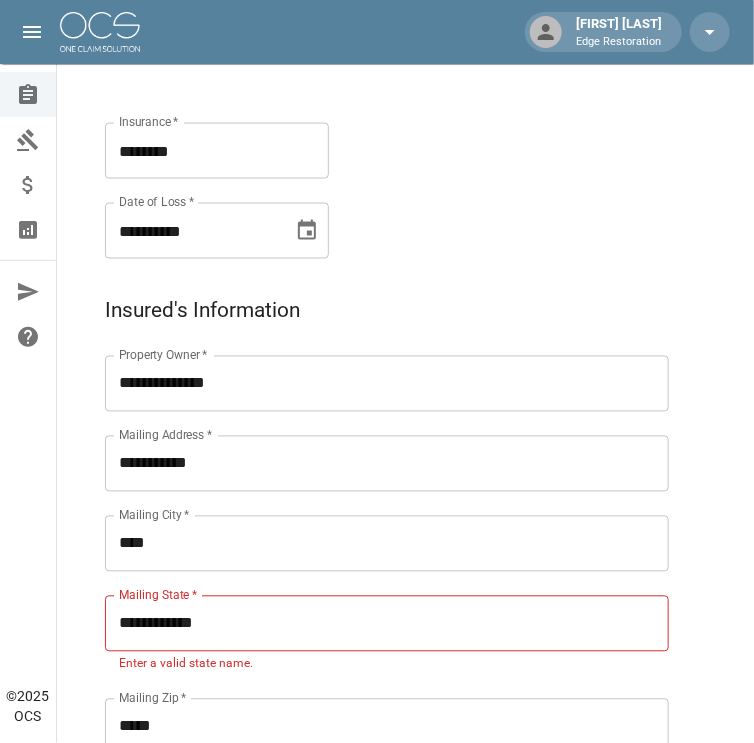 click on "**********" at bounding box center [387, 384] 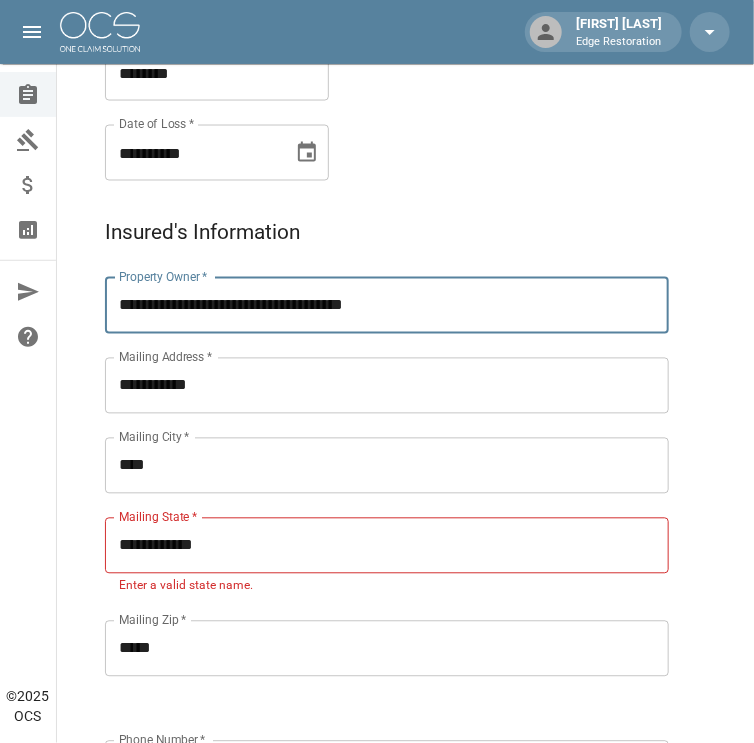 scroll, scrollTop: 764, scrollLeft: 0, axis: vertical 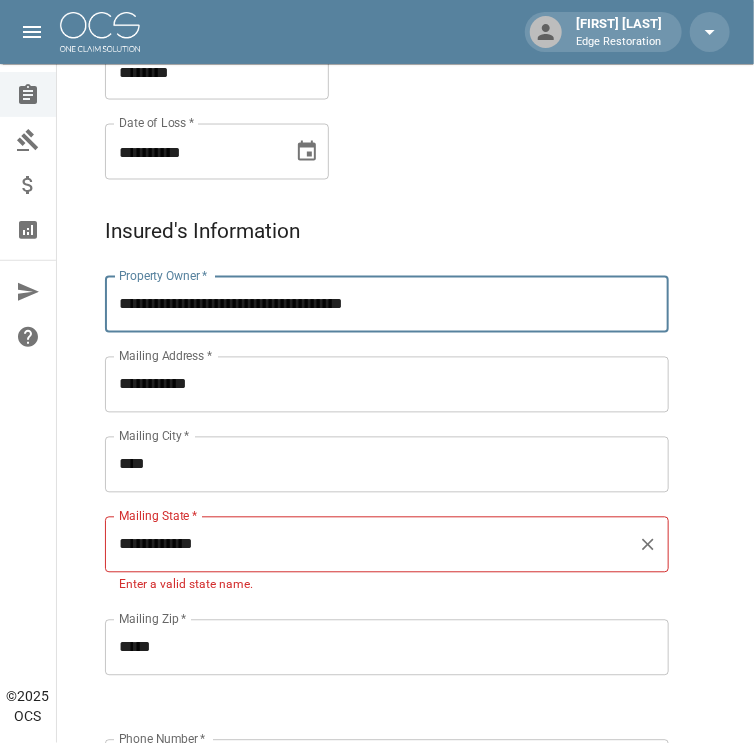 click 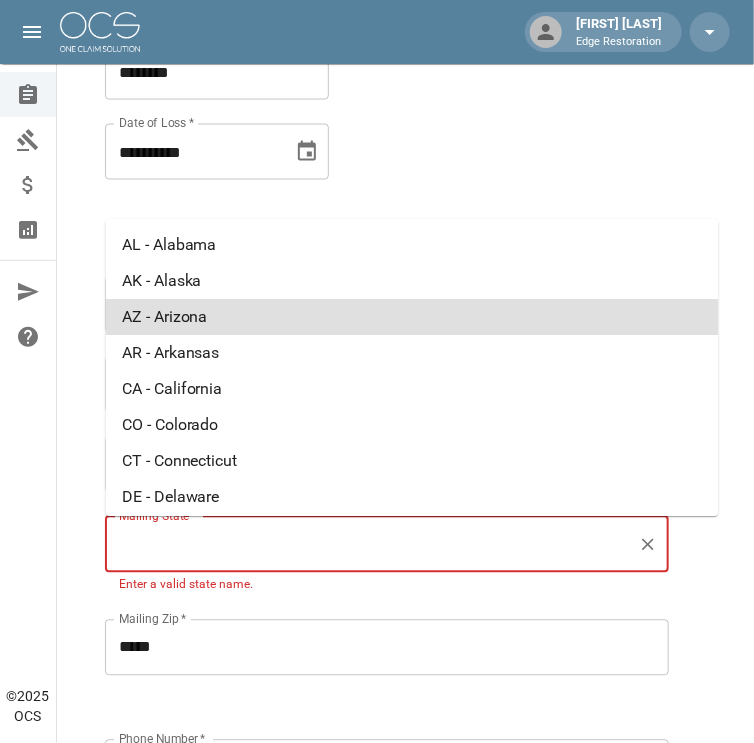 type on "*******" 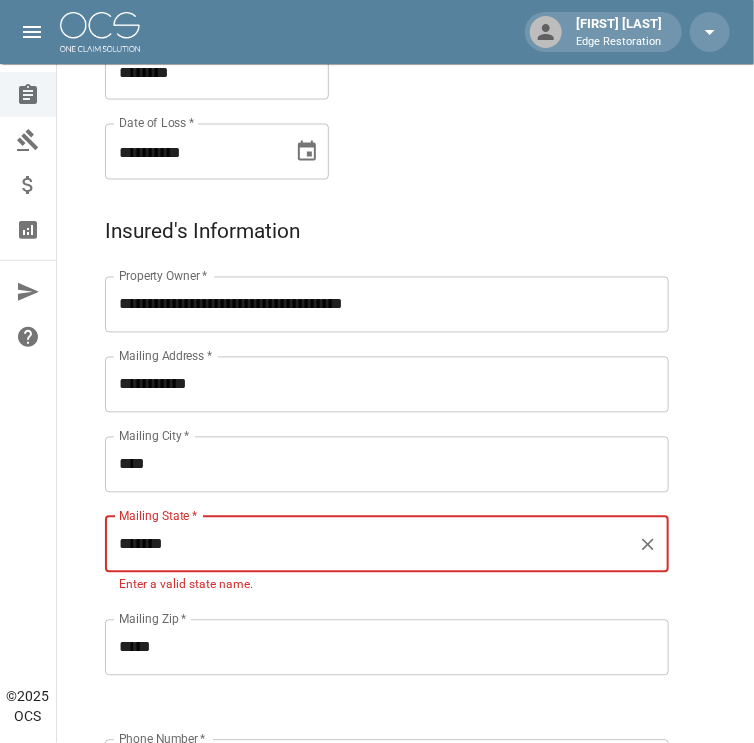 click on "**********" at bounding box center [367, 824] 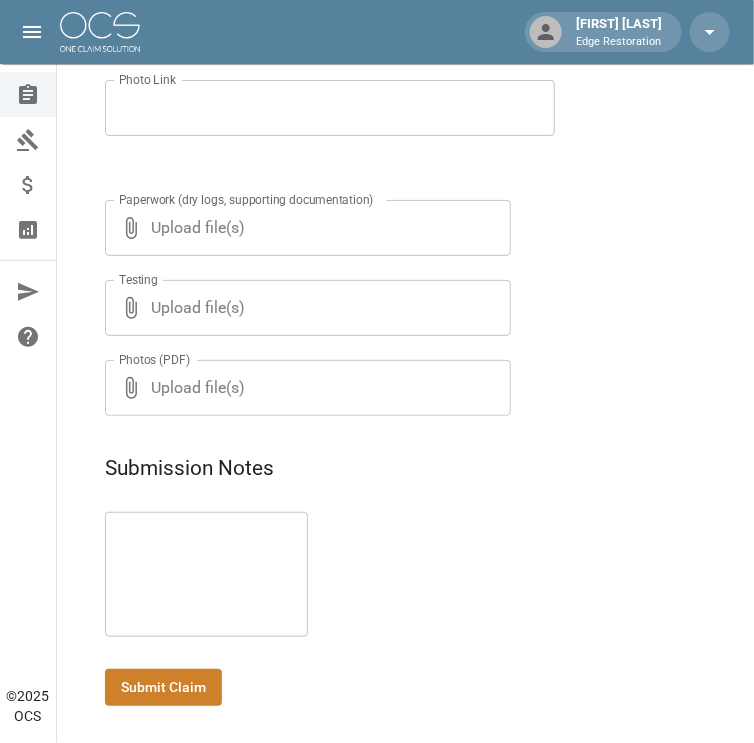 scroll, scrollTop: 1875, scrollLeft: 0, axis: vertical 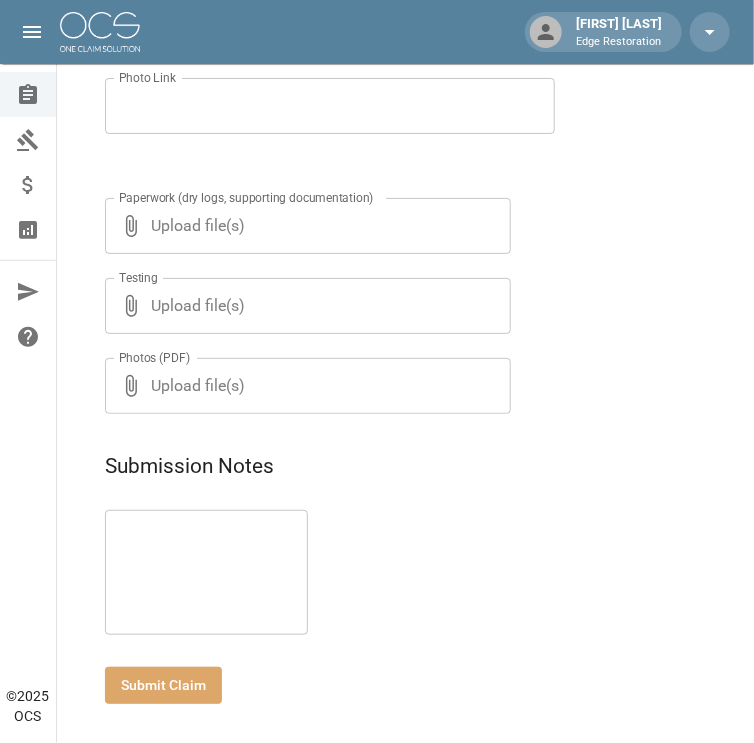 click on "Submit Claim" at bounding box center [163, 685] 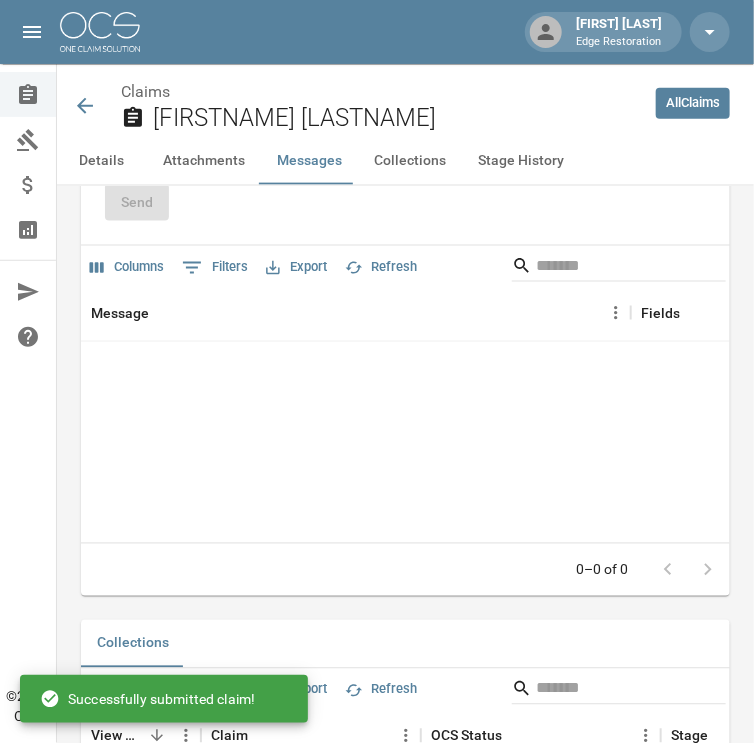 scroll, scrollTop: 2435, scrollLeft: 0, axis: vertical 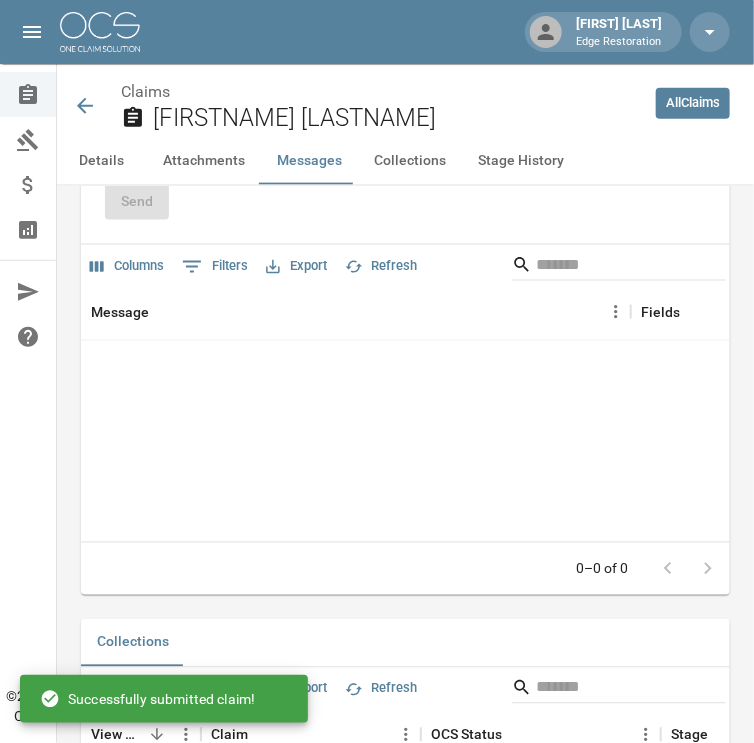 click 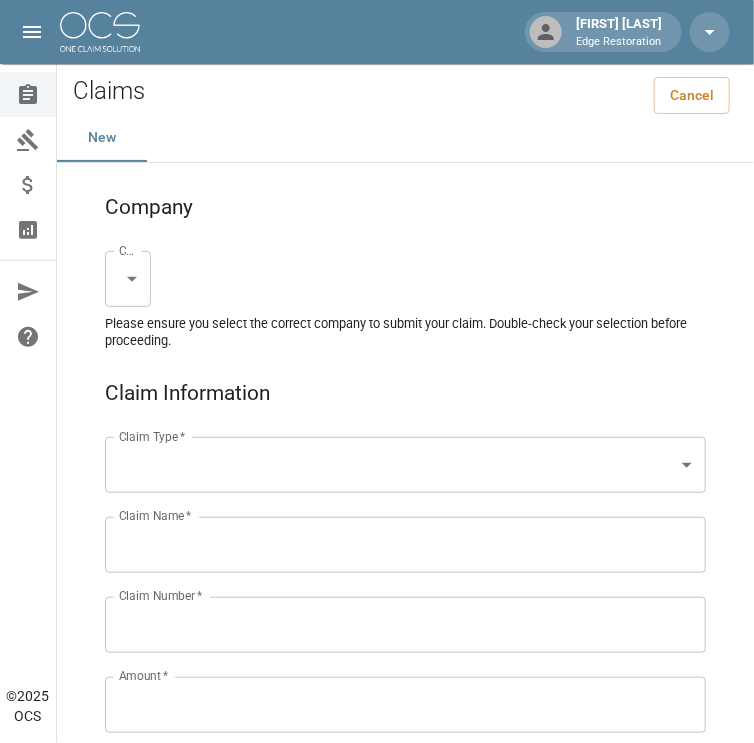 scroll, scrollTop: 9, scrollLeft: 0, axis: vertical 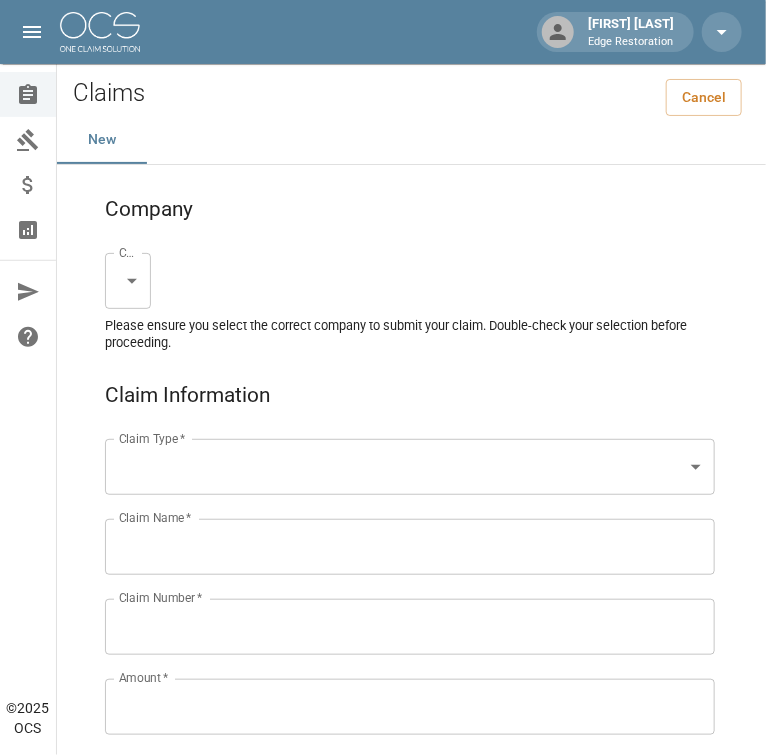click on "Chelsie Akers Edge Restoration Claims Collections Payment Tracking Analytics Contact Us Help Center © [YEAR] OCS Claims Cancel New Company Company   * ​ Company   * Please ensure you select the correct company to submit your claim. Double-check your selection before proceeding. Claim Information Claim Type   * ​ Claim Type   * Claim Name   * Claim Name   * Claim Number   * Claim Number   * Amount   * Amount   * Insurance   * Insurance   * Date of Loss   * Date of Loss   * Insured's Information Property Owner   * Property Owner   * Mailing Address   * Mailing Address   * Mailing City   * Mailing City   * Mailing State   * Mailing State   * Mailing Zip   * Mailing Zip   * Phone Number   * Phone Number   * Alt. Phone Number Alt. Phone Number Email Email Documentation Invoice (PDF)* ​ Upload file(s) Invoice (PDF)* Work Authorization* ​ Upload file(s) Work Authorization* Photo Link Photo Link Paperwork (dry logs, supporting documentation) ​" at bounding box center [383, 1300] 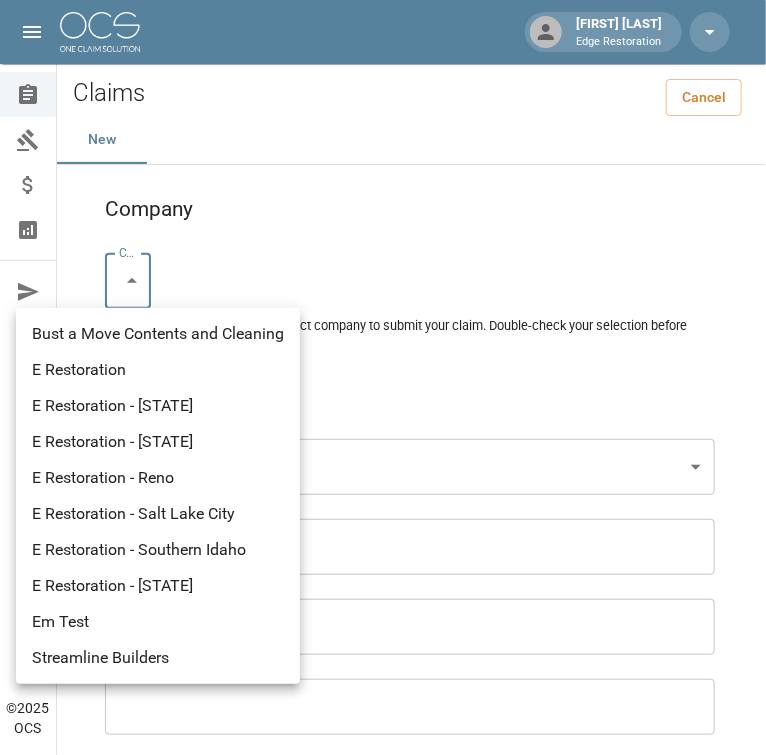 click on "E Restoration" at bounding box center [158, 370] 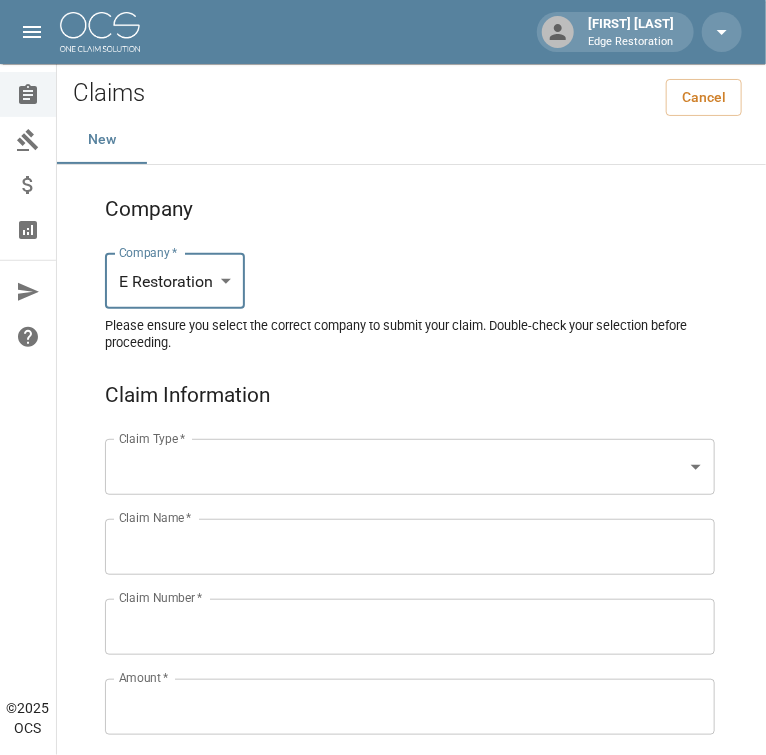 click on "Chelsie Akers Edge Restoration Claims Collections Payment Tracking Analytics Contact Us Help Center © [YEAR] OCS Claims Cancel New Company Company   * E Restoration *** Company   * Please ensure you select the correct company to submit your claim. Double-check your selection before proceeding. Claim Information Claim Type   * ​ Claim Type   * Claim Name   * Claim Name   * Claim Number   * Claim Number   * Amount   * Amount   * Insurance   * Insurance   * Date of Loss   * Date of Loss   * Insured's Information Property Owner   * Property Owner   * Mailing Address   * Mailing Address   * Mailing City   * Mailing City   * Mailing State   * Mailing State   * Mailing Zip   * Mailing Zip   * Phone Number   * Phone Number   * Alt. Phone Number Alt. Phone Number Email Email Documentation Invoice (PDF)* ​ Upload file(s) Invoice (PDF)* Work Authorization* ​ Upload file(s) Work Authorization* Photo Link Photo Link ​ Upload file(s) Testing ​ ​ *" at bounding box center [383, 1300] 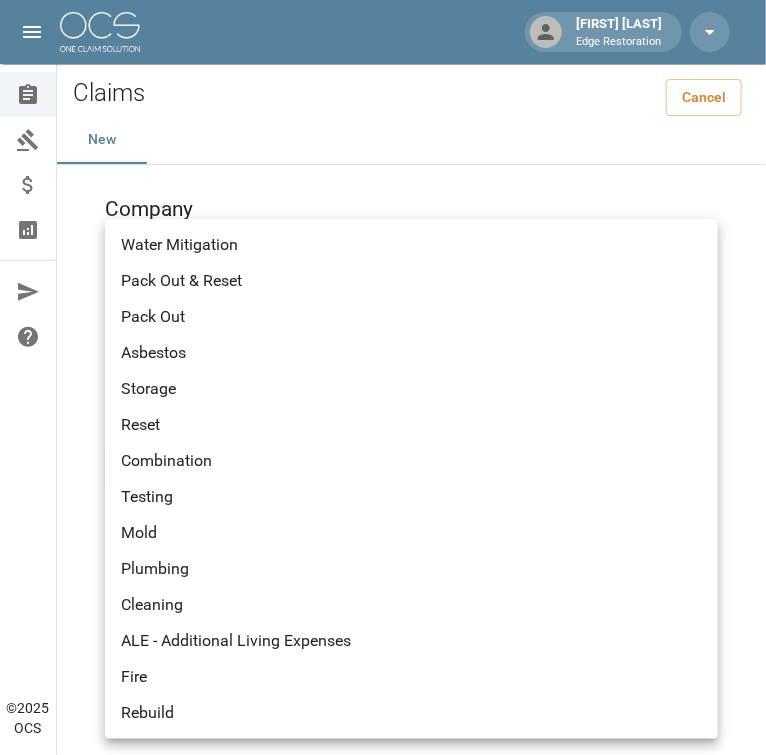 click on "Fire" at bounding box center [411, 677] 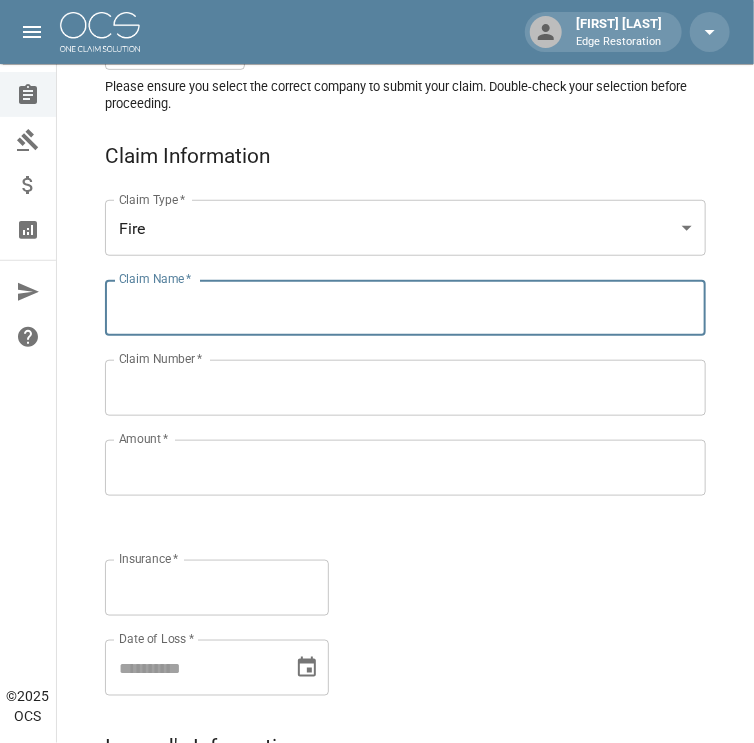 scroll, scrollTop: 248, scrollLeft: 0, axis: vertical 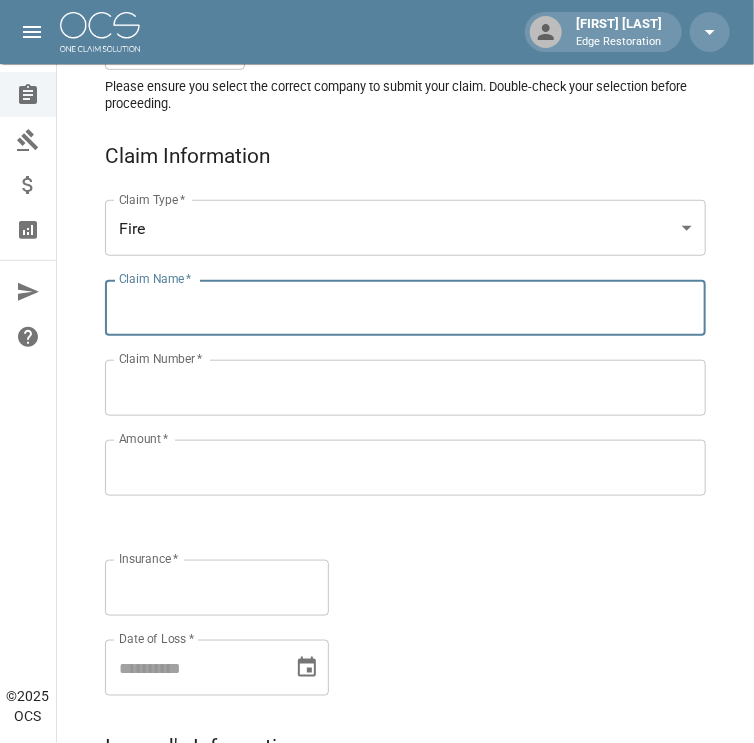 click on "Claim Name   *" at bounding box center (405, 308) 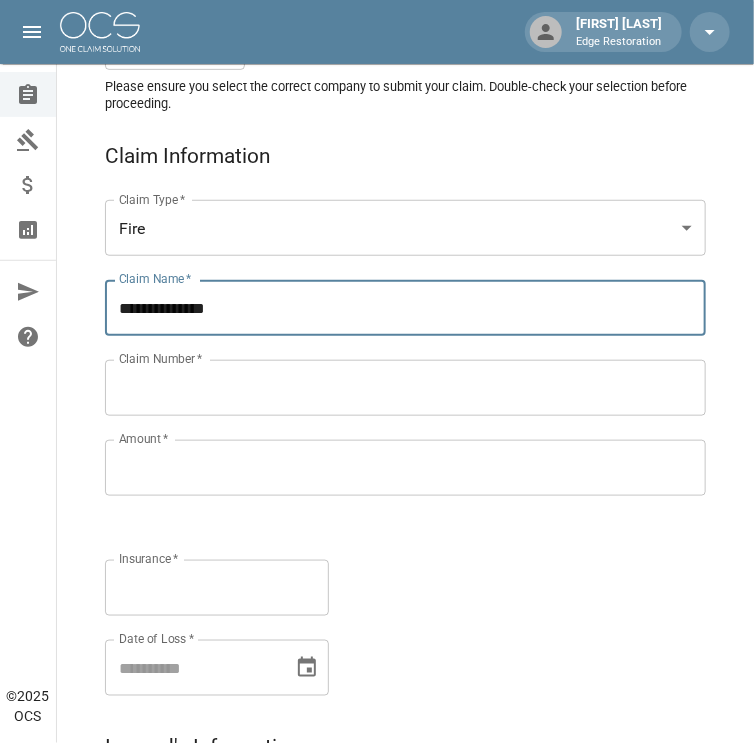 type on "**********" 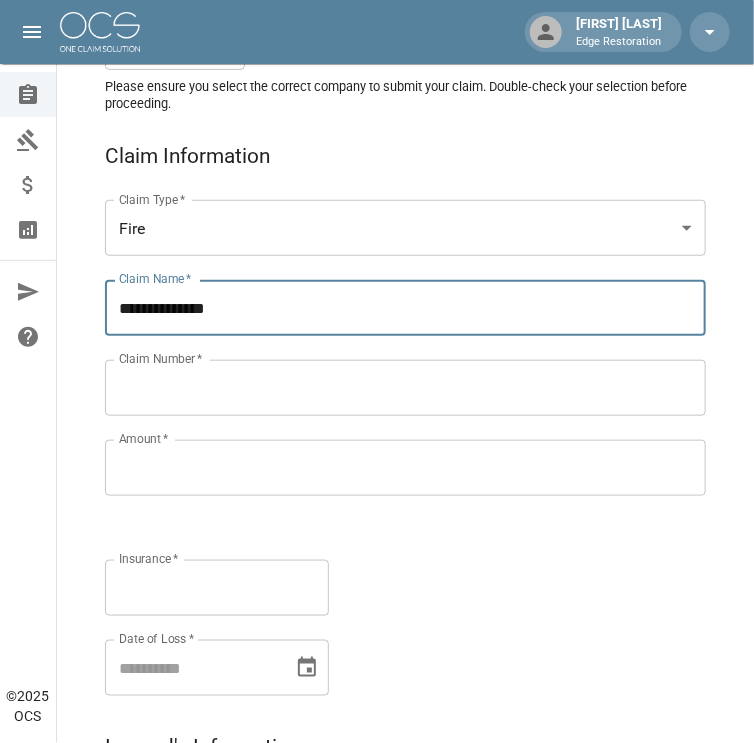 type on "****" 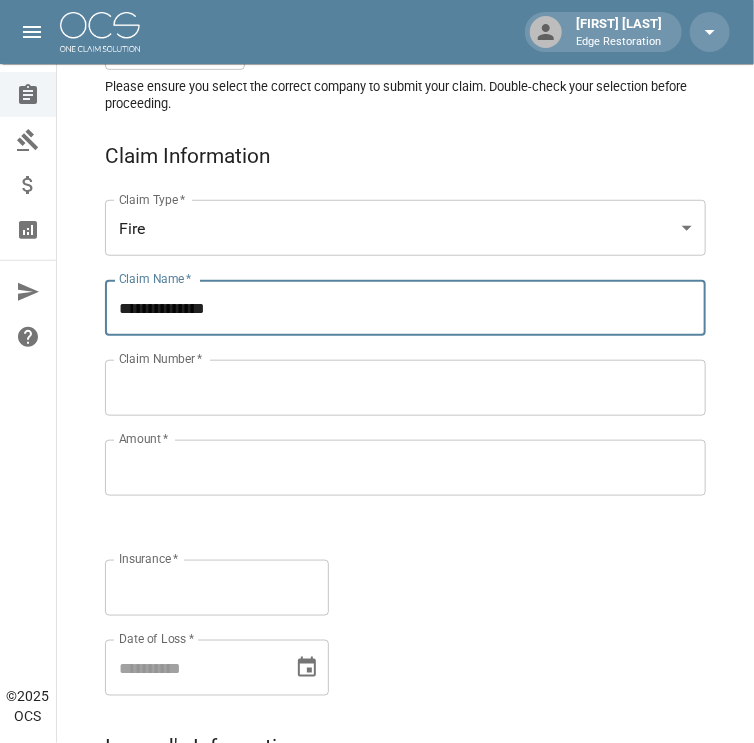 type on "*******" 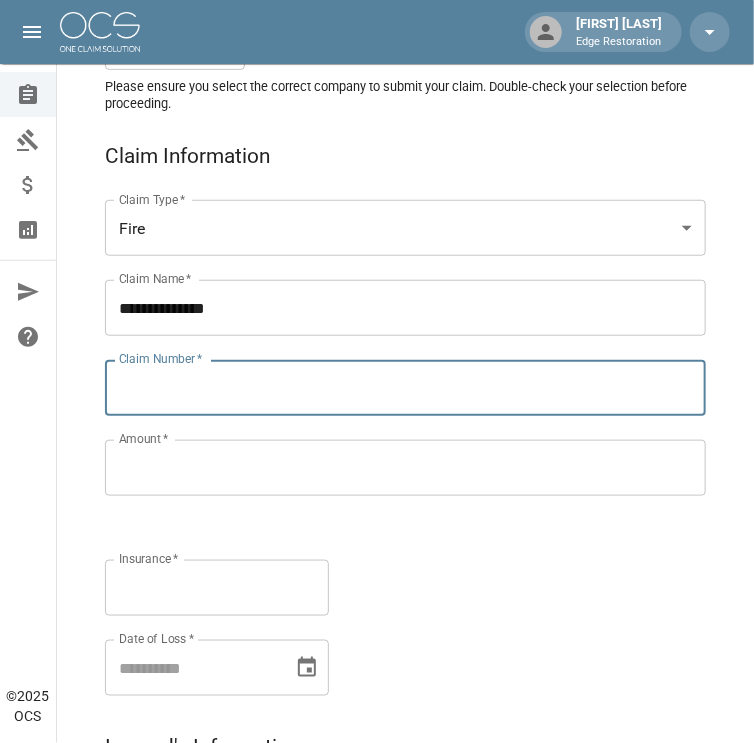 click on "Claim Number   *" at bounding box center [405, 388] 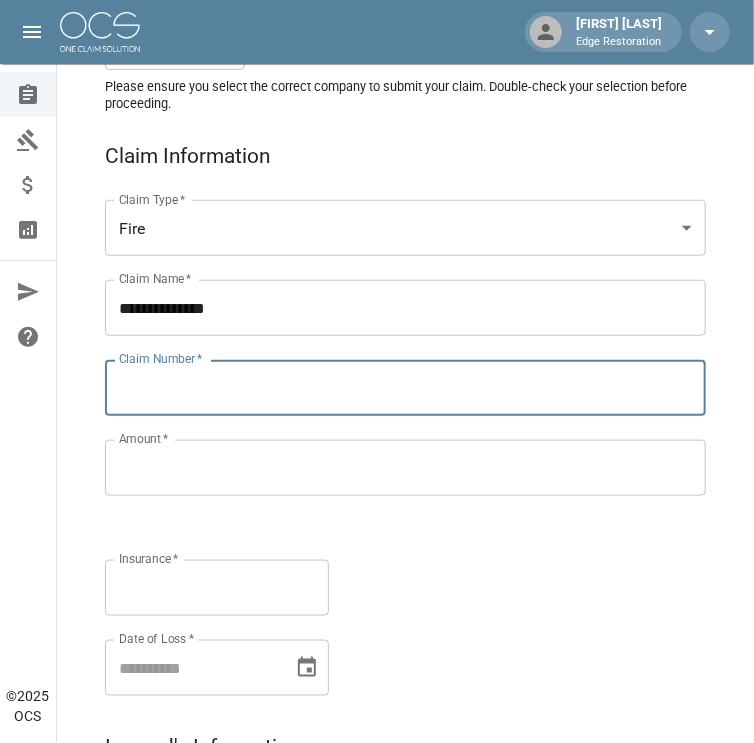 paste on "**********" 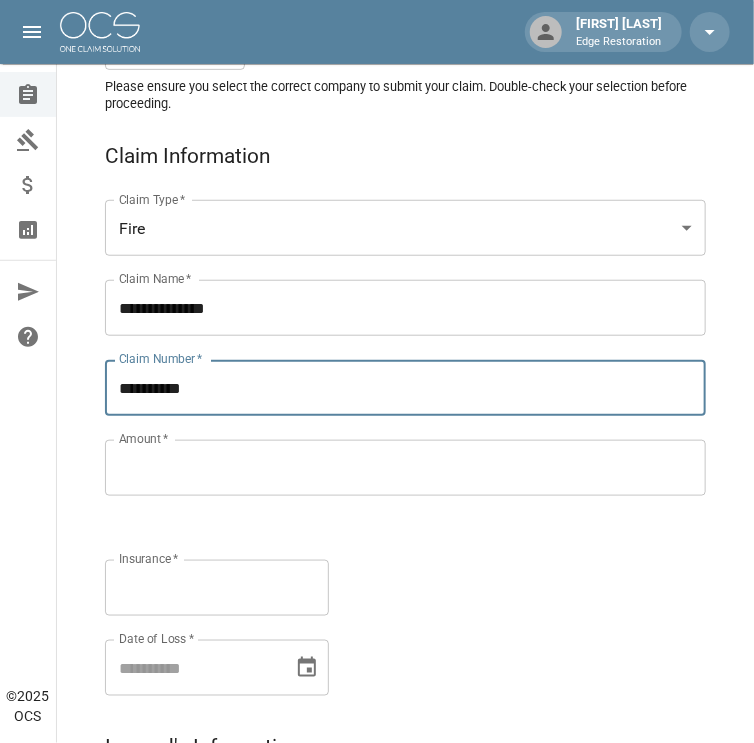 type on "**********" 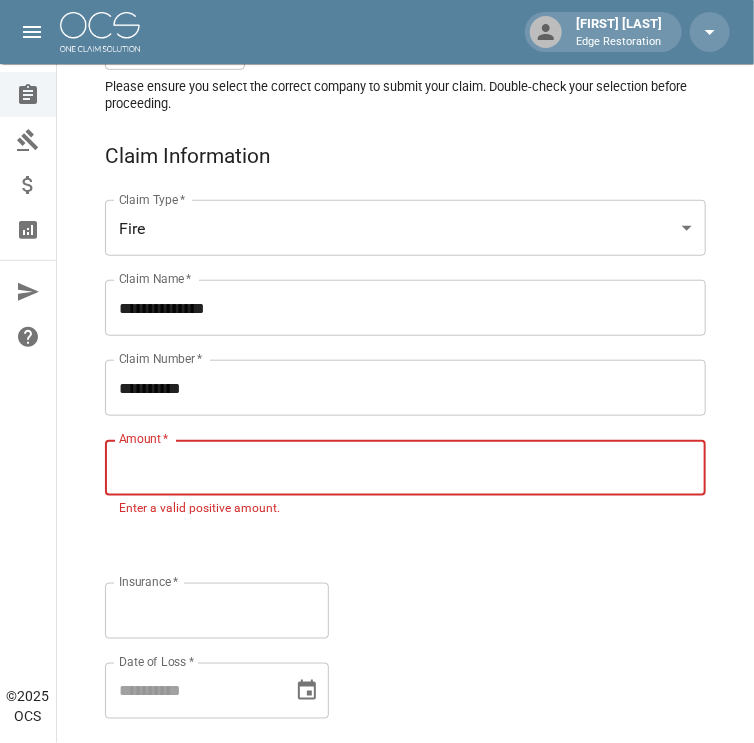 click on "Amount   *" at bounding box center [405, 468] 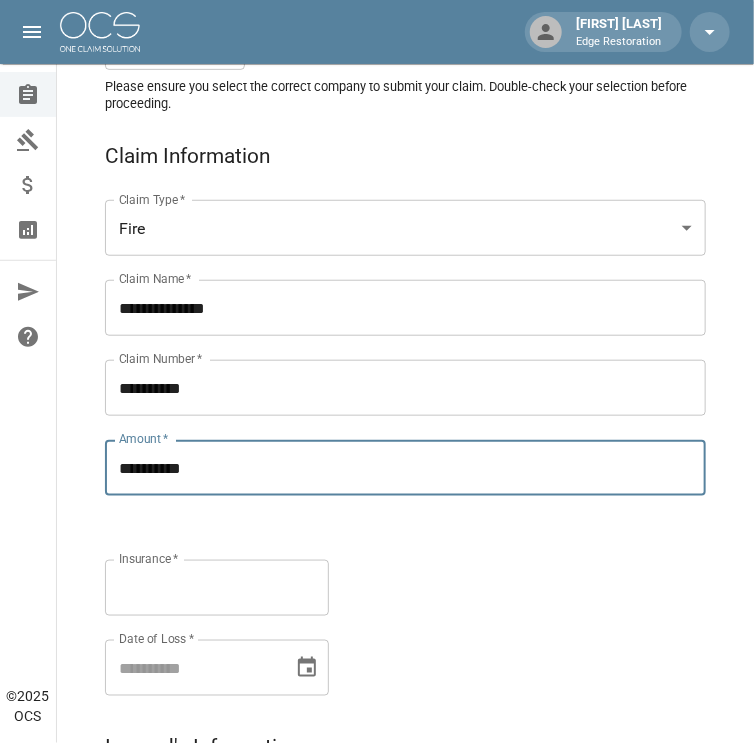 type on "**********" 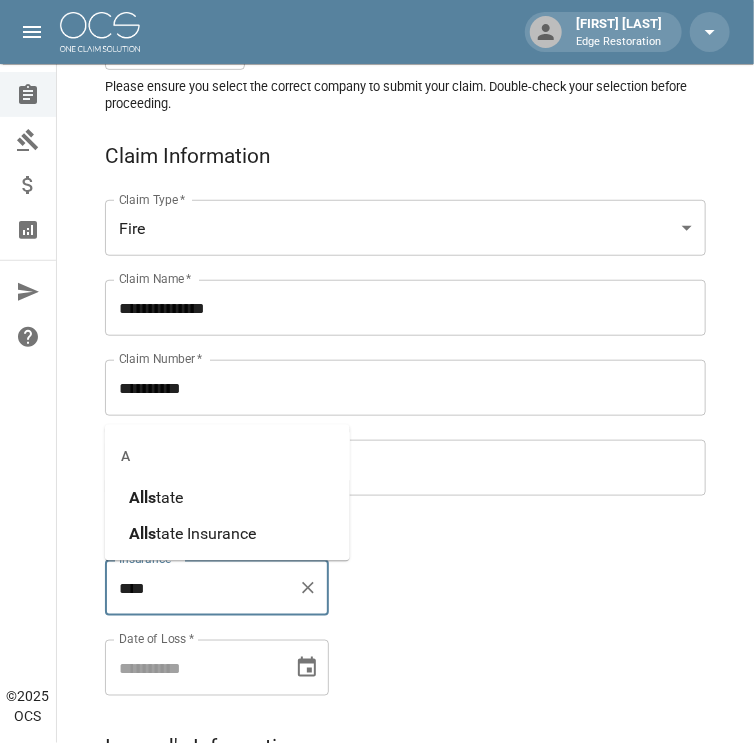 click on "Alls tate" at bounding box center [227, 499] 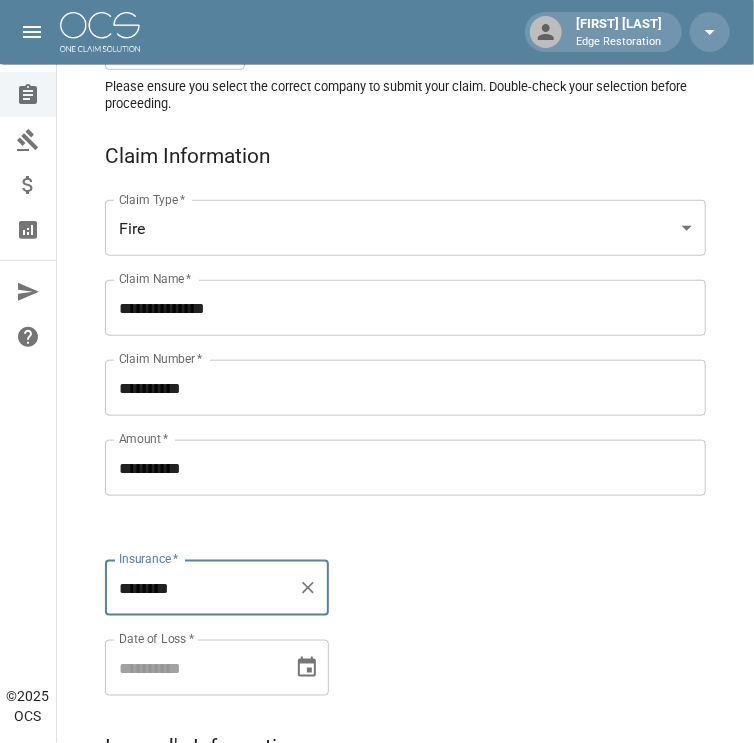 type on "********" 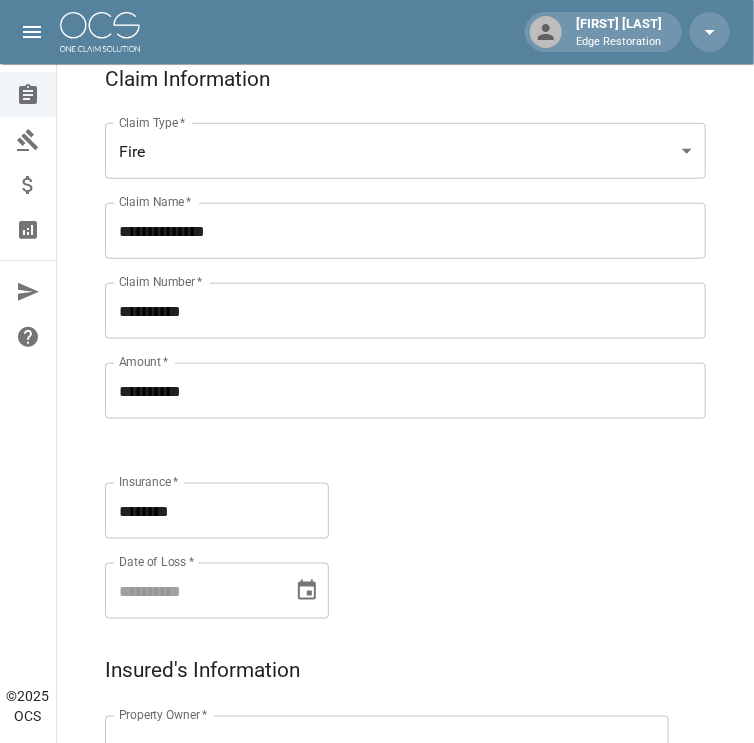 scroll, scrollTop: 327, scrollLeft: 0, axis: vertical 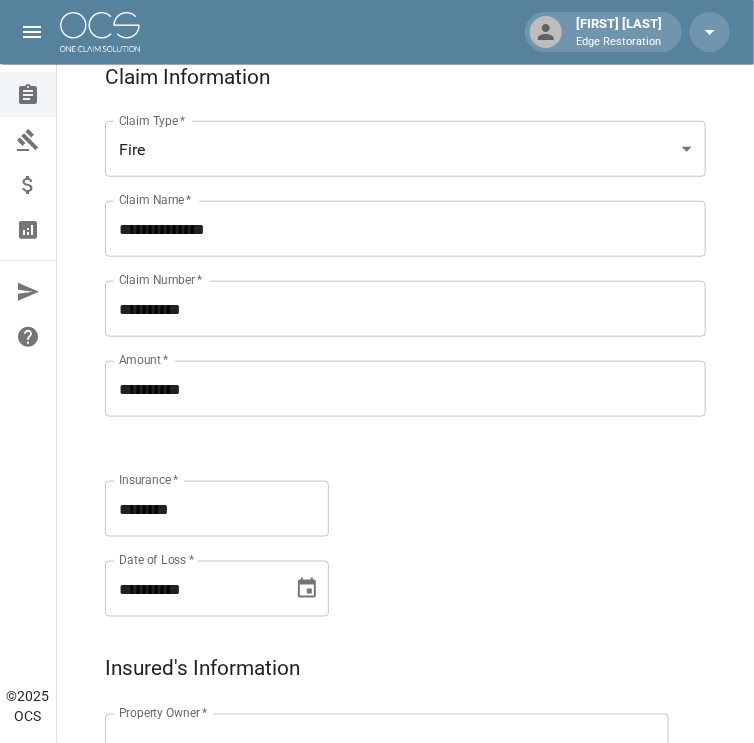 click on "**********" at bounding box center [192, 589] 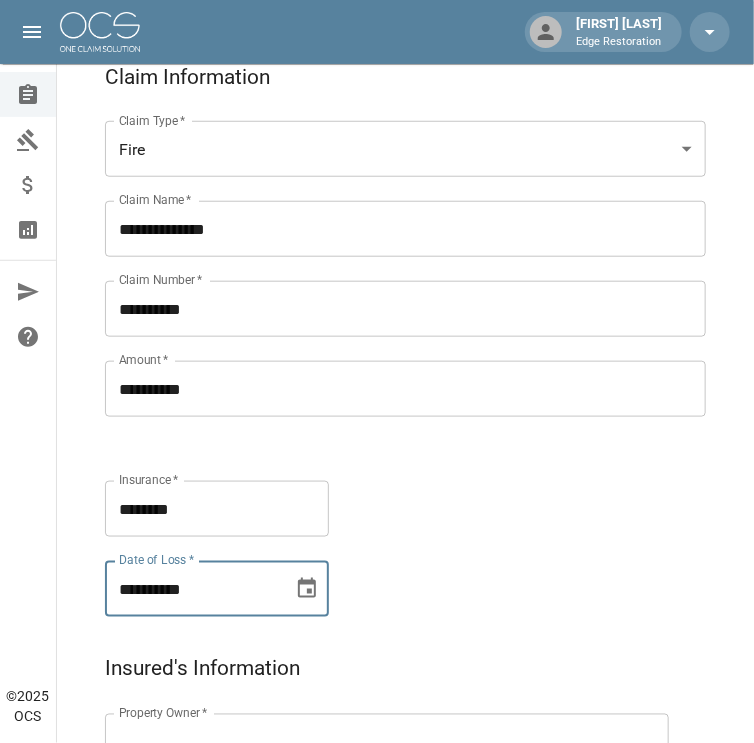 type on "**********" 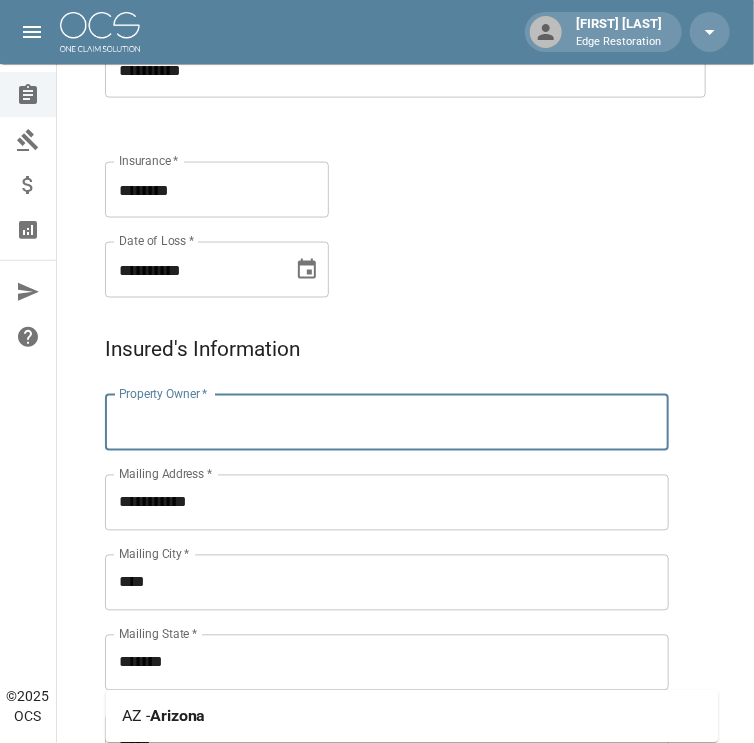 click on "Property Owner   *" at bounding box center (387, 423) 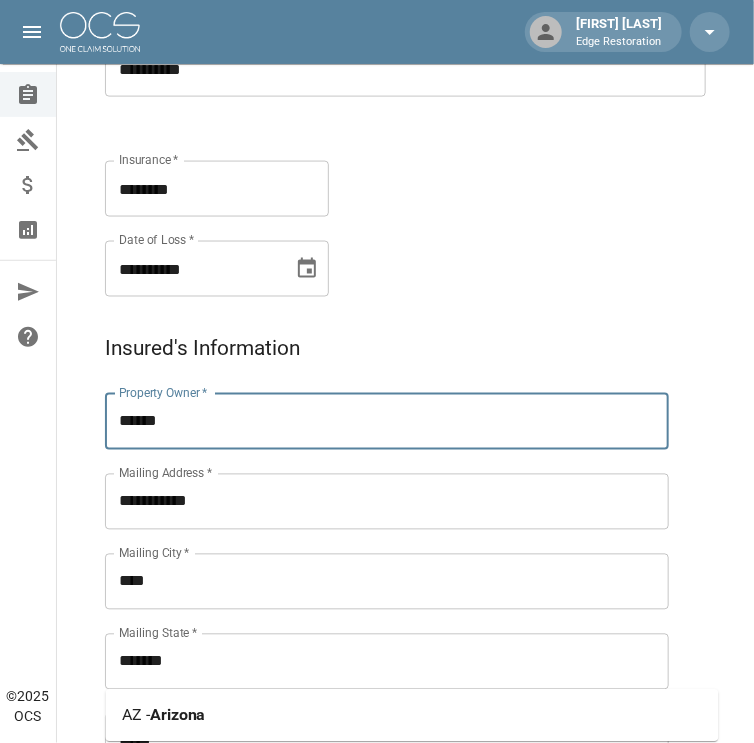 type on "**********" 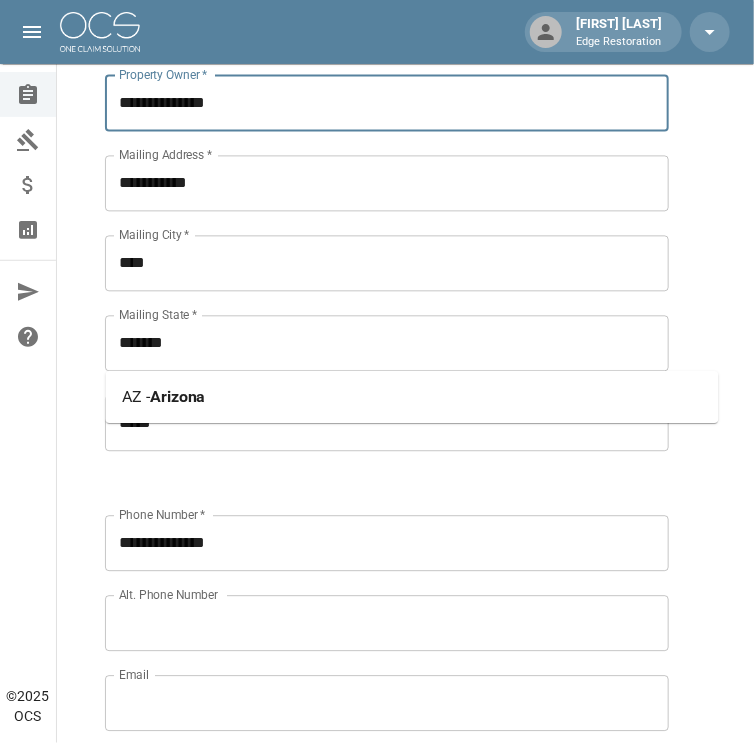 scroll, scrollTop: 967, scrollLeft: 0, axis: vertical 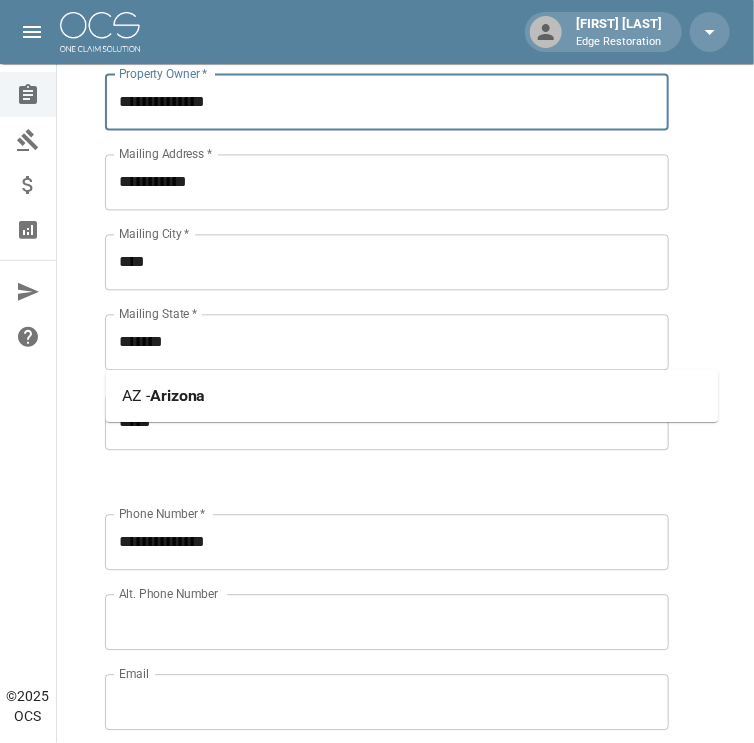 click on "**********" at bounding box center [367, 598] 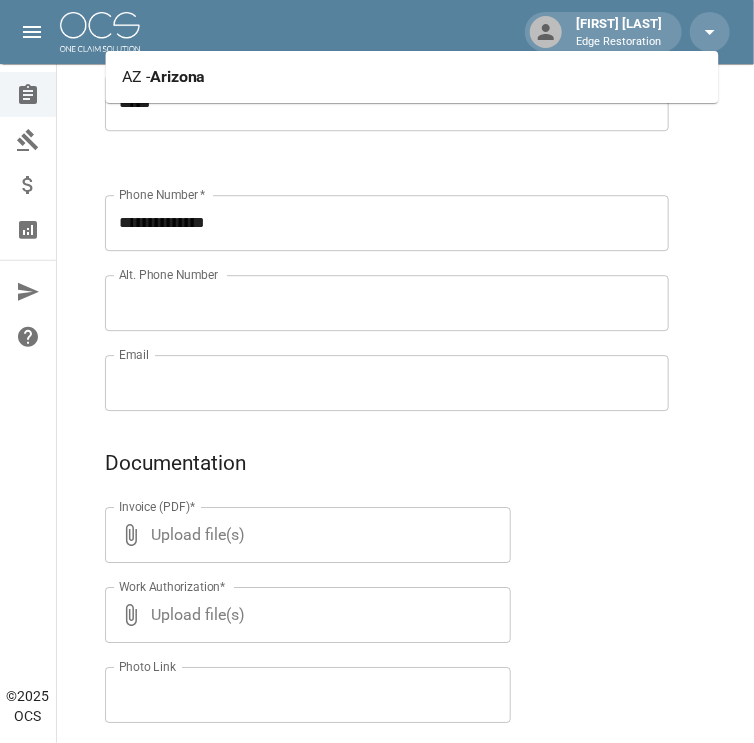 scroll, scrollTop: 1287, scrollLeft: 0, axis: vertical 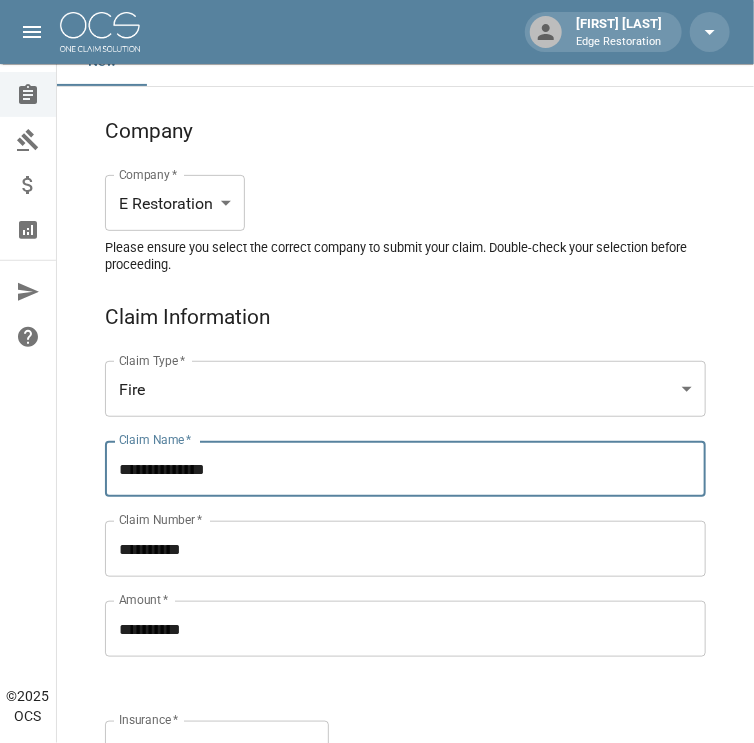 click on "**********" at bounding box center [405, 469] 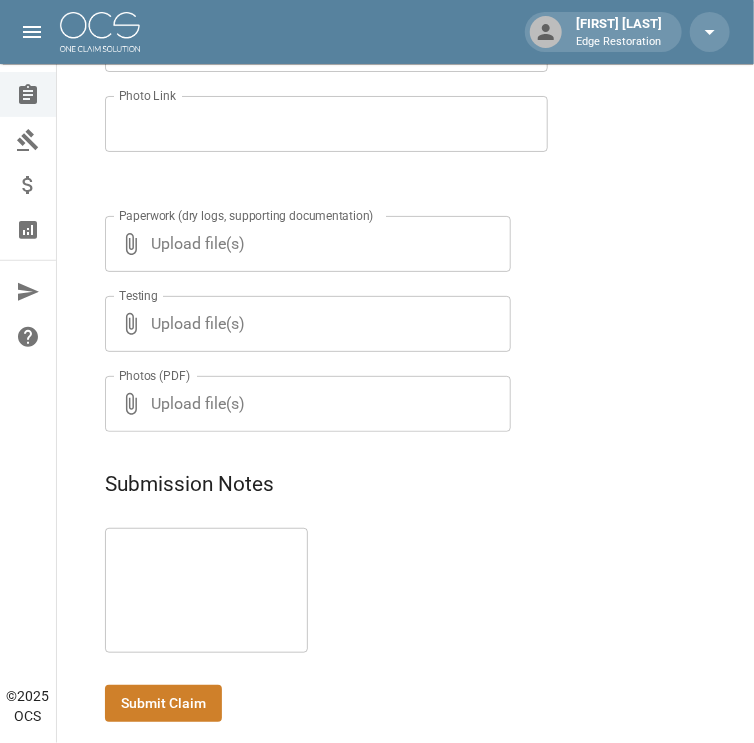 scroll, scrollTop: 1875, scrollLeft: 0, axis: vertical 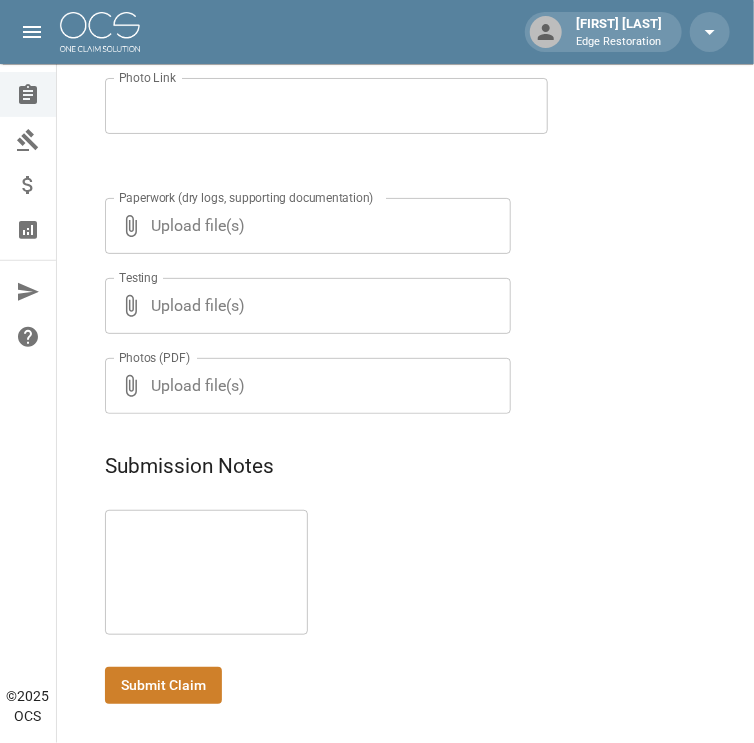 type on "**********" 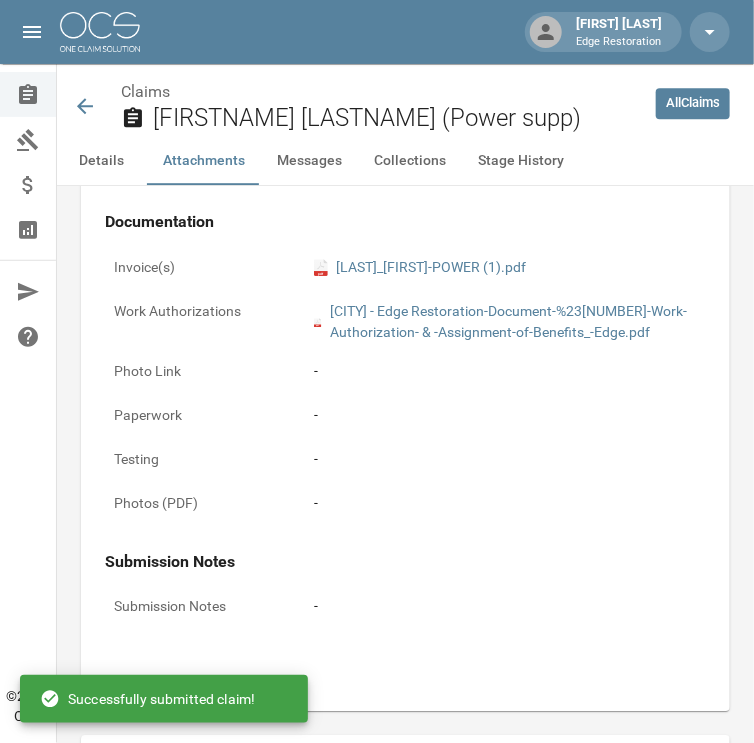scroll, scrollTop: 1875, scrollLeft: 0, axis: vertical 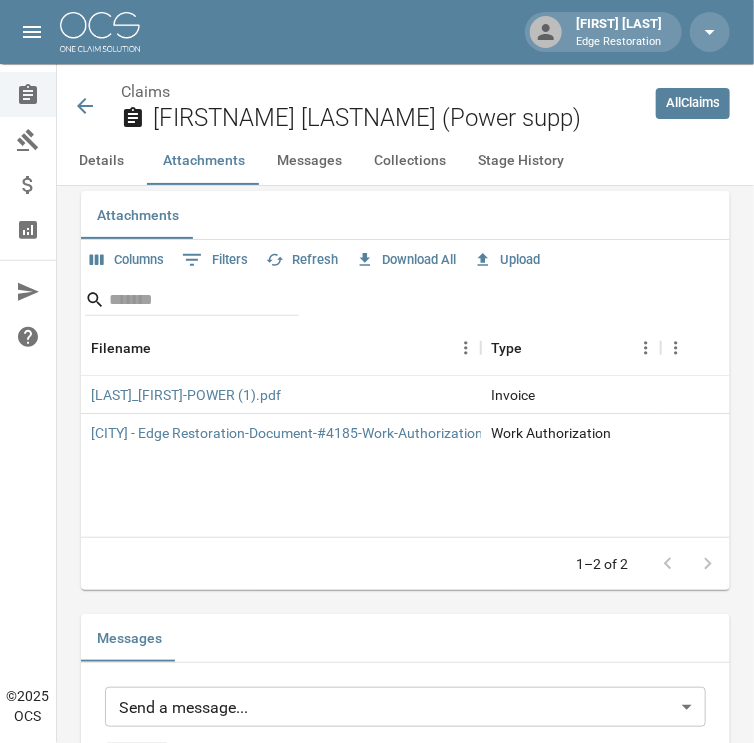 click 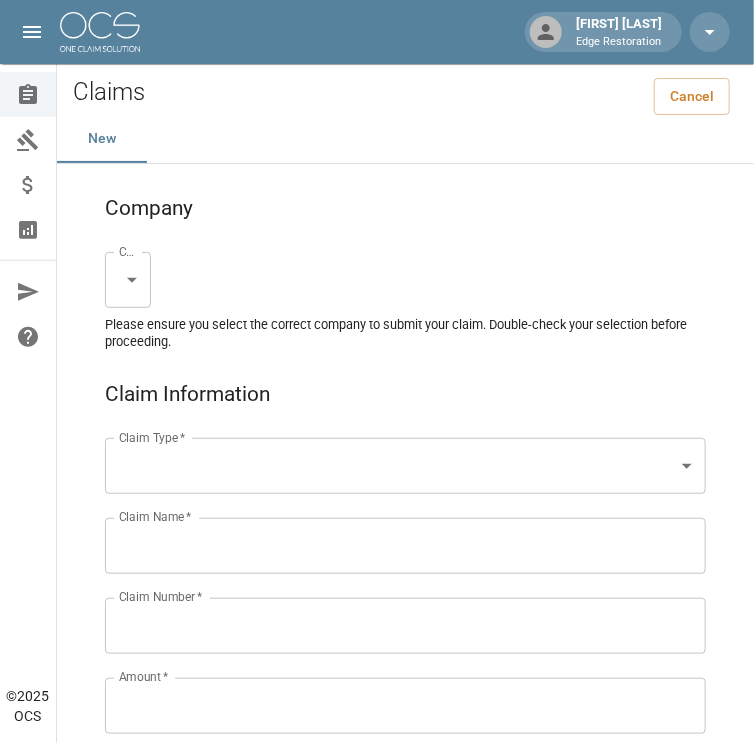 scroll, scrollTop: 9, scrollLeft: 0, axis: vertical 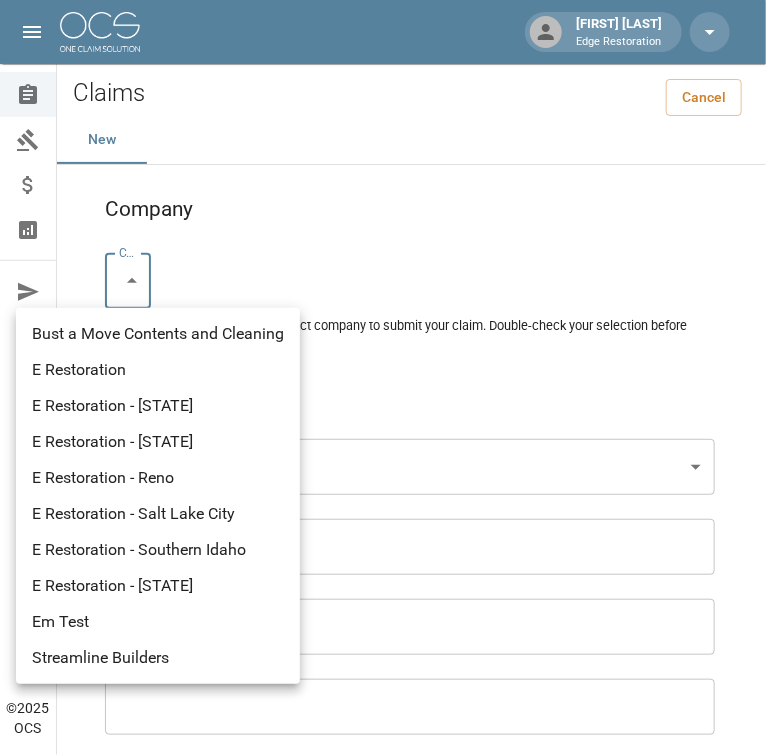 click on "Chelsie Akers Edge Restoration Claims Collections Payment Tracking Analytics Contact Us Help Center © [YEAR] OCS Claims Cancel New Company Company   * ​ Company   * Please ensure you select the correct company to submit your claim. Double-check your selection before proceeding. Claim Information Claim Type   * ​ Claim Type   * Claim Name   * Claim Name   * Claim Number   * Claim Number   * Amount   * Amount   * Insurance   * Insurance   * Date of Loss   * Date of Loss   * Insured's Information Property Owner   * Property Owner   * Mailing Address   * Mailing Address   * Mailing City   * Mailing City   * Mailing State   * Mailing State   * Mailing Zip   * Mailing Zip   * Phone Number   * Phone Number   * Alt. Phone Number Alt. Phone Number Email Email Documentation Invoice (PDF)* ​ Upload file(s) Invoice (PDF)* Work Authorization* ​ Upload file(s) Work Authorization* Photo Link Photo Link Paperwork (dry logs, supporting documentation) ​" at bounding box center [383, 1300] 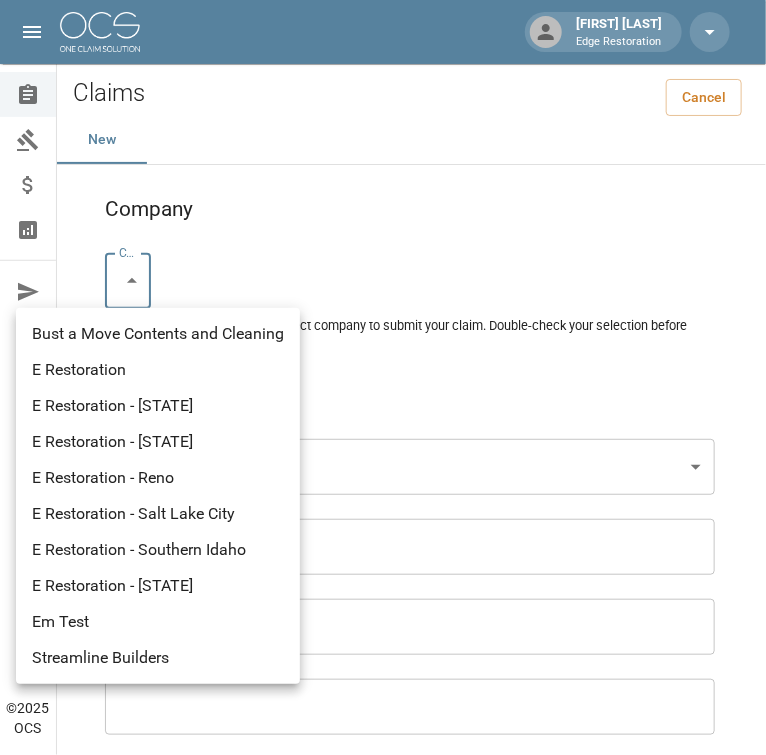 click on "E Restoration" at bounding box center [158, 370] 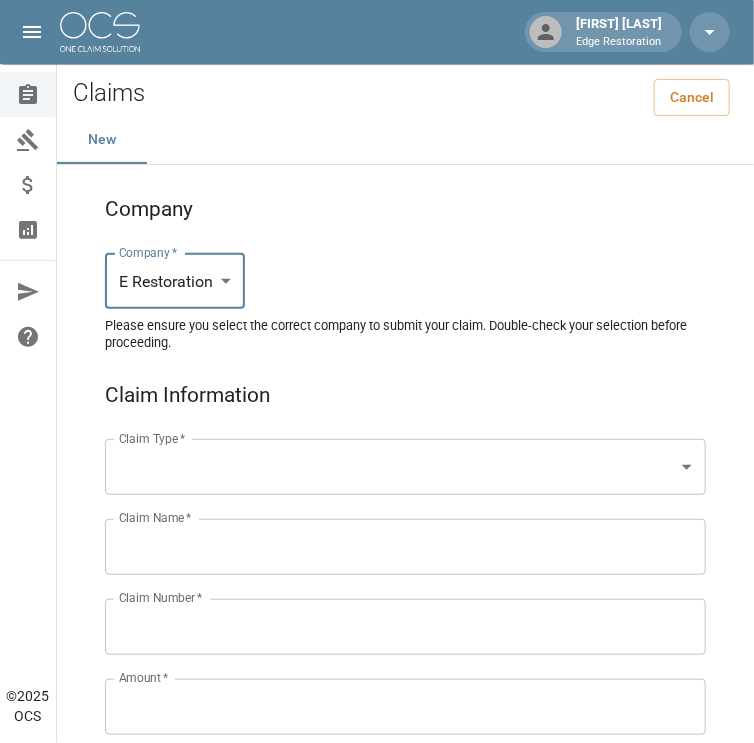click on "Chelsie Akers Edge Restoration Claims Collections Payment Tracking Analytics Contact Us Help Center © [YEAR] OCS Claims Cancel New Company Company   * E Restoration *** Company   * Please ensure you select the correct company to submit your claim. Double-check your selection before proceeding. Claim Information Claim Type   * ​ Claim Type   * Claim Name   * Claim Name   * Claim Number   * Claim Number   * Amount   * Amount   * Insurance   * Insurance   * Date of Loss   * Date of Loss   * Insured's Information Property Owner   * Property Owner   * Mailing Address   * Mailing Address   * Mailing City   * Mailing City   * Mailing State   * Mailing State   * Mailing Zip   * Mailing Zip   * Phone Number   * Phone Number   * Alt. Phone Number Alt. Phone Number Email Email Documentation Invoice (PDF)* ​ Upload file(s) Invoice (PDF)* Work Authorization* ​ Upload file(s) Work Authorization* Photo Link Photo Link ​ Upload file(s) Testing ​ ​ *" at bounding box center [377, 1300] 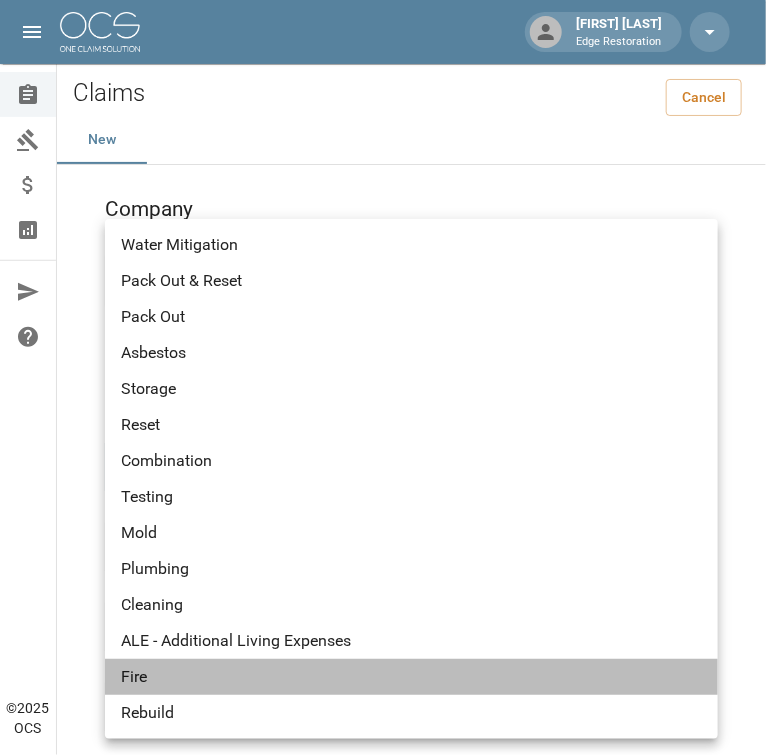 click on "Fire" at bounding box center (411, 677) 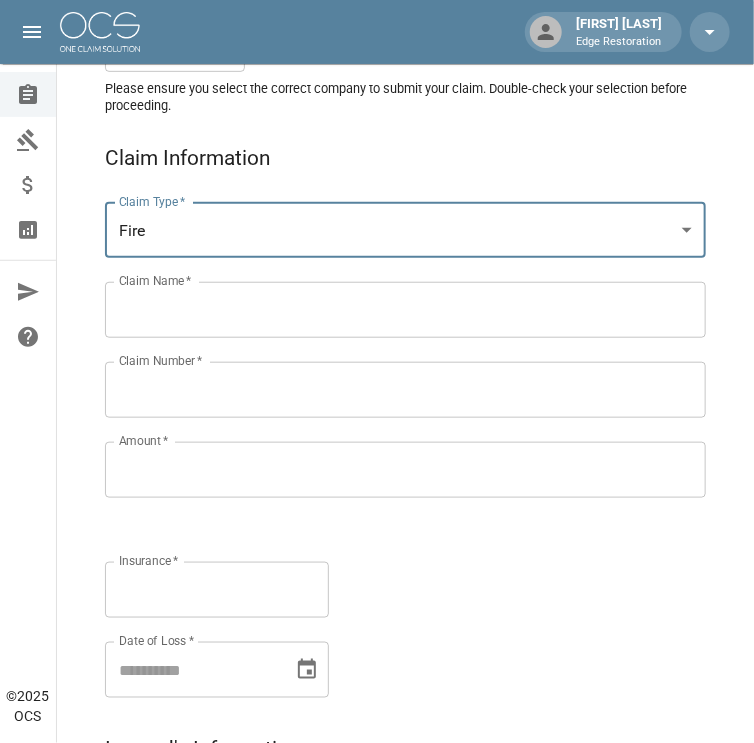 scroll, scrollTop: 248, scrollLeft: 0, axis: vertical 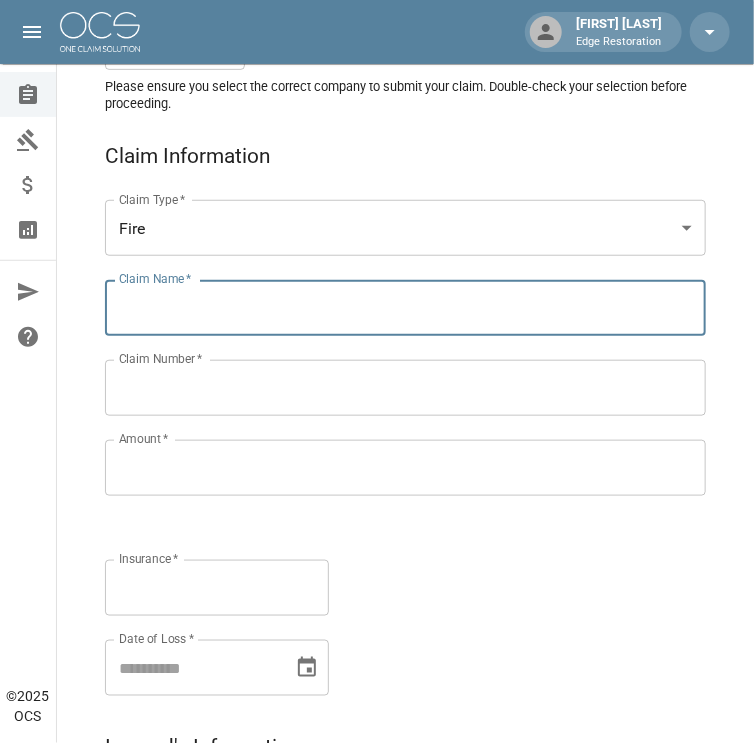 click on "Claim Name   *" at bounding box center (405, 308) 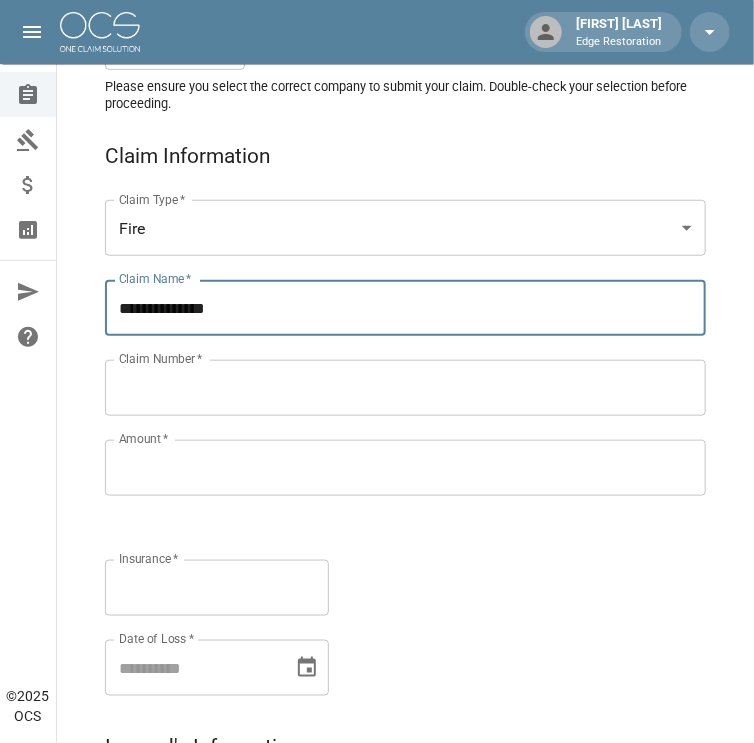 type on "**********" 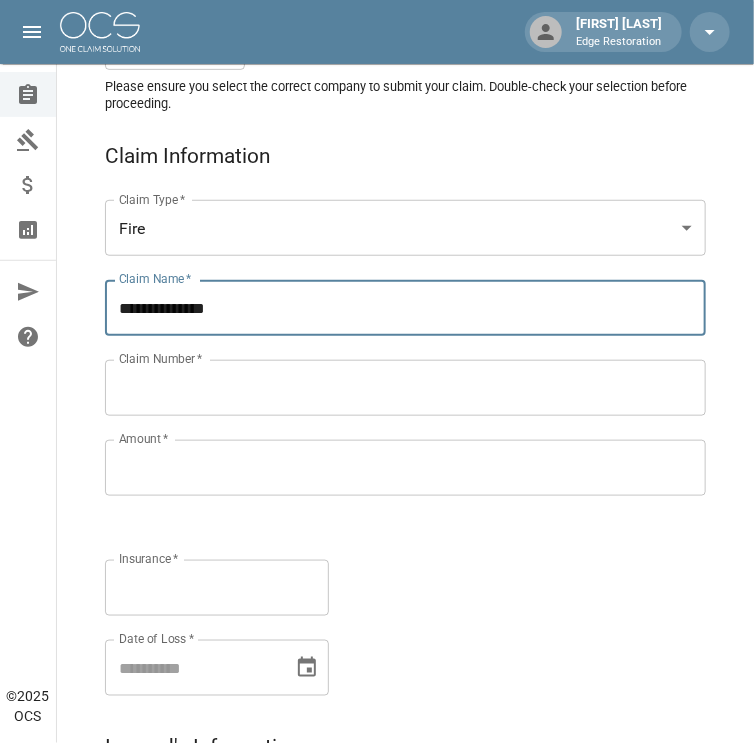 type on "****" 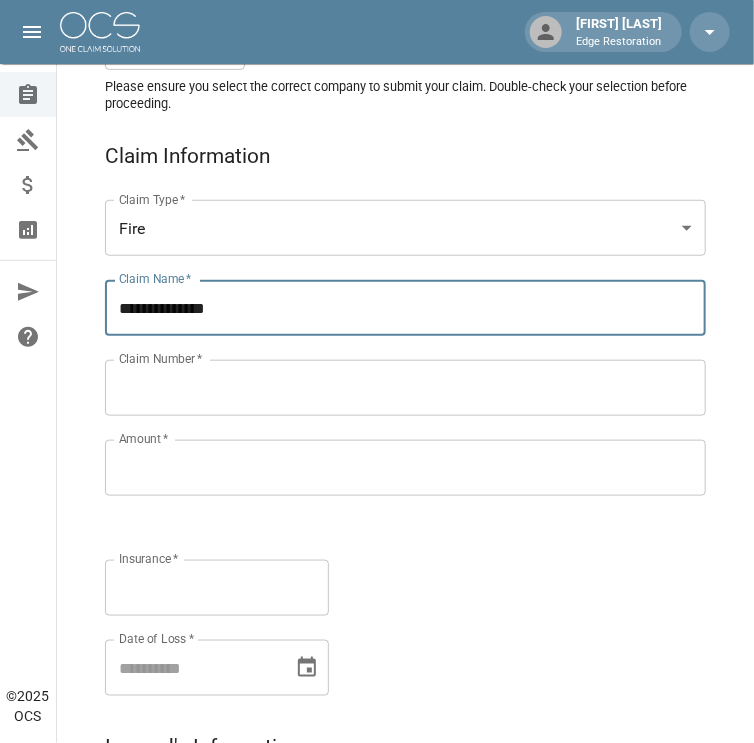 type on "*******" 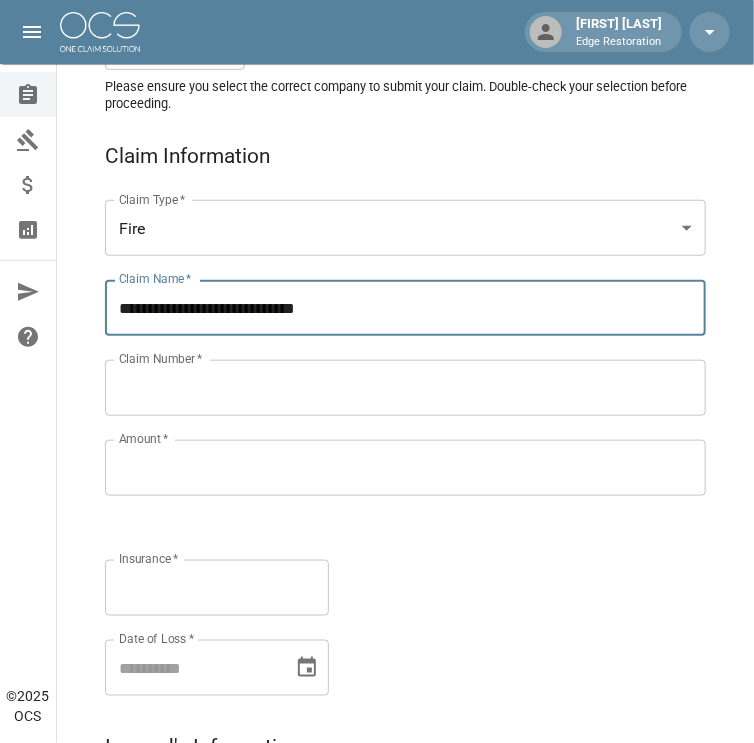 type on "**********" 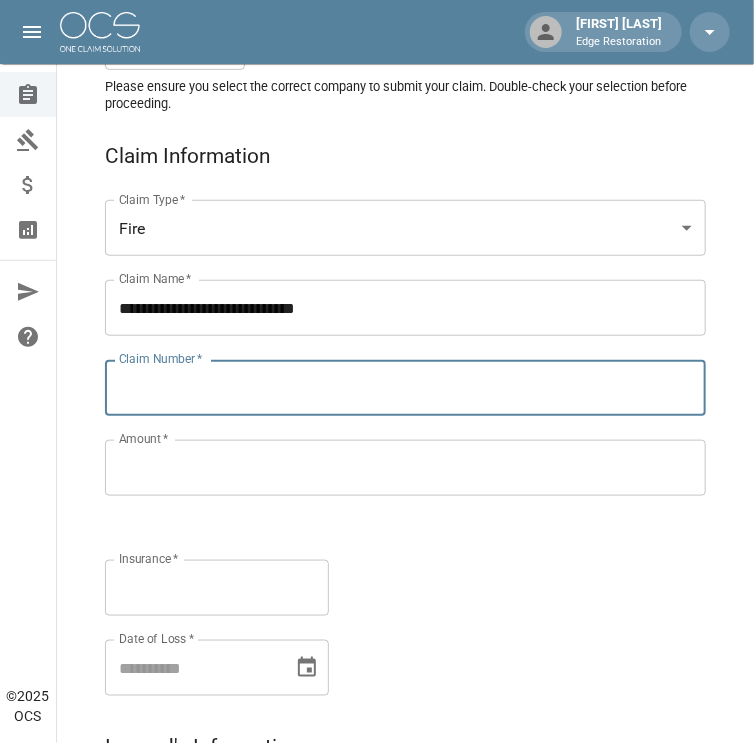 paste on "**********" 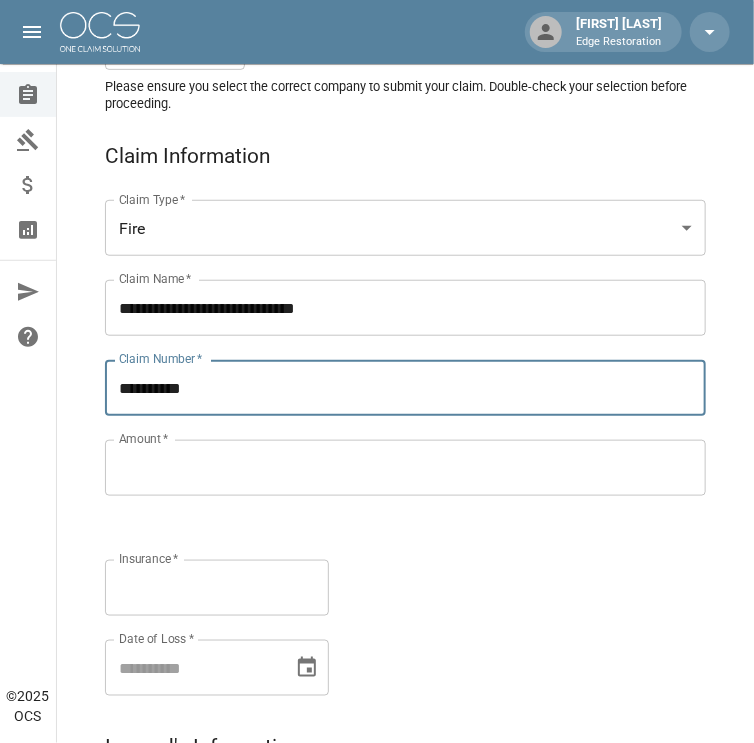 type on "**********" 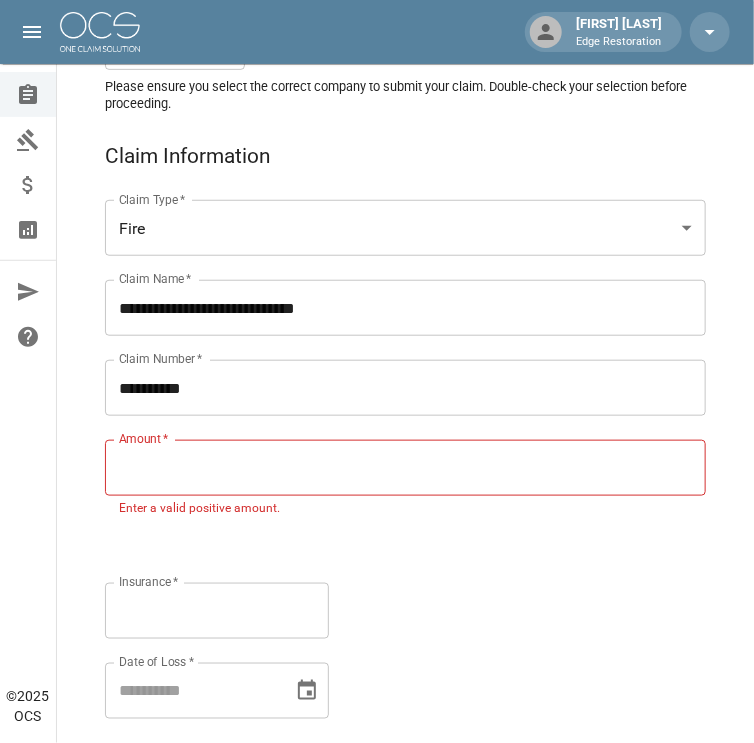 click on "Amount   *" at bounding box center (405, 468) 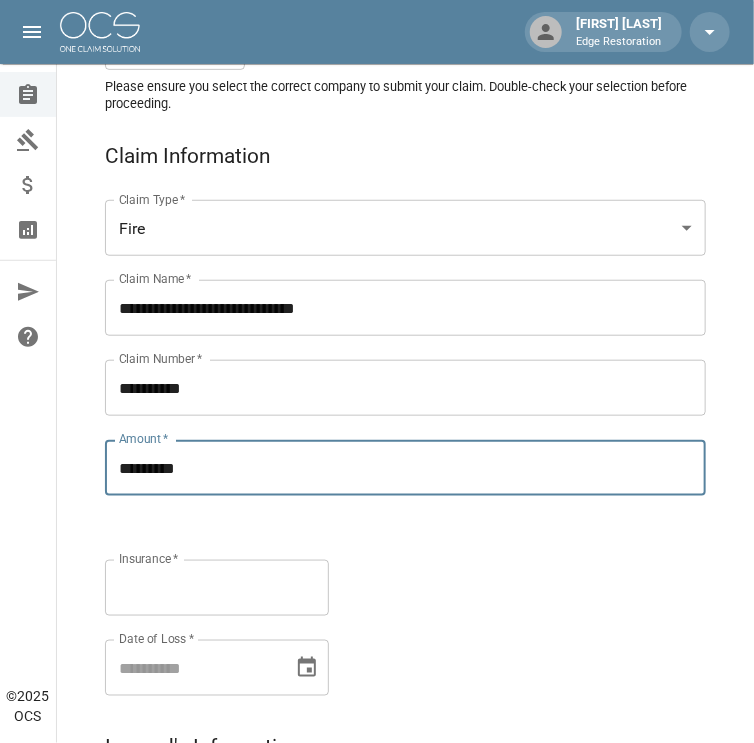 type on "*********" 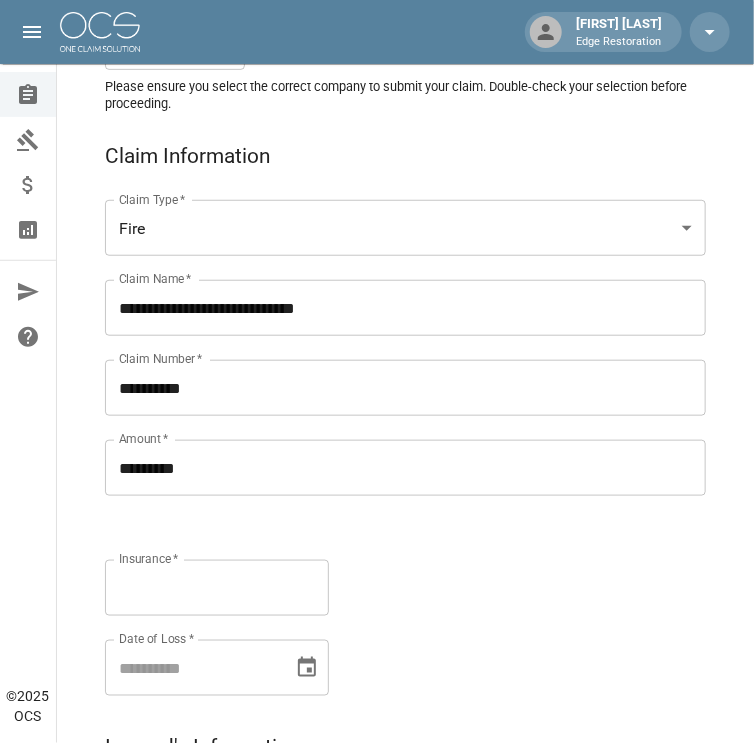 click on "**********" at bounding box center (385, 424) 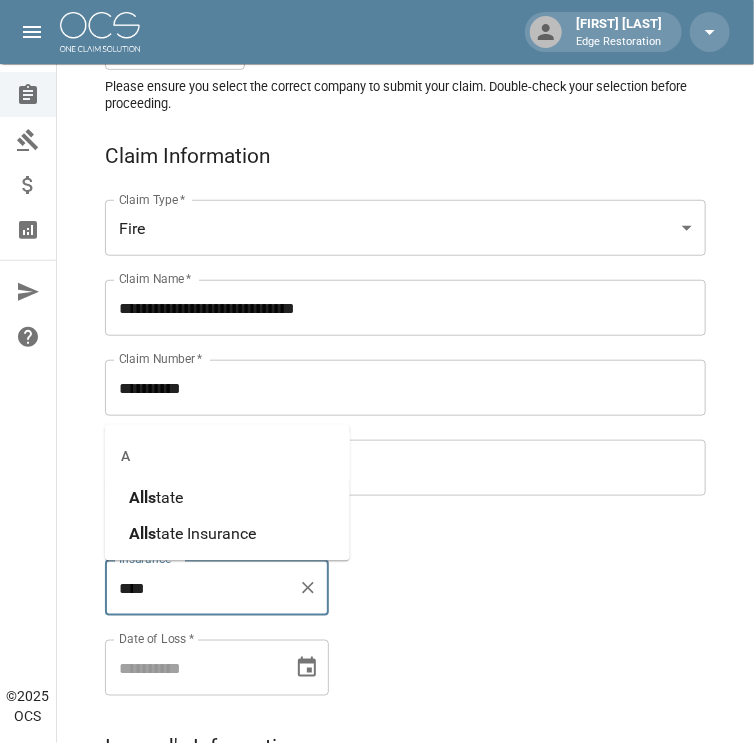 click on "Alls tate" at bounding box center [227, 499] 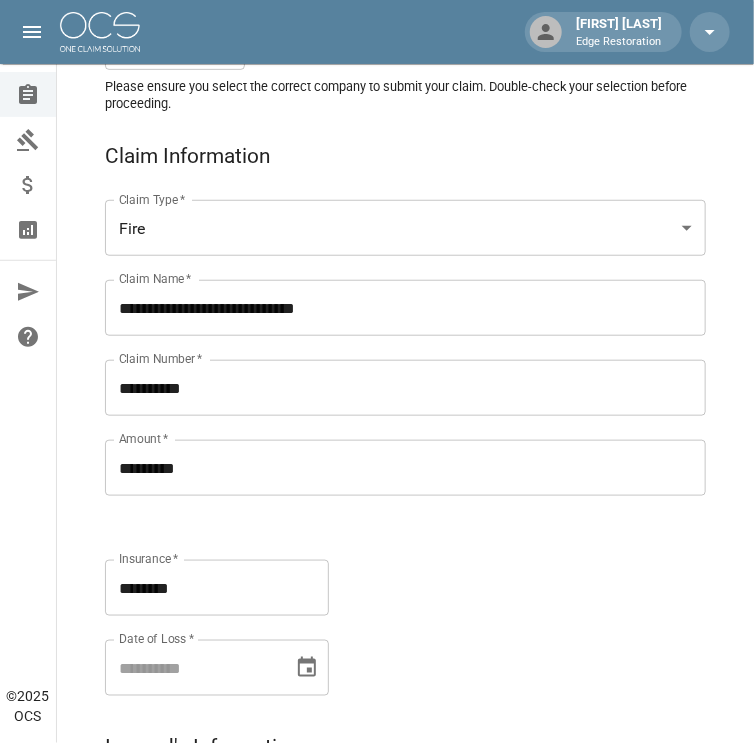 click on "Date of Loss   *" at bounding box center [192, 668] 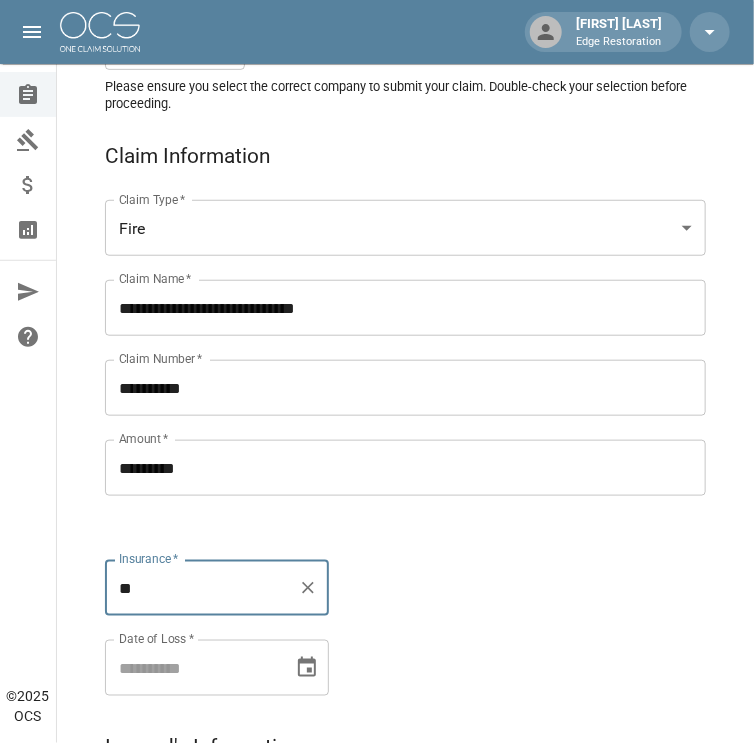 type on "*" 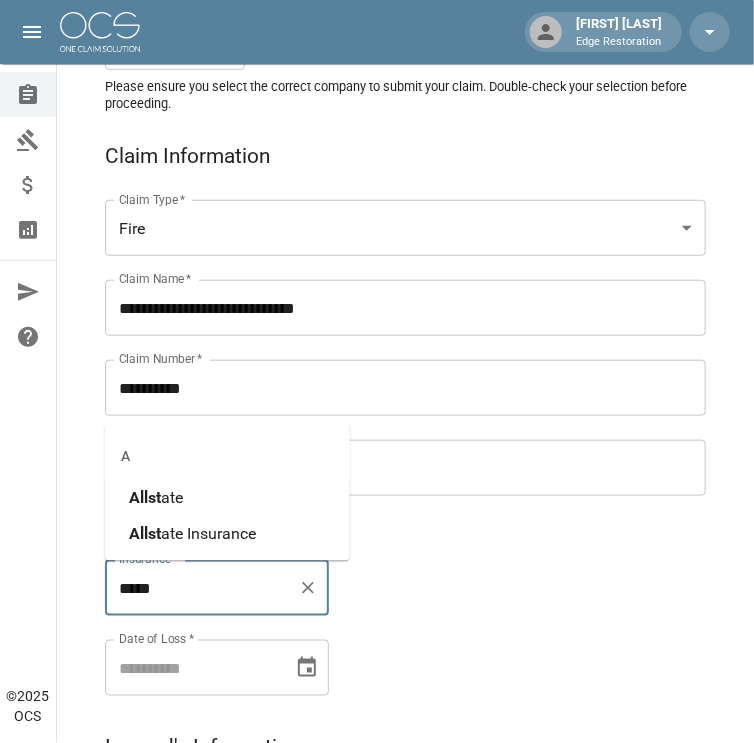 click on "[BRAND]" at bounding box center (227, 499) 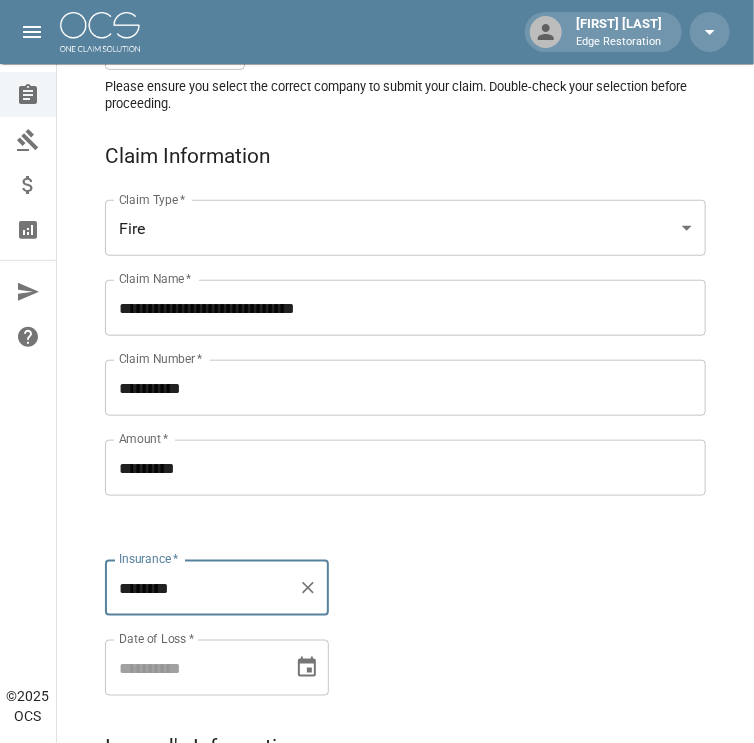 click on "Claim Type   * Fire **** Claim Type   * Claim Name   * [NAME] Claim Name   * Claim Number   * [NUMBER] Claim Number   * Amount   * [AMOUNT] Amount   * Insurance   * [INSURANCE] Insurance   * Date of Loss   * [DATE] Date of Loss   *" at bounding box center (385, 424) 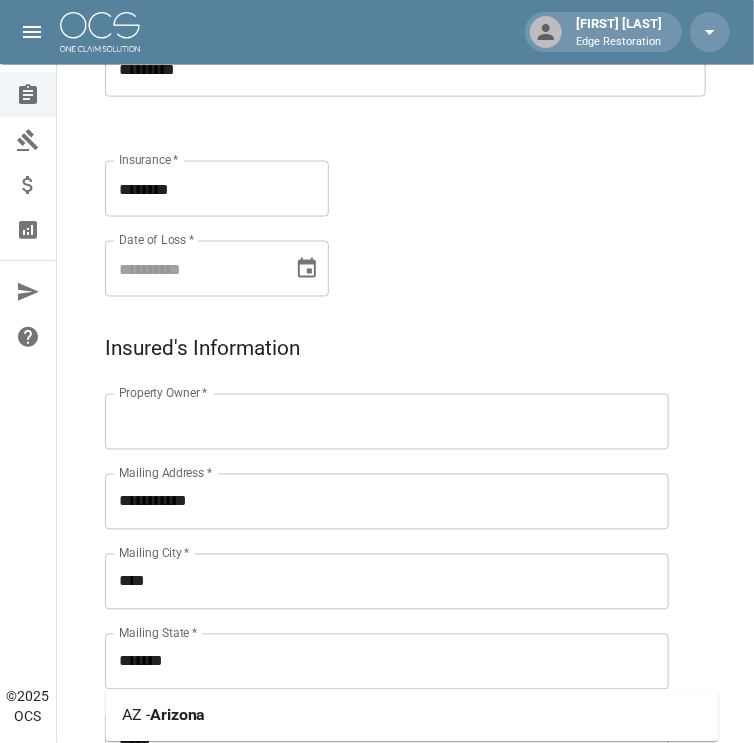 scroll, scrollTop: 648, scrollLeft: 0, axis: vertical 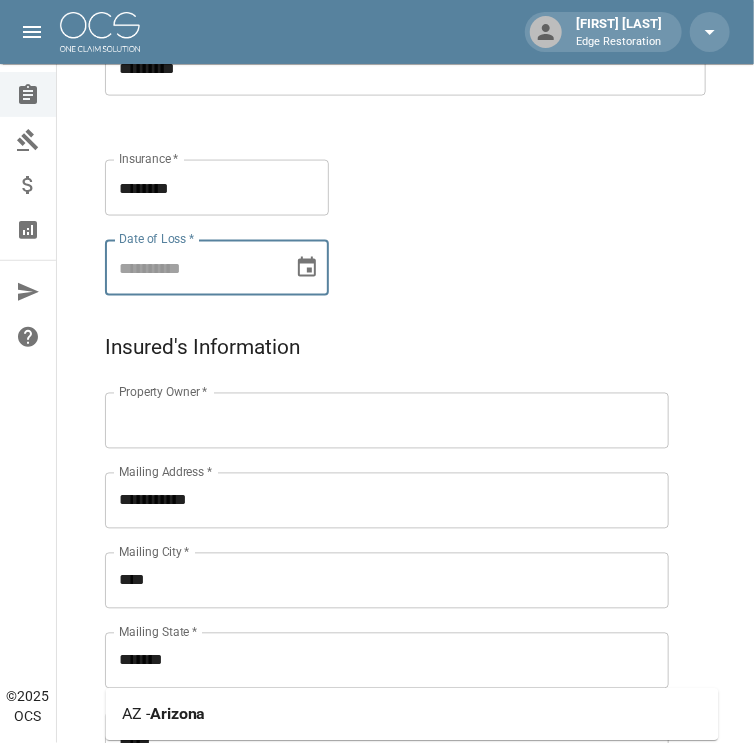 click on "Date of Loss   *" at bounding box center [192, 268] 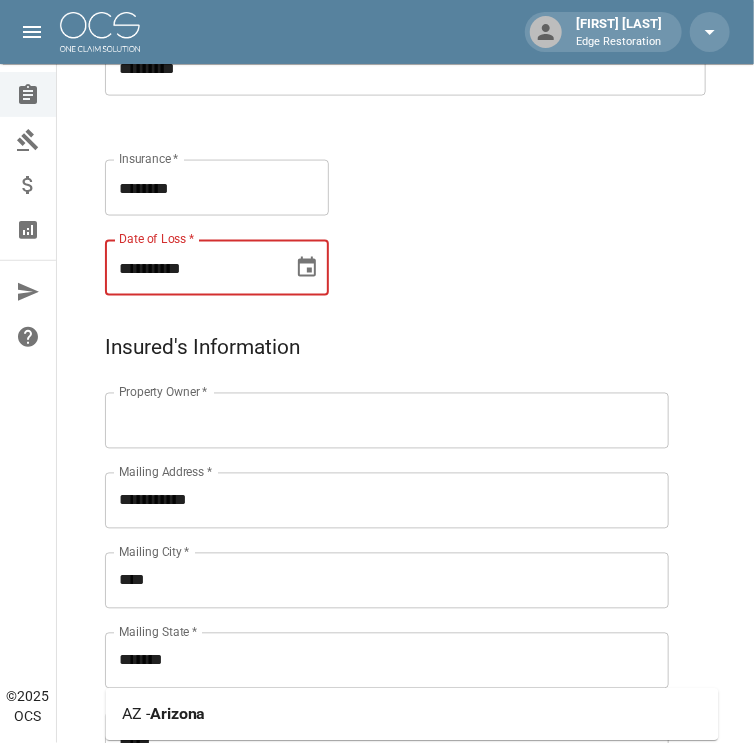 click on "**********" at bounding box center [192, 268] 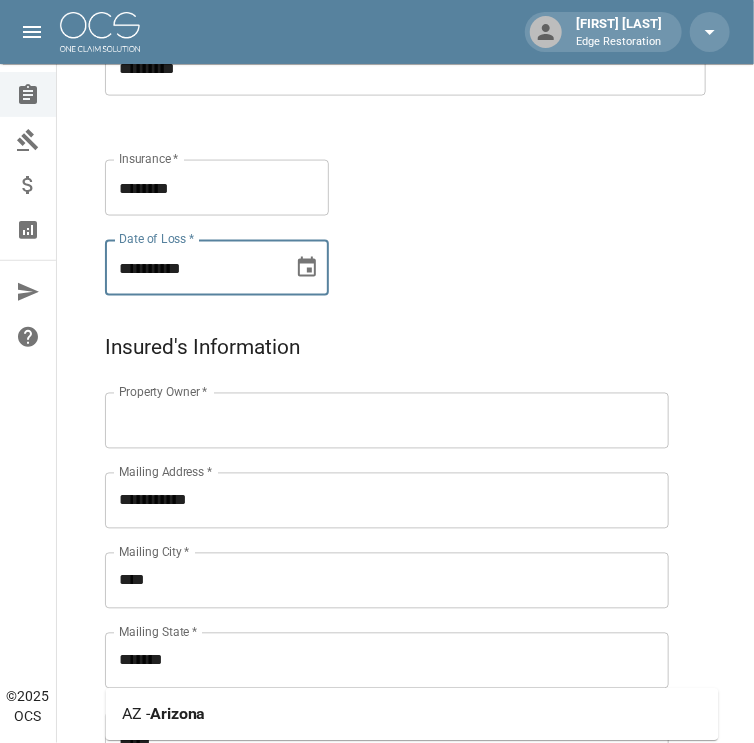 type on "**********" 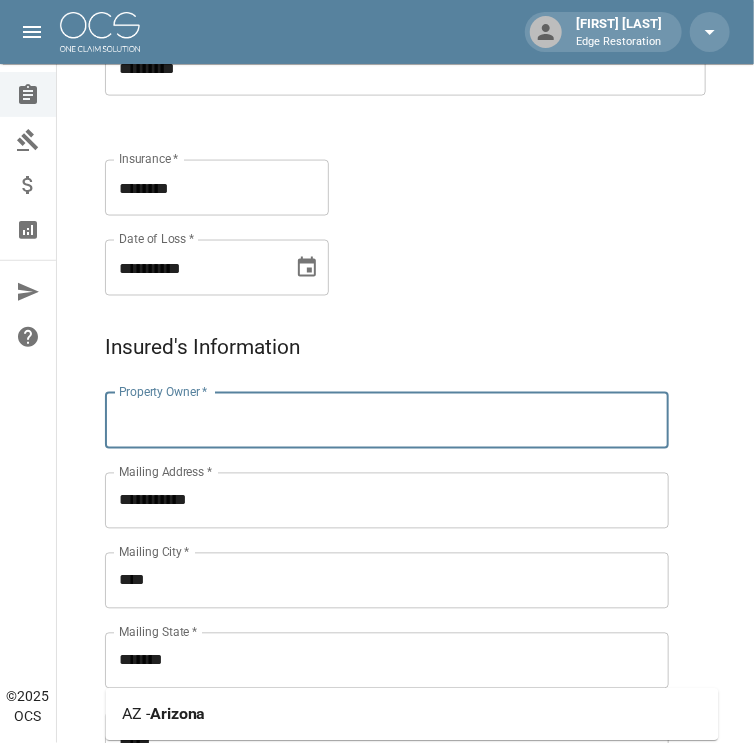 click on "Property Owner   *" at bounding box center [387, 421] 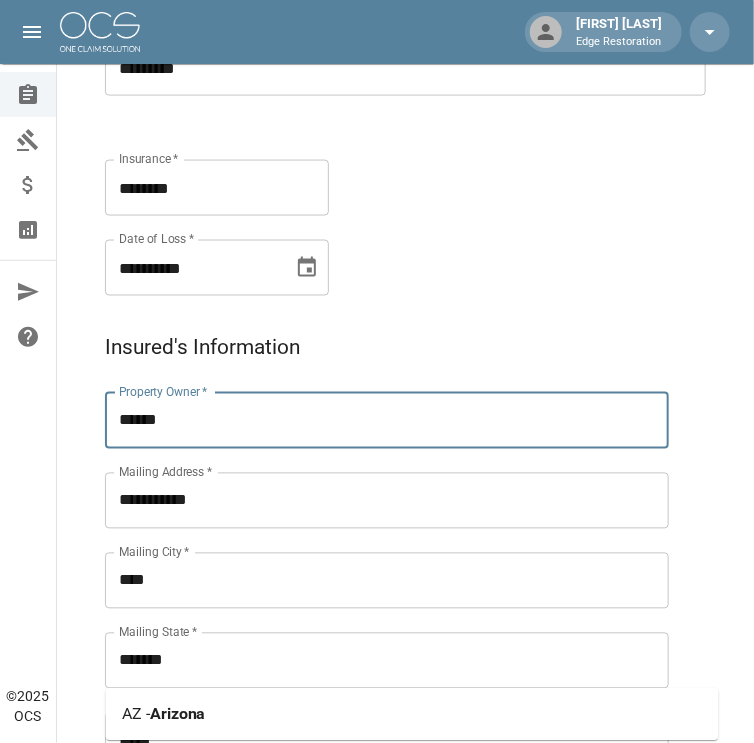 type on "**********" 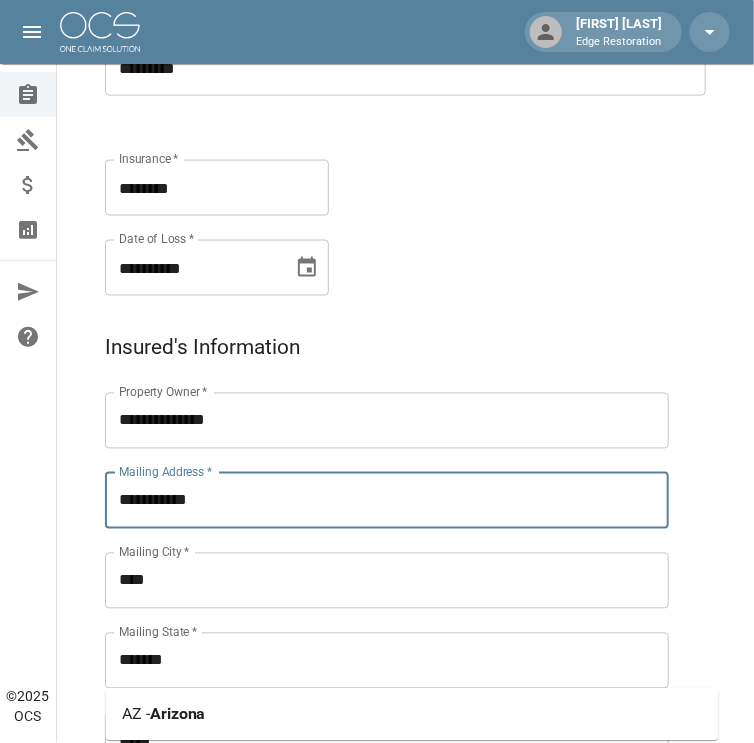 click on "**********" at bounding box center [387, 501] 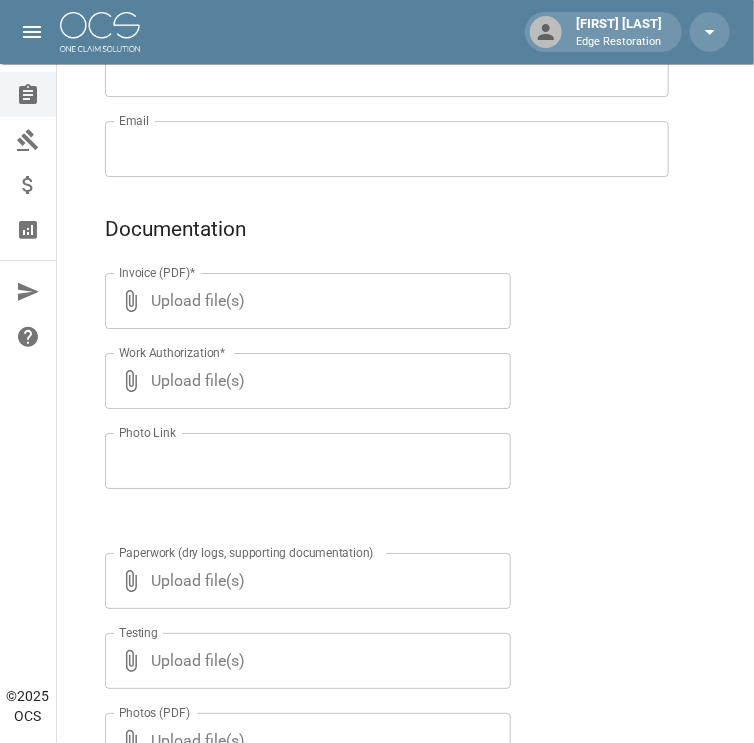 scroll, scrollTop: 1521, scrollLeft: 0, axis: vertical 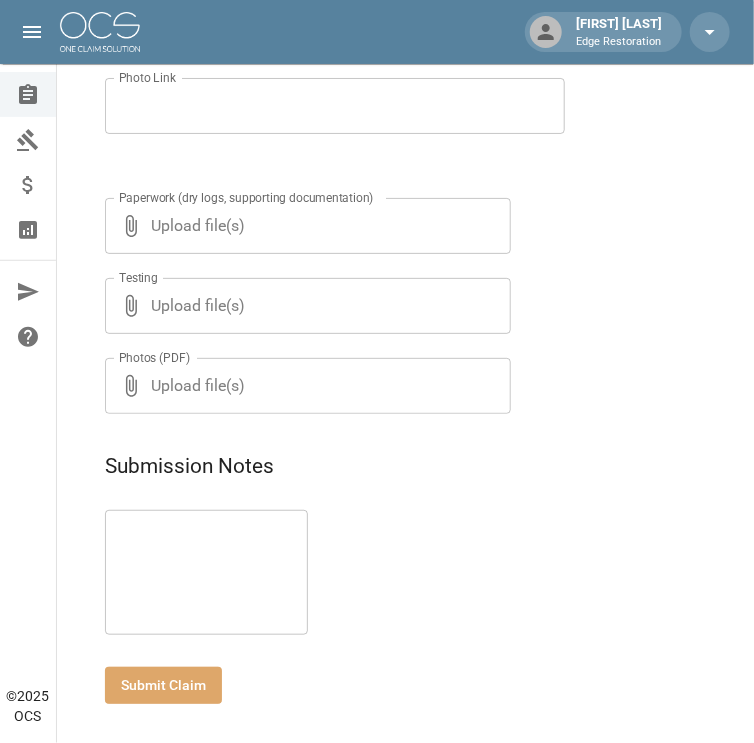 click on "Submit Claim" at bounding box center [163, 685] 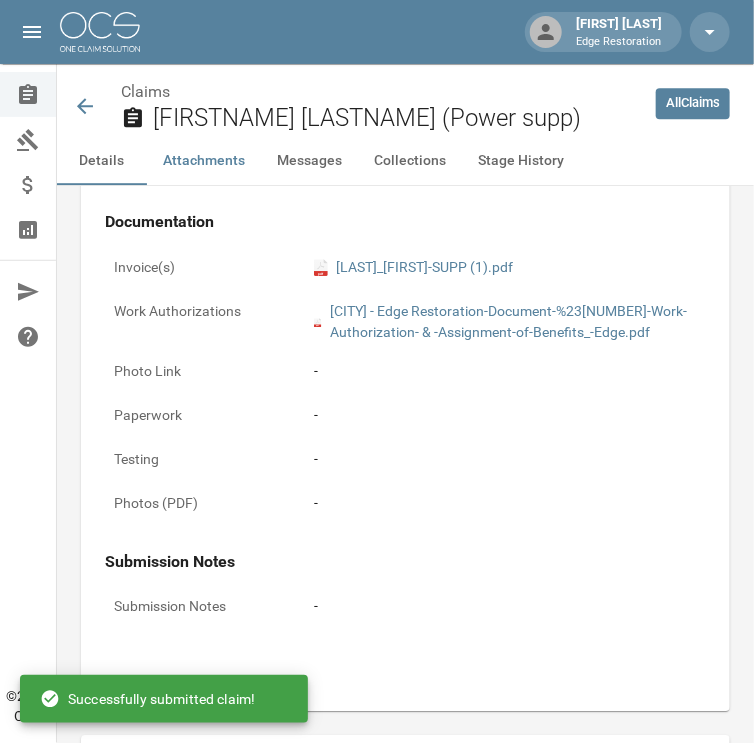 scroll, scrollTop: 1875, scrollLeft: 0, axis: vertical 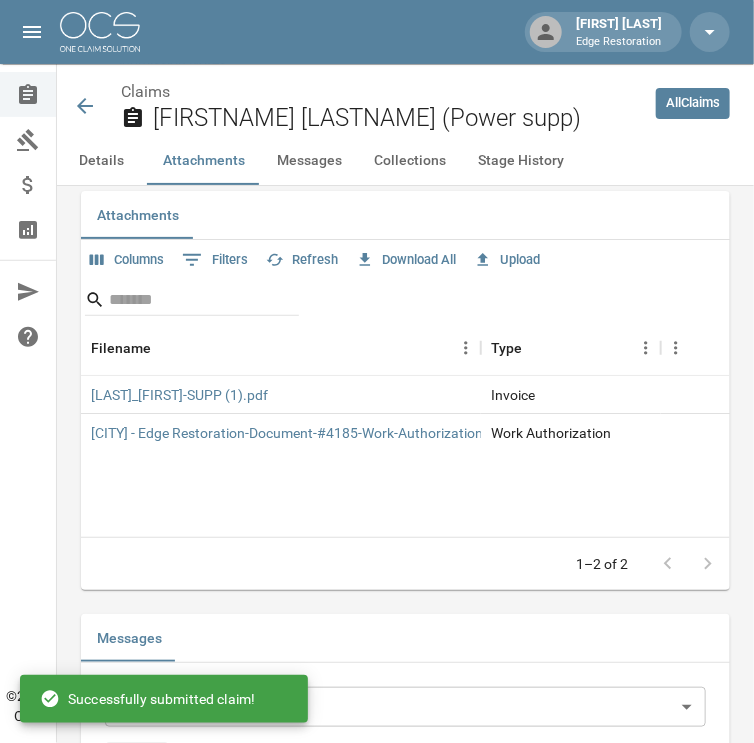 click 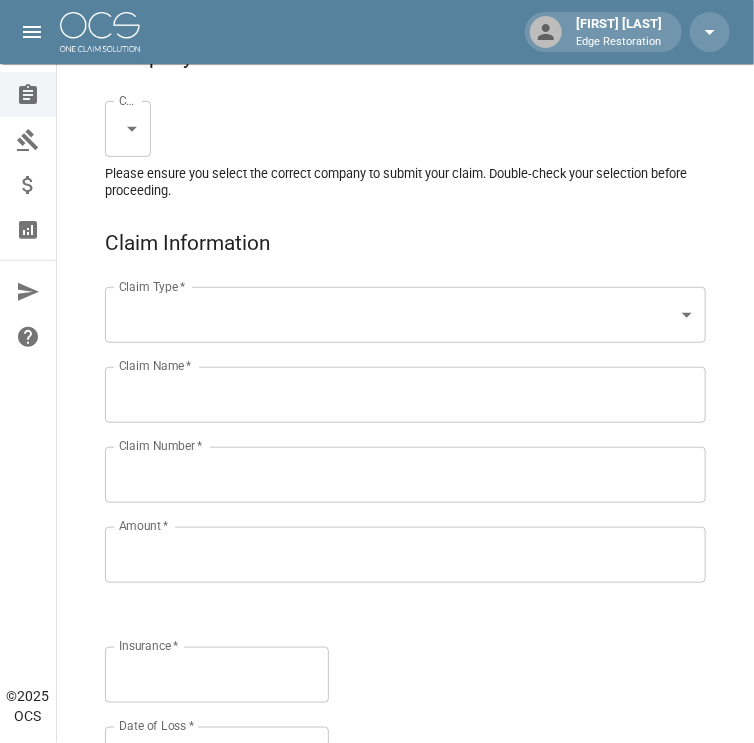 scroll, scrollTop: 0, scrollLeft: 0, axis: both 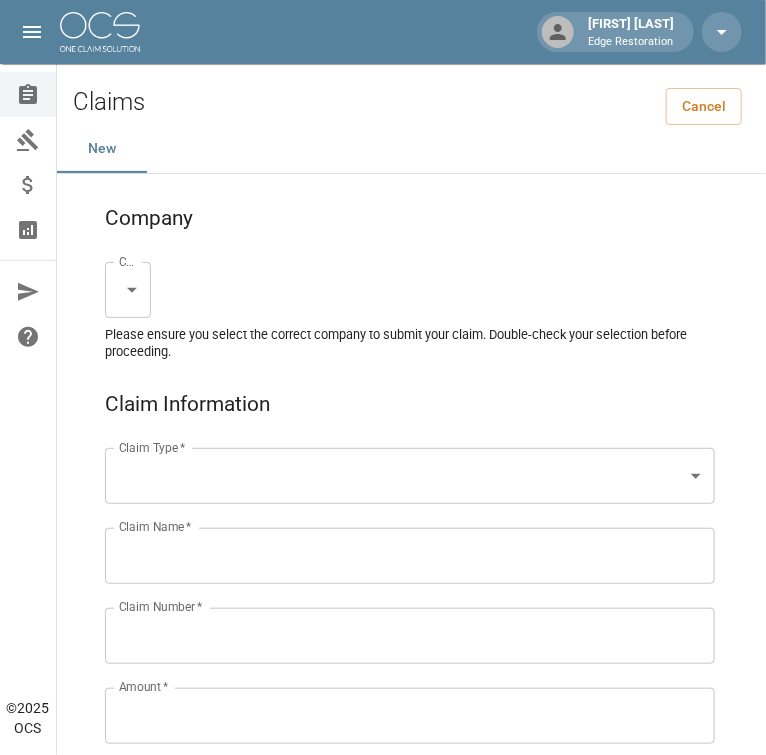 click on "Chelsie Akers Edge Restoration Claims Collections Payment Tracking Analytics Contact Us Help Center © [YEAR] OCS Claims Cancel New Company Company   * ​ Company   * Please ensure you select the correct company to submit your claim. Double-check your selection before proceeding. Claim Information Claim Type   * ​ Claim Type   * Claim Name   * Claim Name   * Claim Number   * Claim Number   * Amount   * Amount   * Insurance   * Insurance   * Date of Loss   * Date of Loss   * Insured's Information Property Owner   * Property Owner   * Mailing Address   * Mailing Address   * Mailing City   * Mailing City   * Mailing State   * Mailing State   * Mailing Zip   * Mailing Zip   * Phone Number   * Phone Number   * Alt. Phone Number Alt. Phone Number Email Email Documentation Invoice (PDF)* ​ Upload file(s) Invoice (PDF)* Work Authorization* ​ Upload file(s) Work Authorization* Photo Link Photo Link Paperwork (dry logs, supporting documentation) ​" at bounding box center [383, 1309] 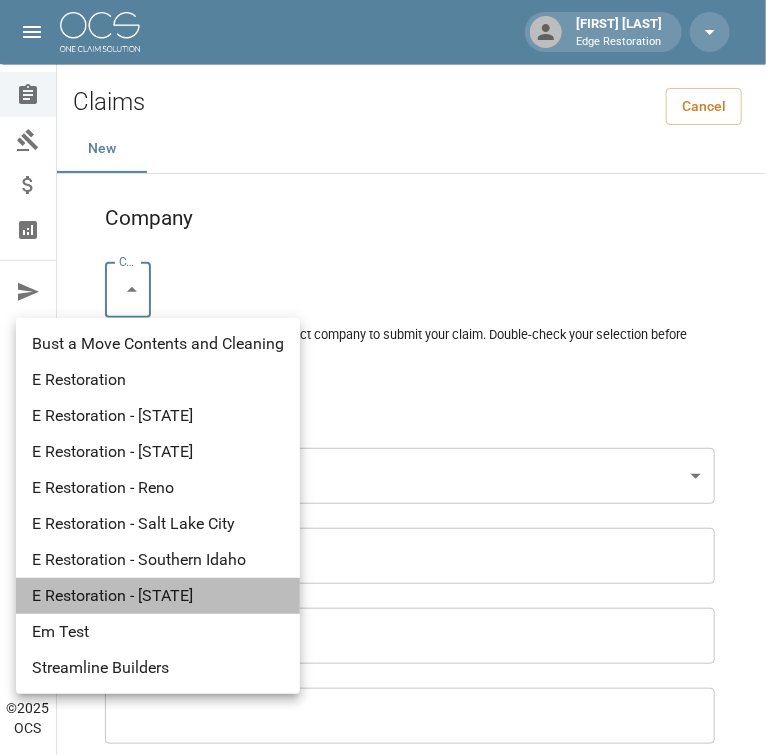 click on "E Restoration - [STATE]" at bounding box center [158, 596] 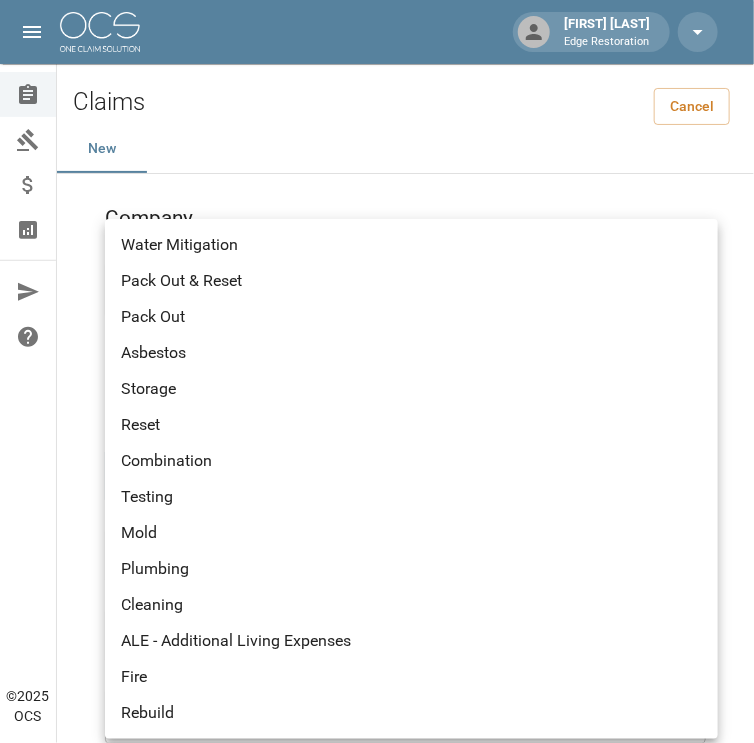 click on "Chelsie Akers Edge Restoration Claims Collections Payment Tracking Analytics Contact Us Help Center © 2025 OCS Claims Cancel New Company Company   * E Restoration - Southern Utah ******* Company   * Please ensure you select the correct company to submit your claim. Double-check your selection before proceeding. Claim Information Claim Type   * ​ Claim Type   * Claim Name   * Claim Name   * Claim Number   * Claim Number   * Amount   * Amount   * Insurance   * Insurance   * Date of Loss   * Date of Loss   * Insured's Information Property Owner   * Property Owner   * Mailing Address   * Mailing Address   * Mailing City   * Mailing City   * Mailing State   * Mailing State   * Mailing Zip   * Mailing Zip   * Phone Number   * Phone Number   * Alt. Phone Number Alt. Phone Number Email Email Documentation Invoice (PDF)* ​ Upload file(s) Invoice (PDF)* Work Authorization* ​ Upload file(s) Work Authorization* Photo Link Photo Link ​ Testing ​ *" at bounding box center (377, 1309) 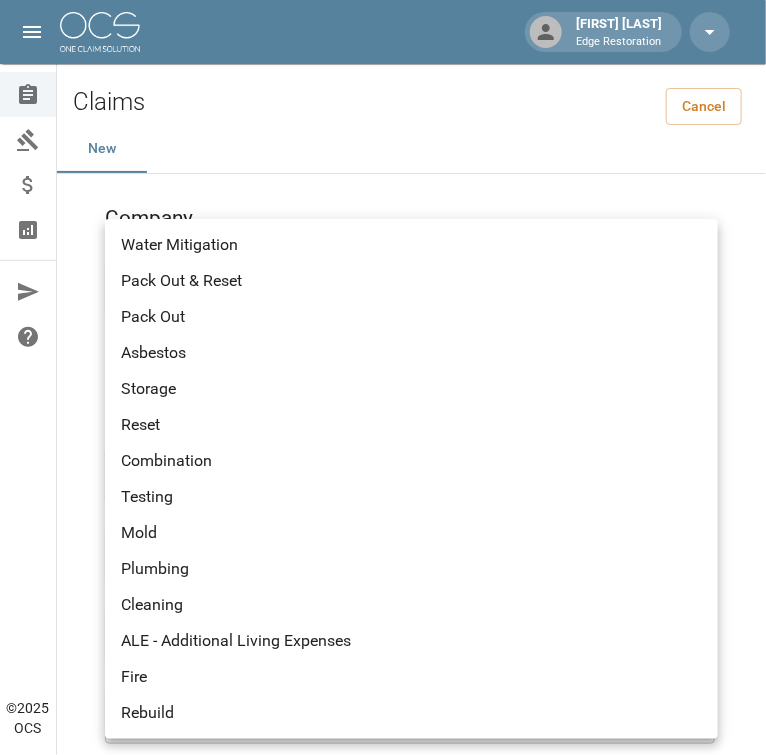 click on "Water Mitigation" at bounding box center (411, 245) 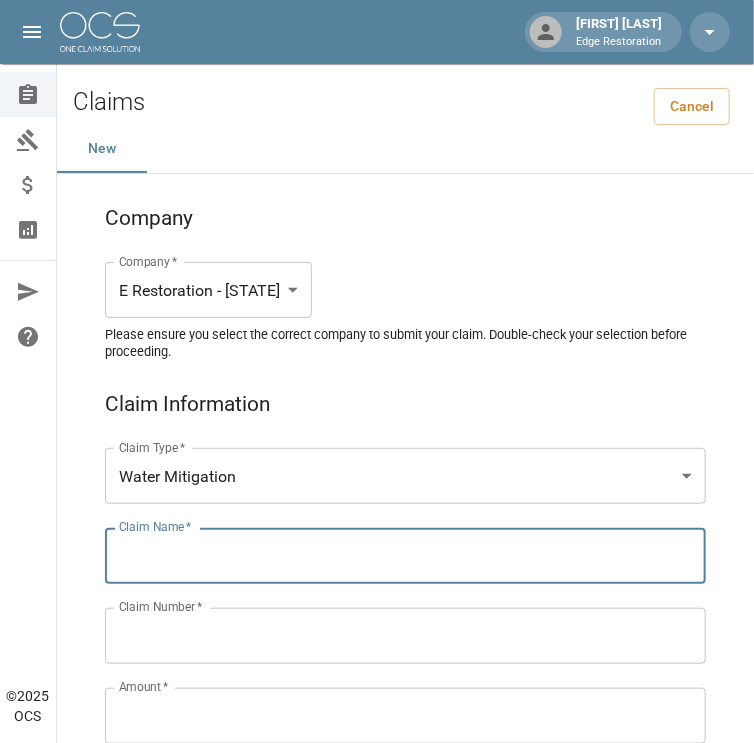 click on "Claim Name   *" at bounding box center (405, 556) 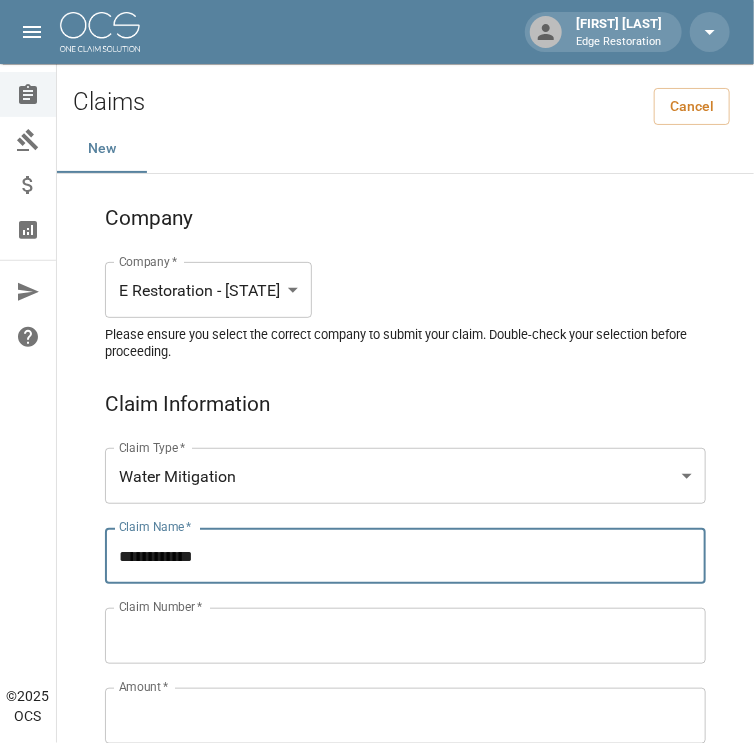 type on "**********" 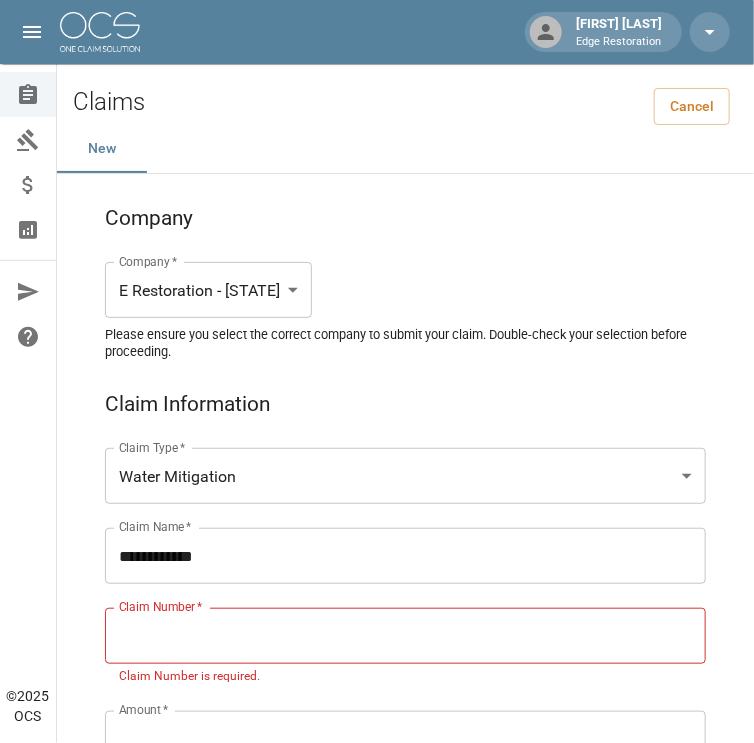 click on "Claim Number   *" at bounding box center [405, 636] 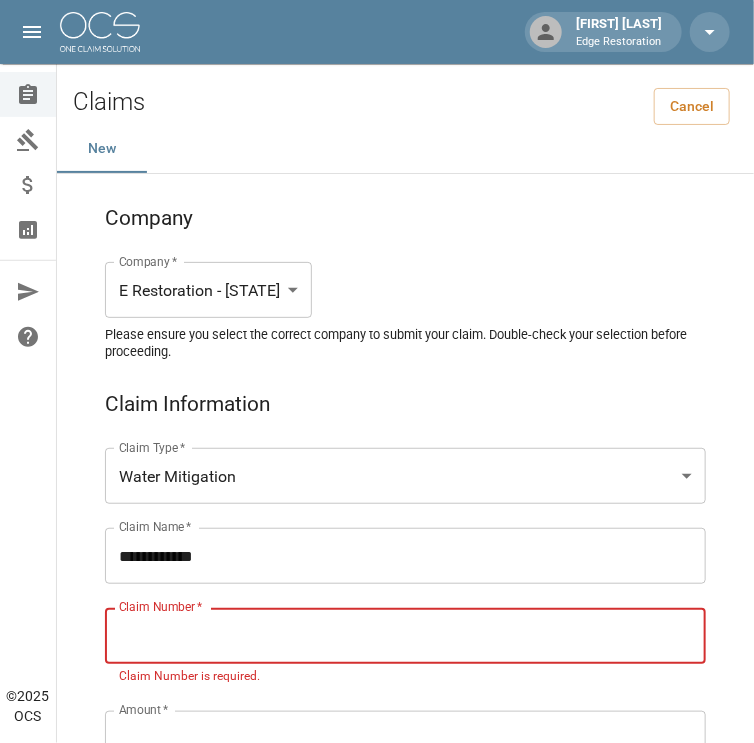 paste on "*******" 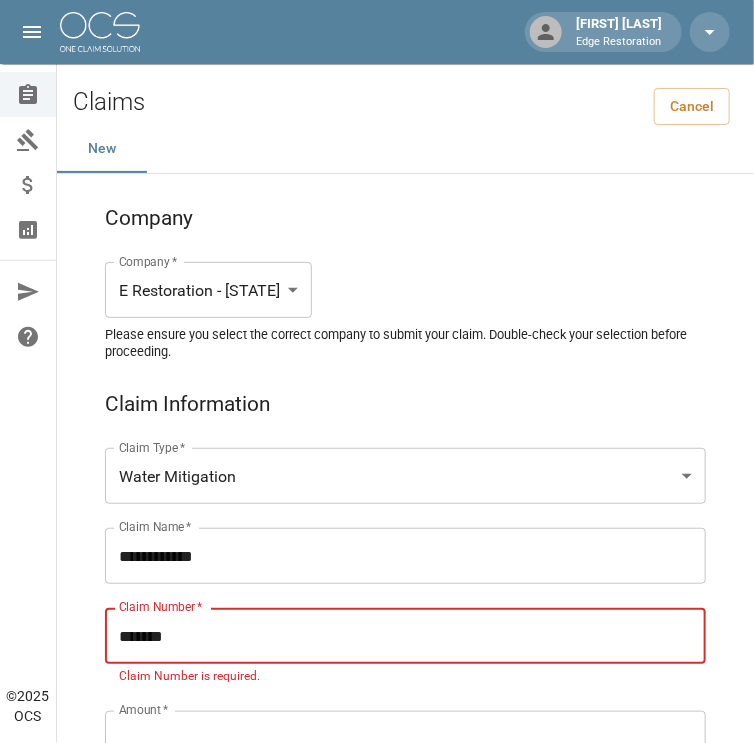 type on "*******" 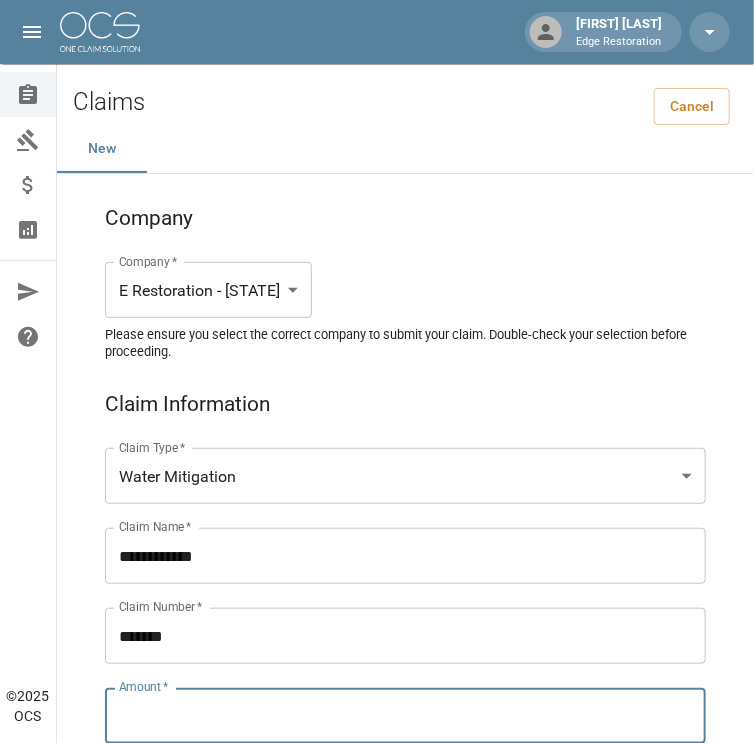 scroll, scrollTop: 0, scrollLeft: 0, axis: both 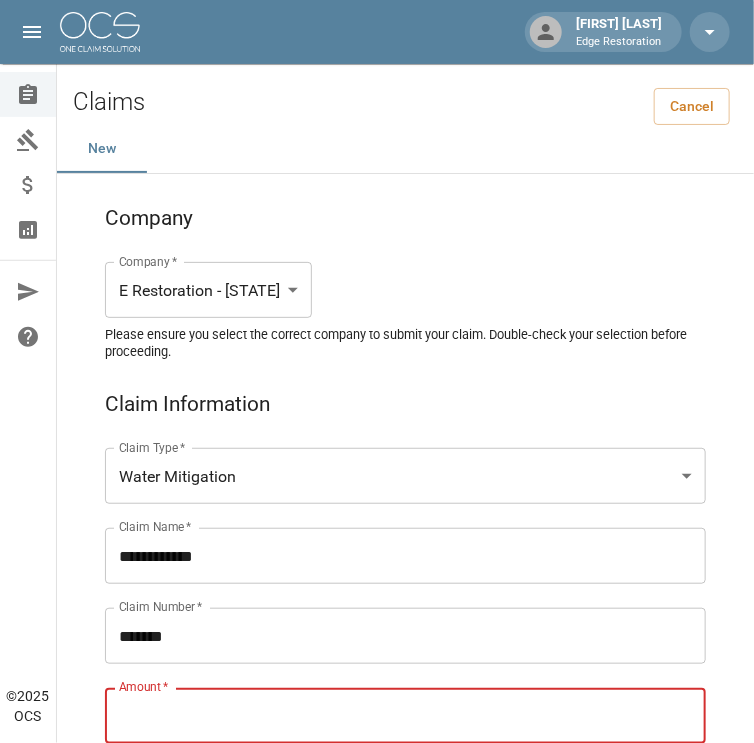 click on "Amount   *" at bounding box center (405, 716) 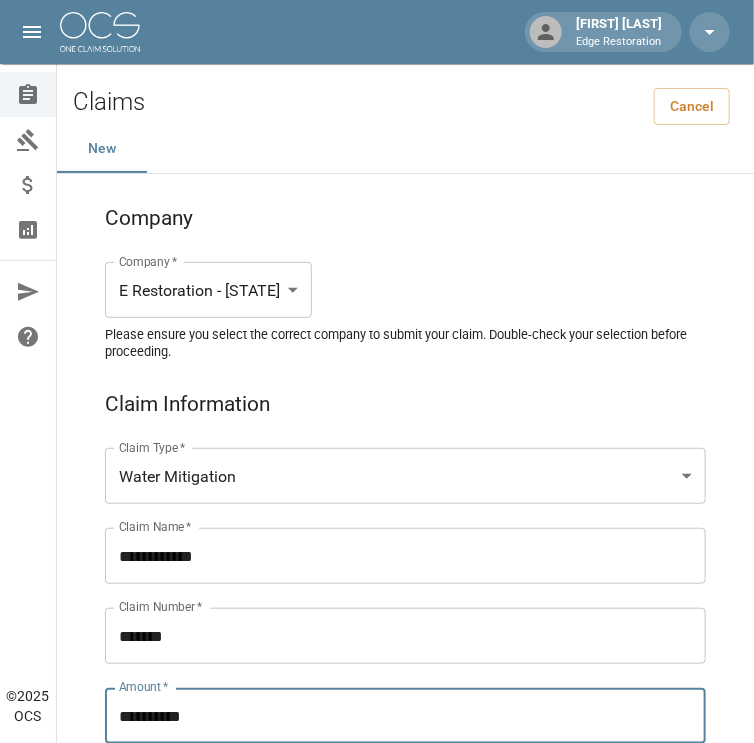 type on "**********" 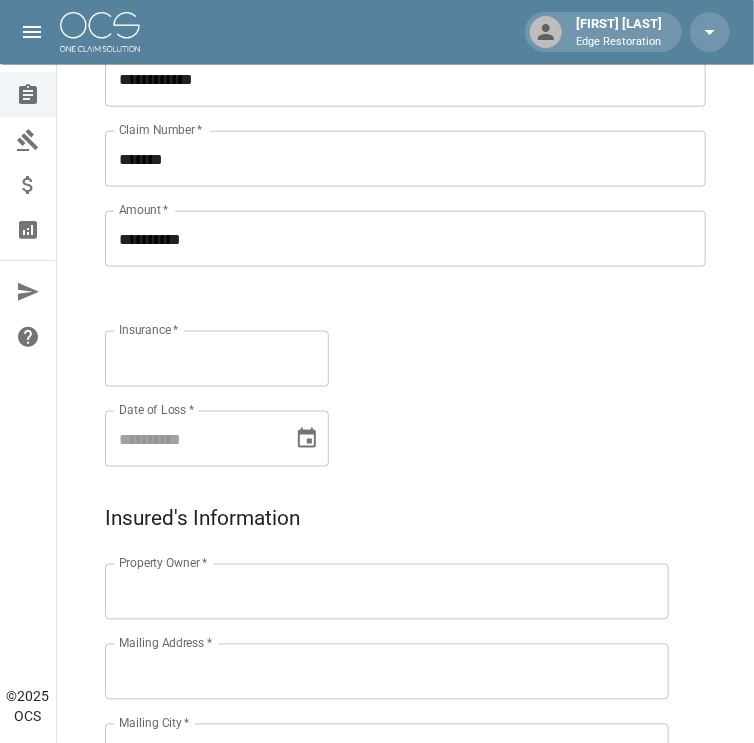 scroll, scrollTop: 478, scrollLeft: 0, axis: vertical 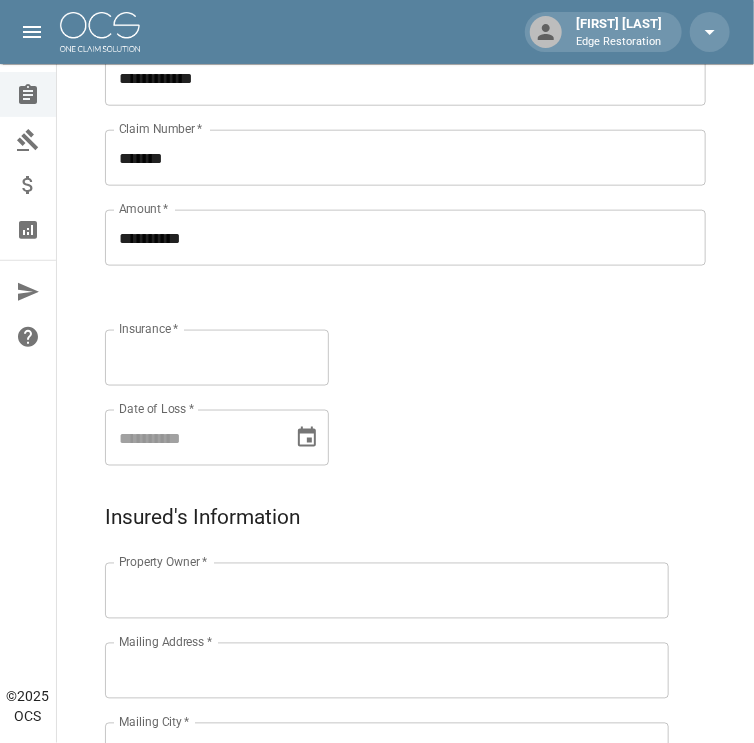 click on "Insurance   *" at bounding box center [217, 358] 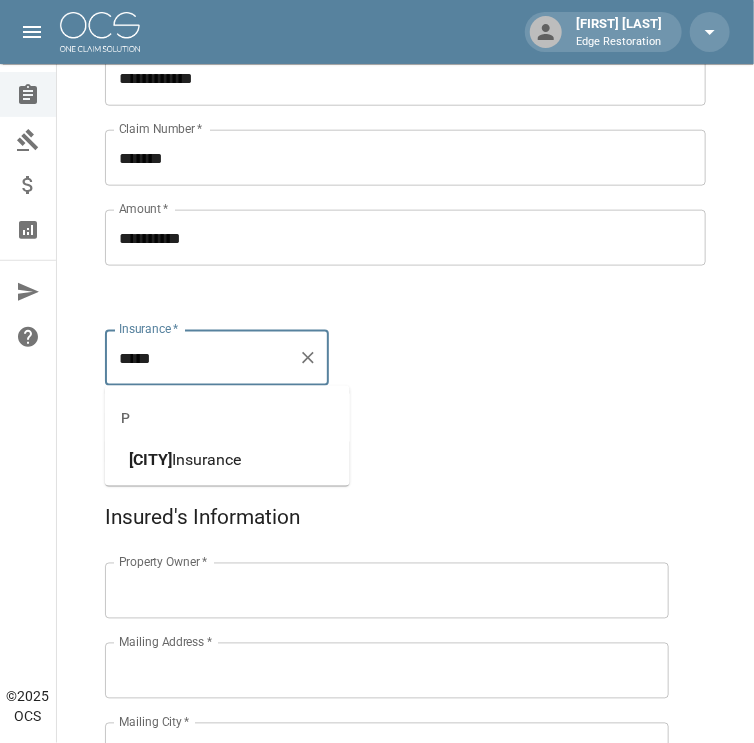 click on "Insurance" at bounding box center [206, 459] 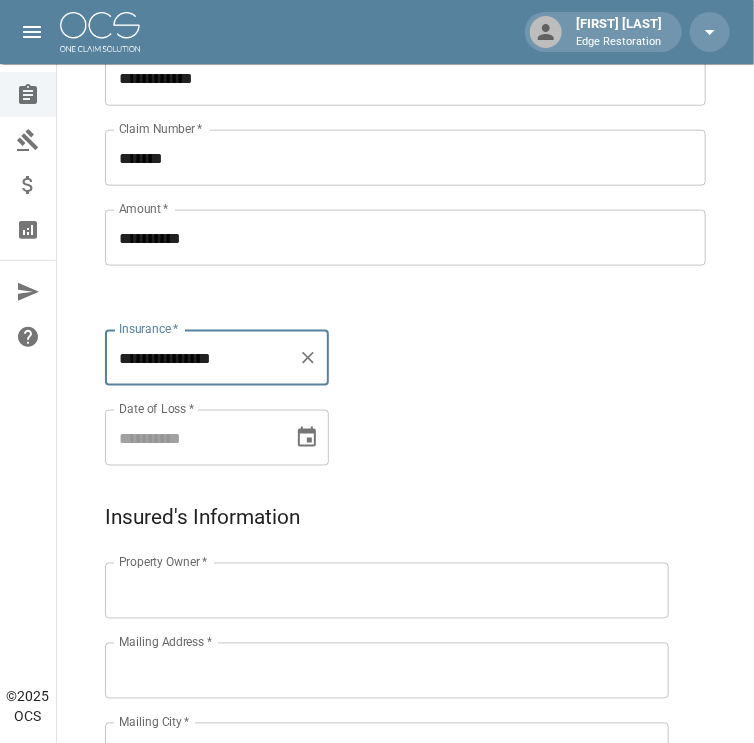 type on "**********" 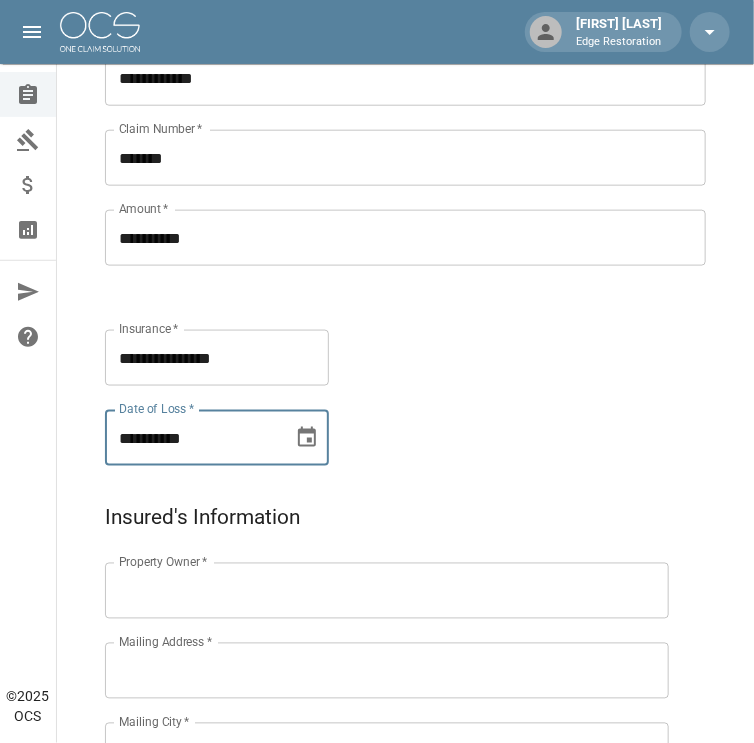 click on "**********" at bounding box center [192, 438] 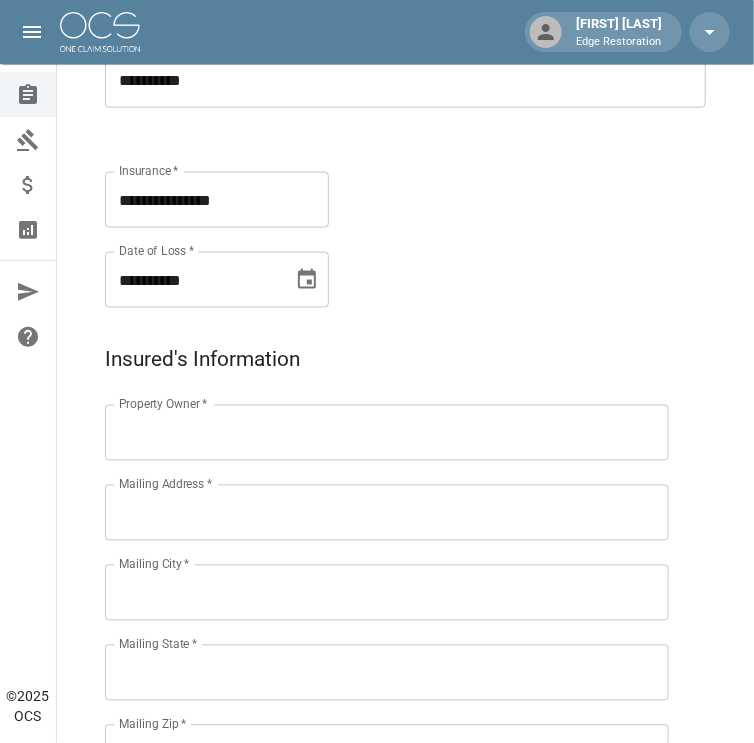 click on "Property Owner   *" at bounding box center (387, 433) 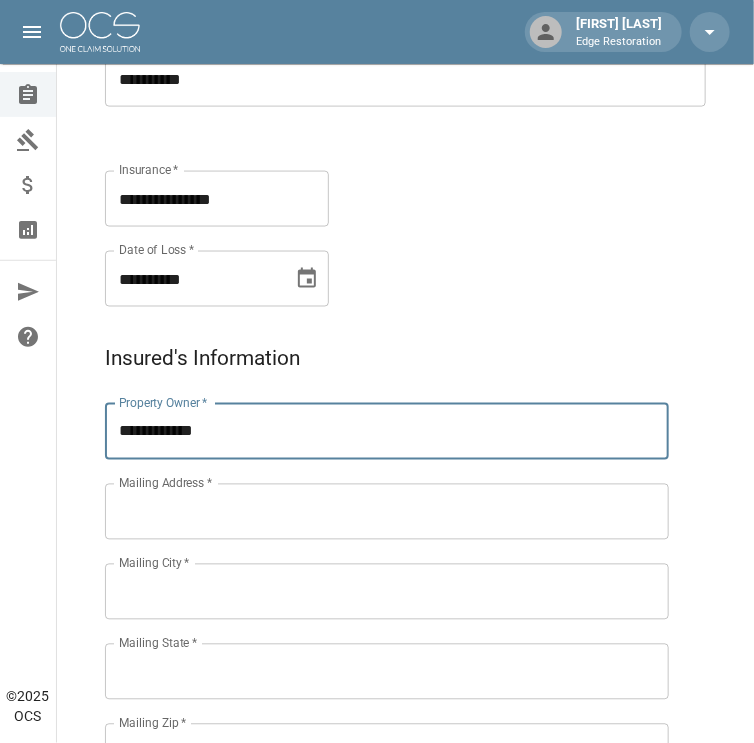 type on "**********" 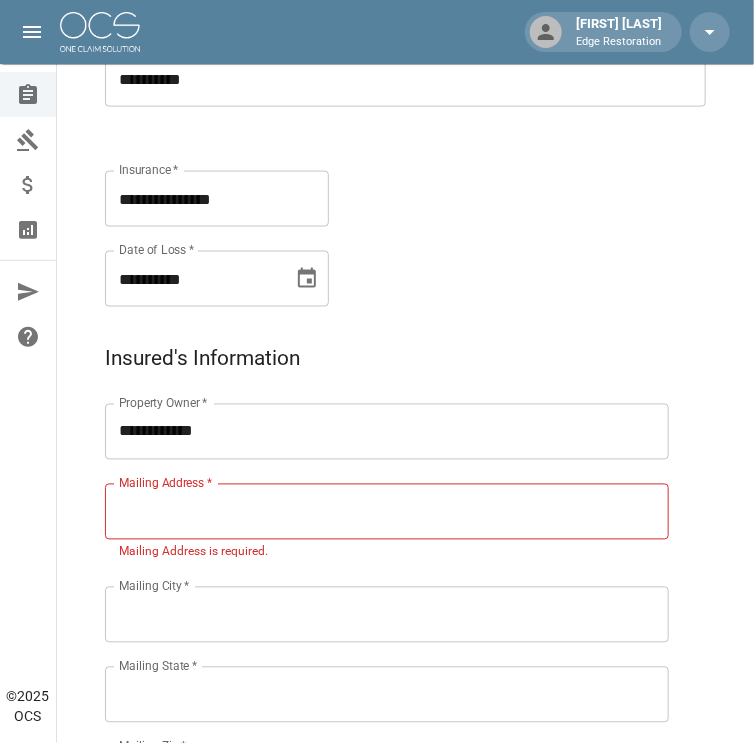click on "Mailing Address   *" at bounding box center [387, 512] 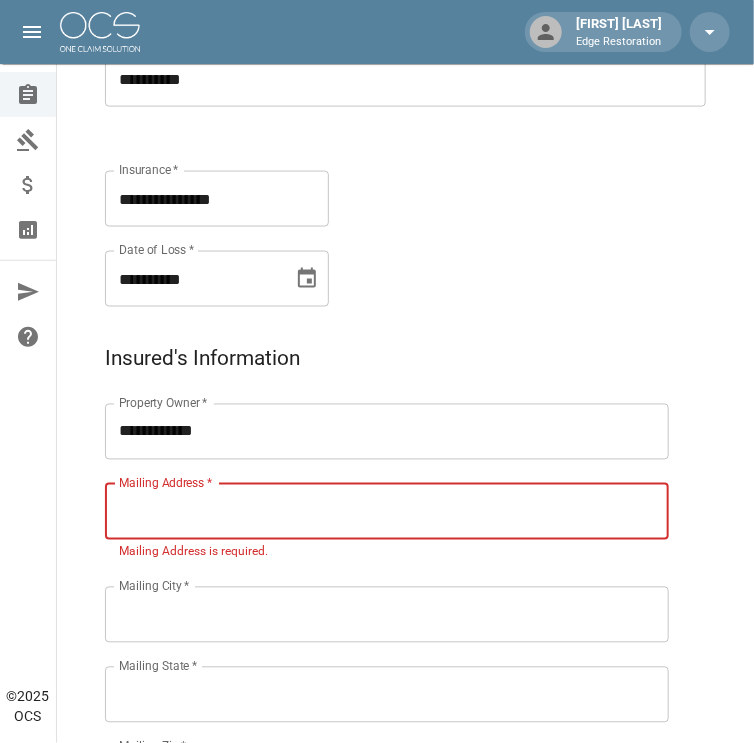 paste on "**********" 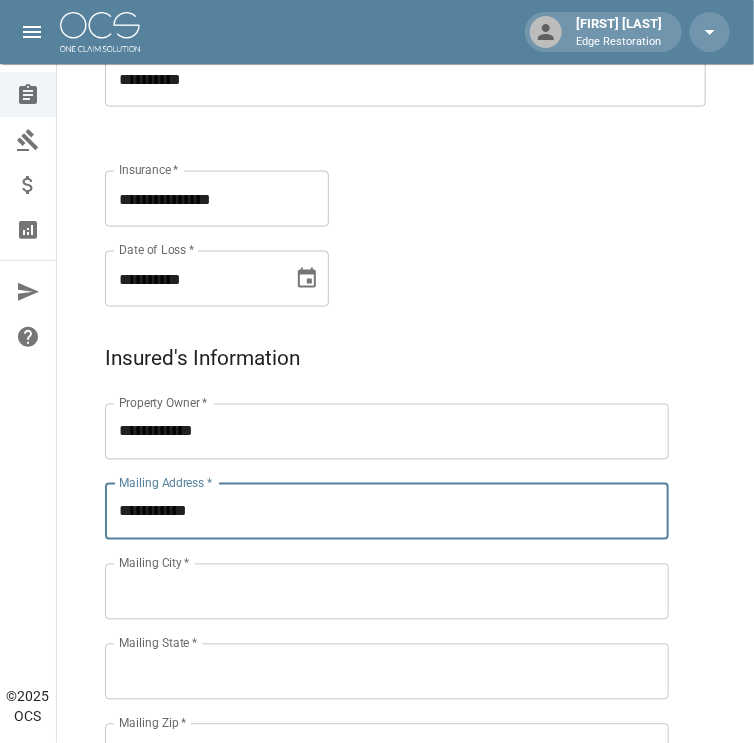 type on "**********" 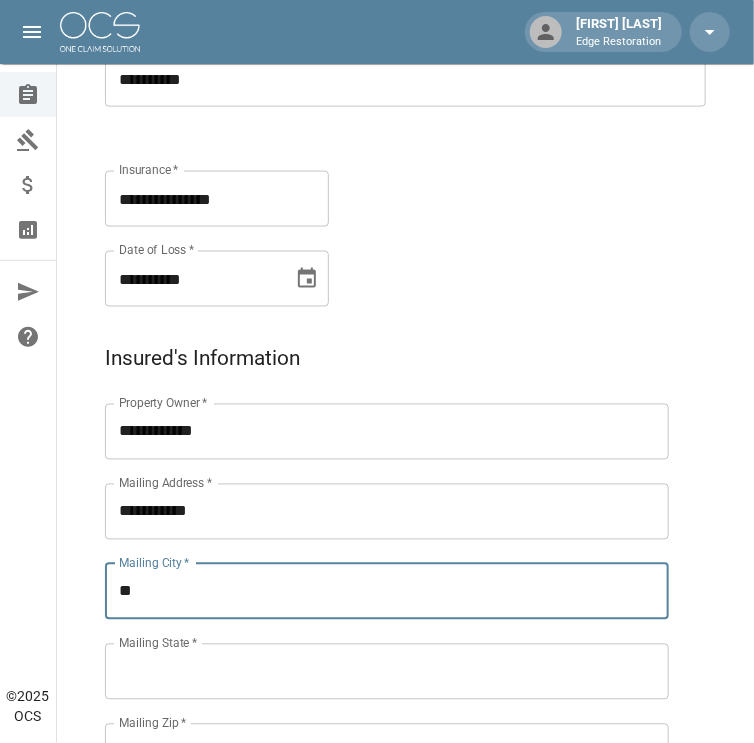 type on "*****" 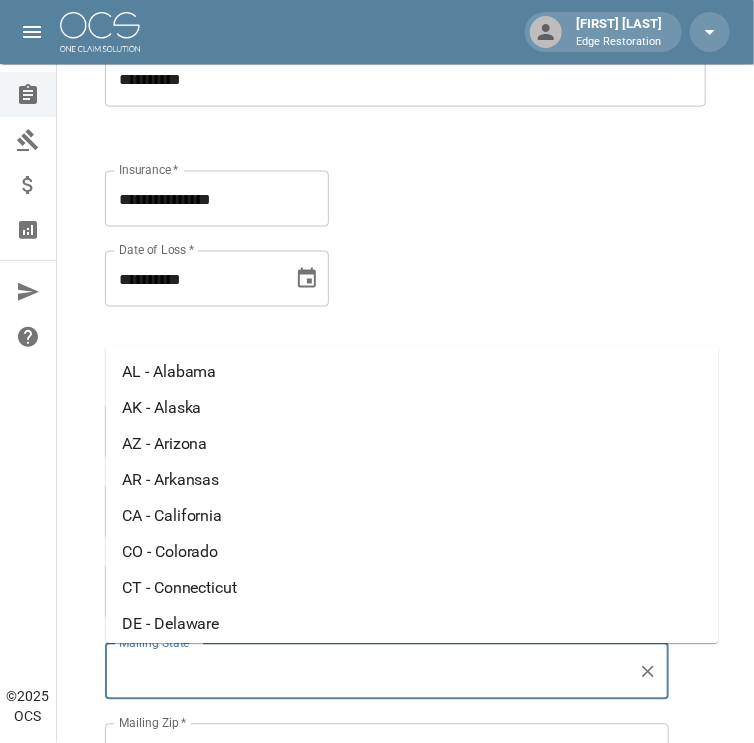 click on "Mailing State   *" at bounding box center [372, 672] 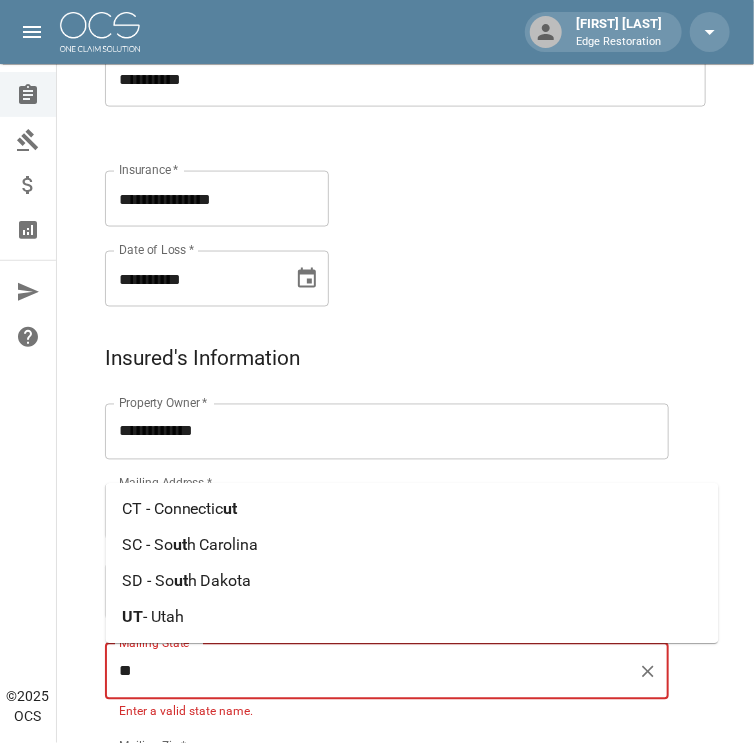 click on "- Utah" at bounding box center (163, 617) 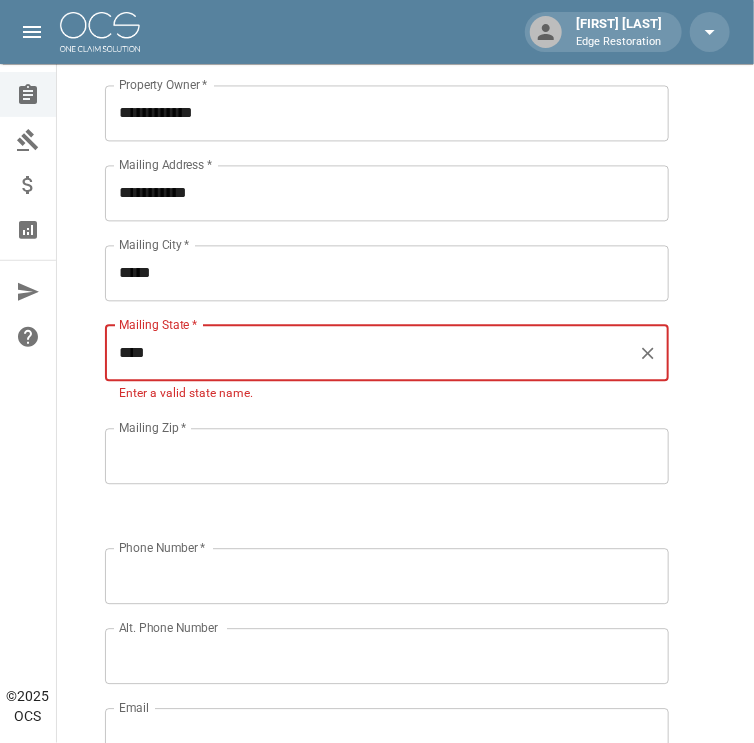 scroll, scrollTop: 957, scrollLeft: 0, axis: vertical 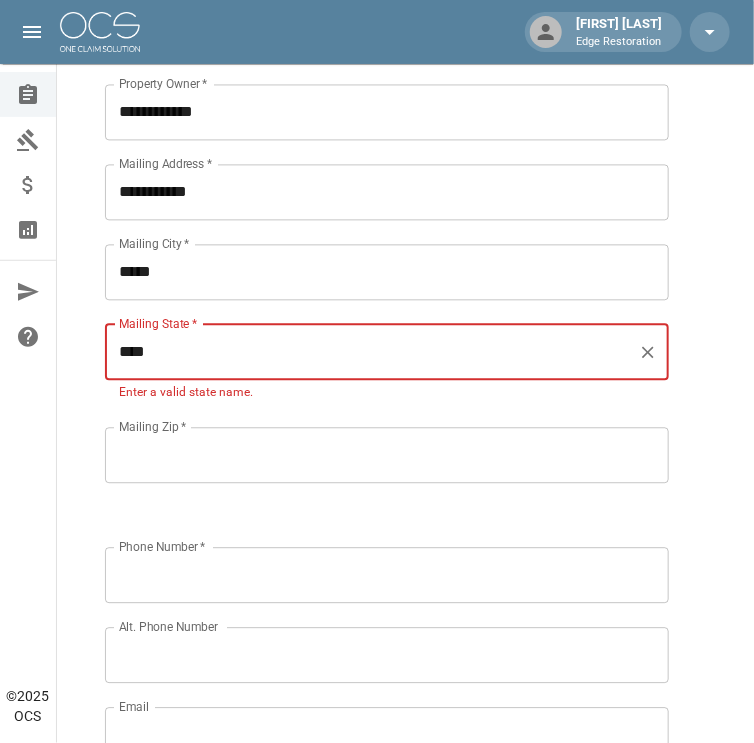 type on "****" 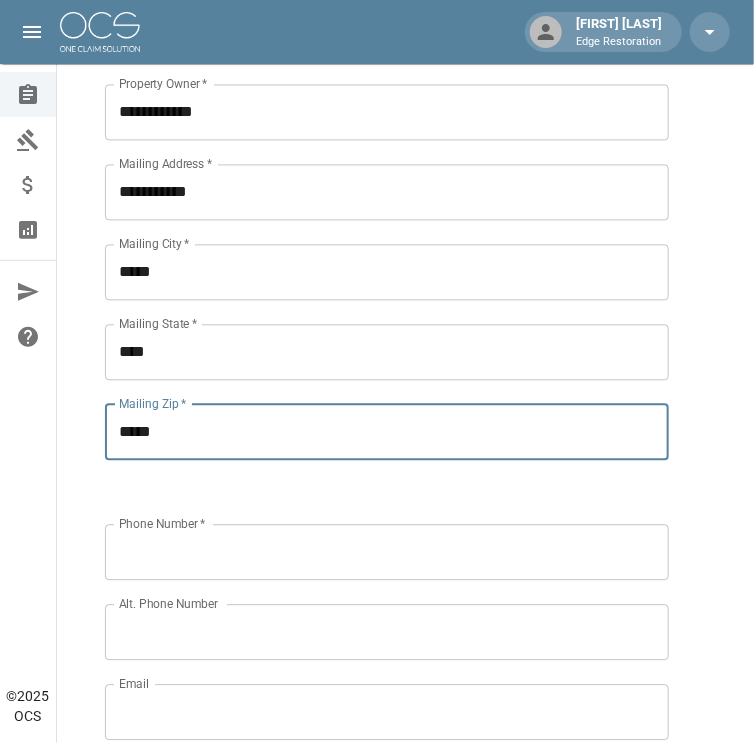 type on "*****" 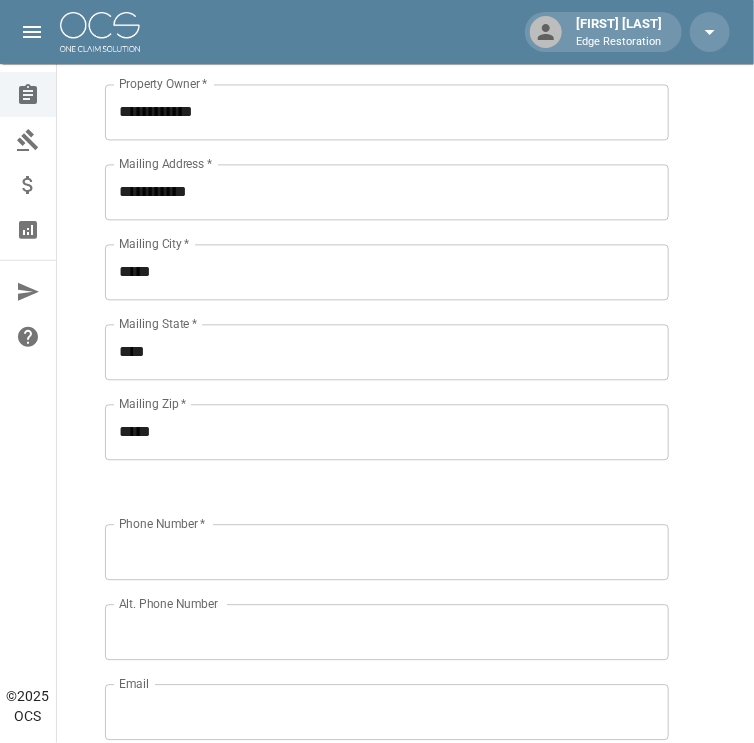 click on "Phone Number   * Phone Number   * Alt. Phone Number Alt. Phone Number Email Email" at bounding box center (367, 608) 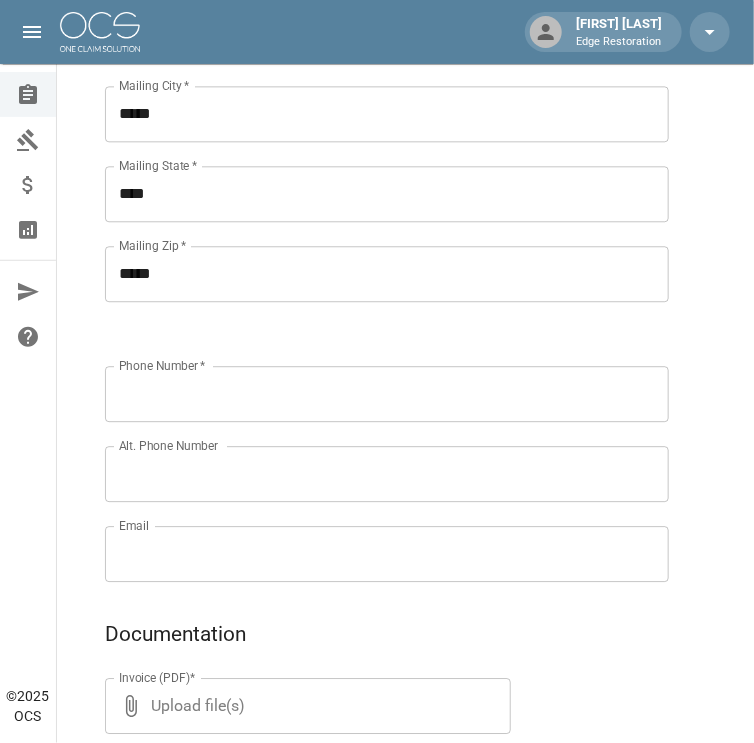 click on "Phone Number   *" at bounding box center [387, 394] 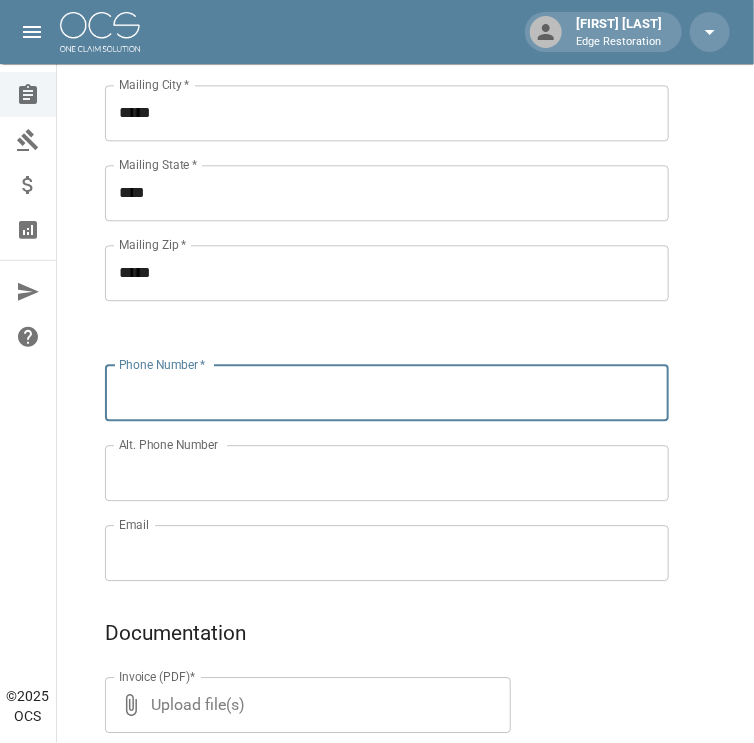 scroll, scrollTop: 1116, scrollLeft: 0, axis: vertical 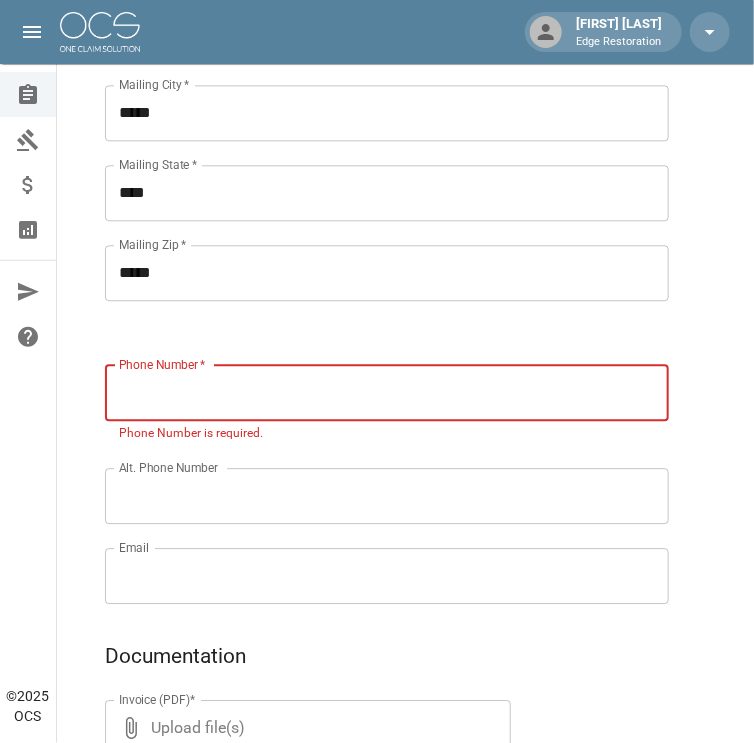 click on "Phone Number   *" at bounding box center [387, 393] 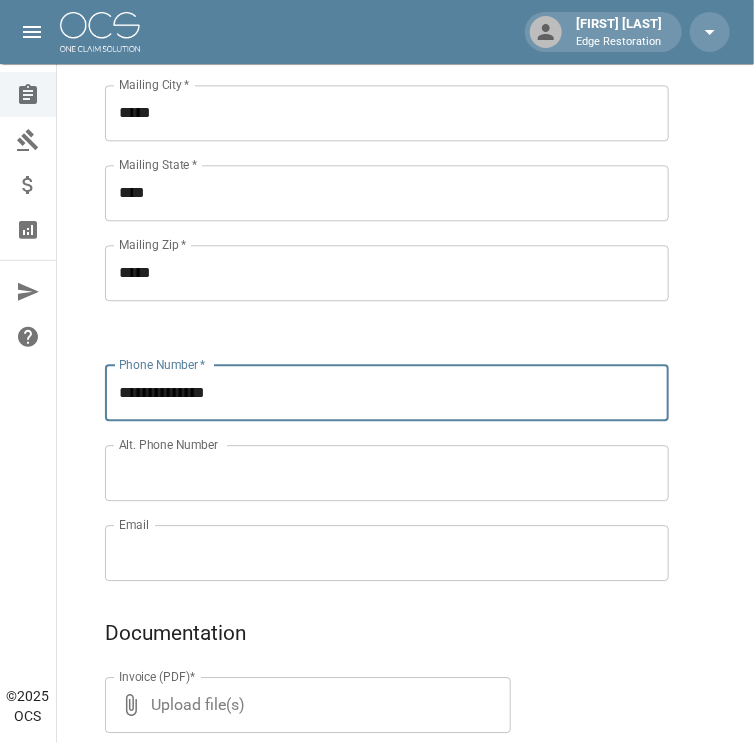 type on "**********" 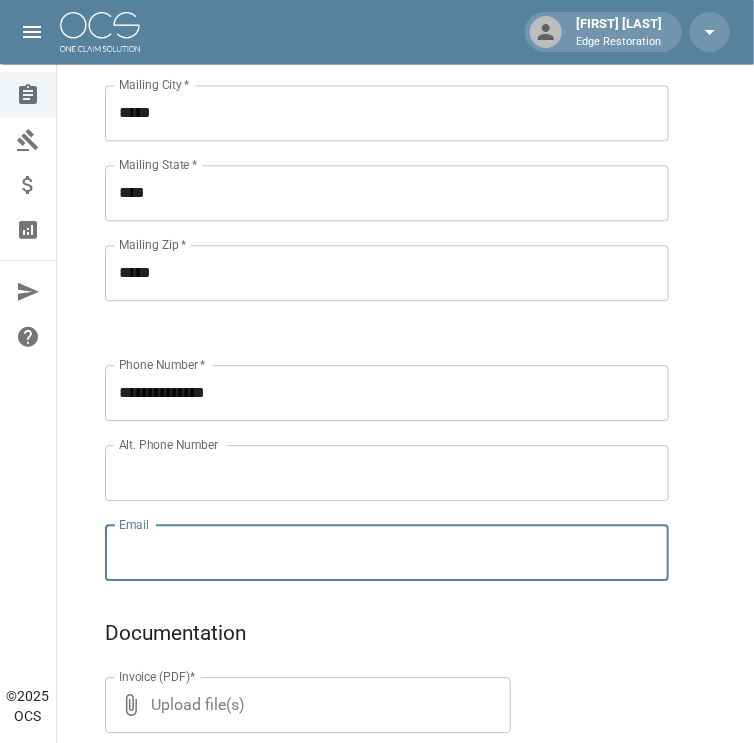 click on "Email" at bounding box center (387, 553) 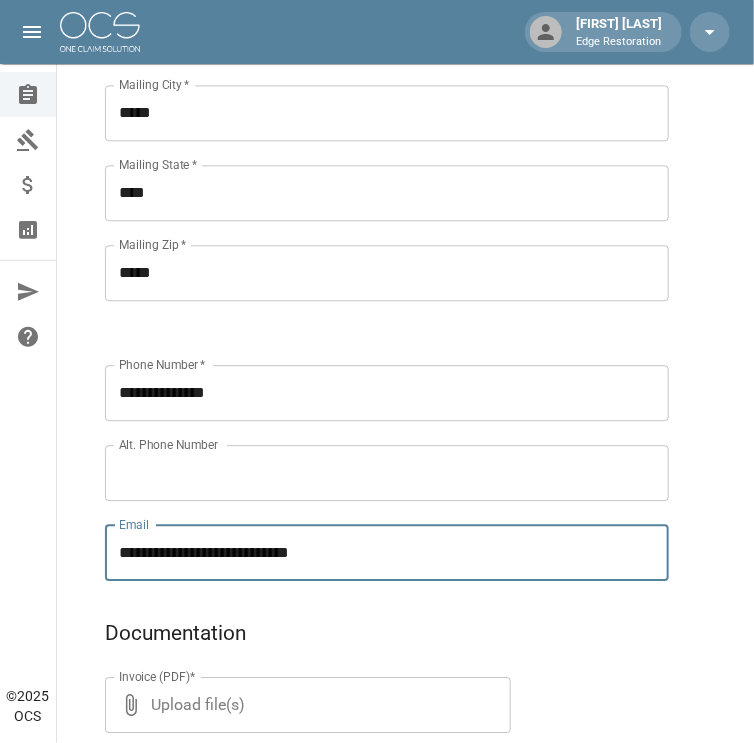type on "**********" 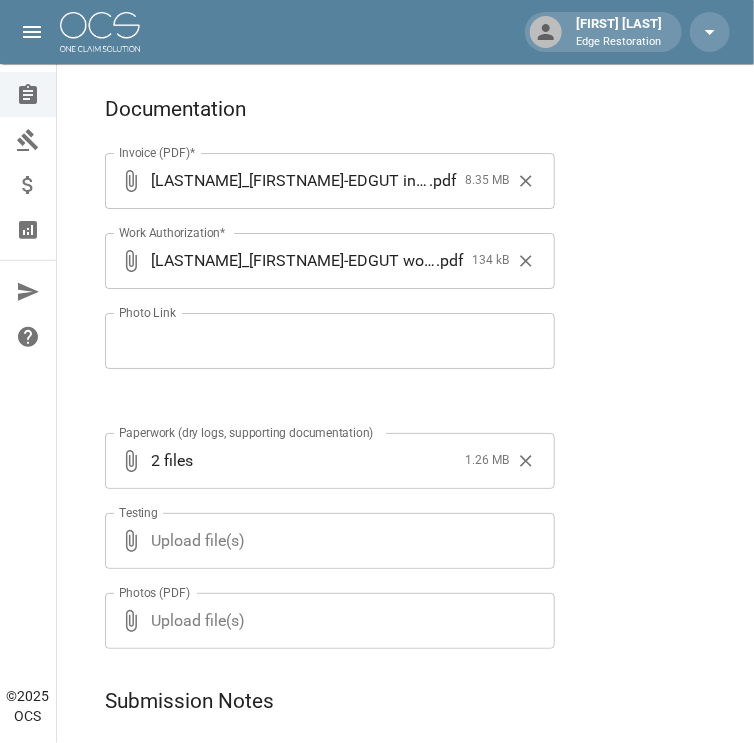 scroll, scrollTop: 1875, scrollLeft: 0, axis: vertical 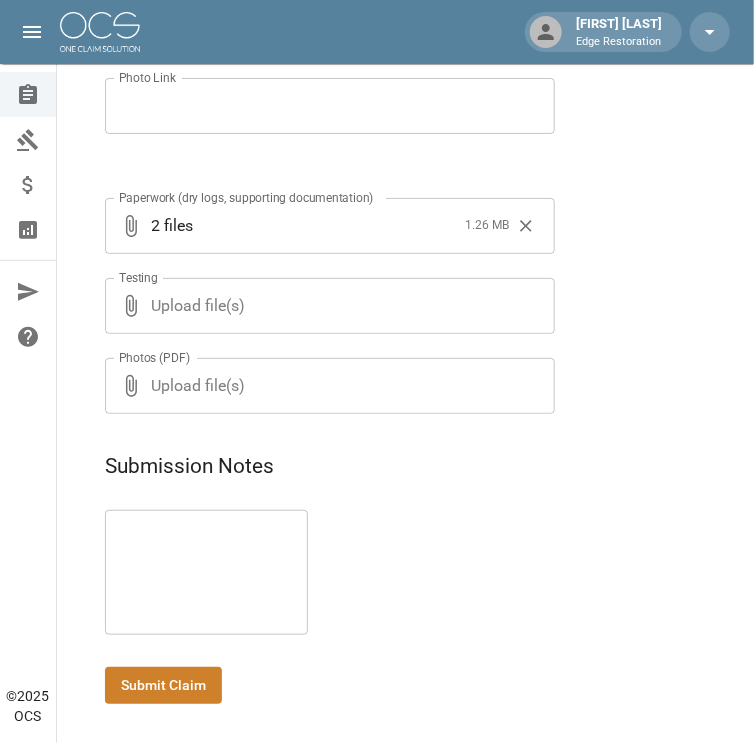 click on "Submit Claim" at bounding box center (163, 685) 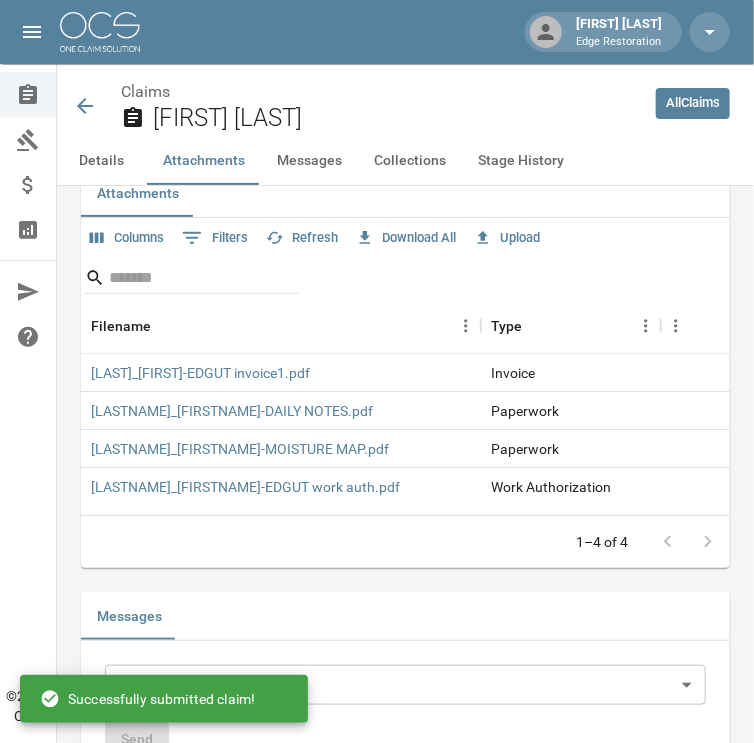 scroll, scrollTop: 1898, scrollLeft: 0, axis: vertical 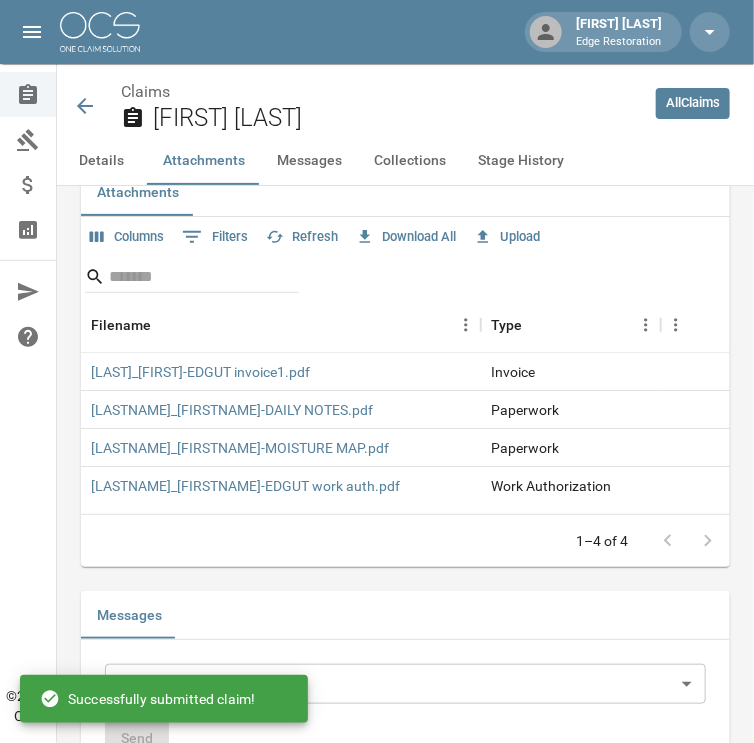 click 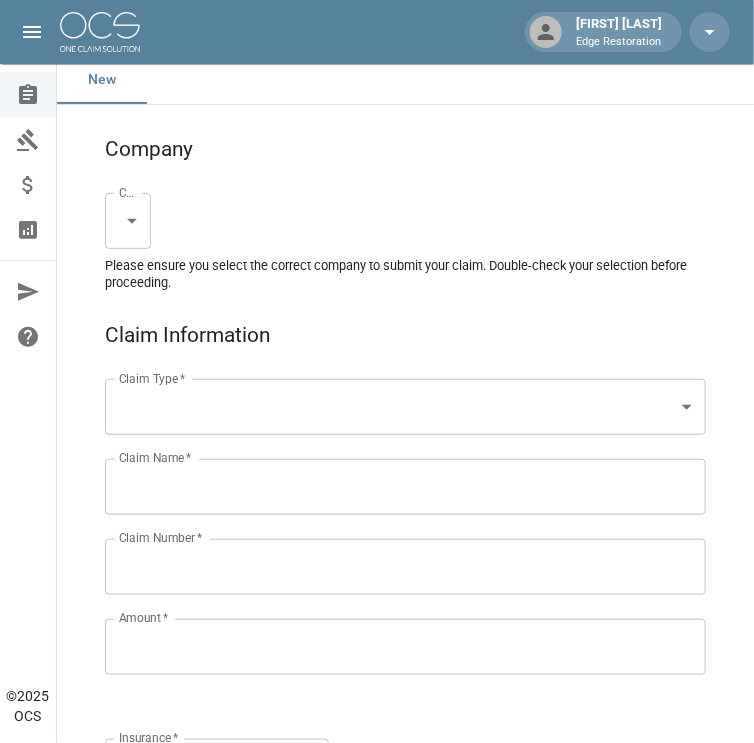 scroll, scrollTop: 0, scrollLeft: 0, axis: both 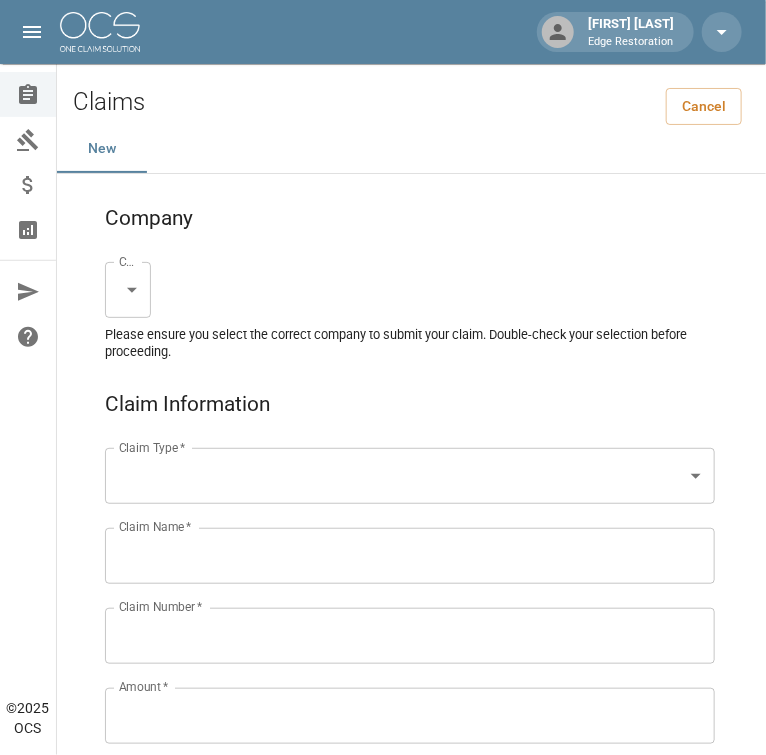 click on "Chelsie Akers Edge Restoration Claims Collections Payment Tracking Analytics Contact Us Help Center © [YEAR] OCS Claims Cancel New Company Company   * ​ Company   * Please ensure you select the correct company to submit your claim. Double-check your selection before proceeding. Claim Information Claim Type   * ​ Claim Type   * Claim Name   * Claim Name   * Claim Number   * Claim Number   * Amount   * Amount   * Insurance   * Insurance   * Date of Loss   * Date of Loss   * Insured's Information Property Owner   * Property Owner   * Mailing Address   * Mailing Address   * Mailing City   * Mailing City   * Mailing State   * Mailing State   * Mailing Zip   * Mailing Zip   * Phone Number   * Phone Number   * Alt. Phone Number Alt. Phone Number Email Email Documentation Invoice (PDF)* ​ Upload file(s) Invoice (PDF)* Work Authorization* ​ Upload file(s) Work Authorization* Photo Link Photo Link Paperwork (dry logs, supporting documentation) ​" at bounding box center [383, 1309] 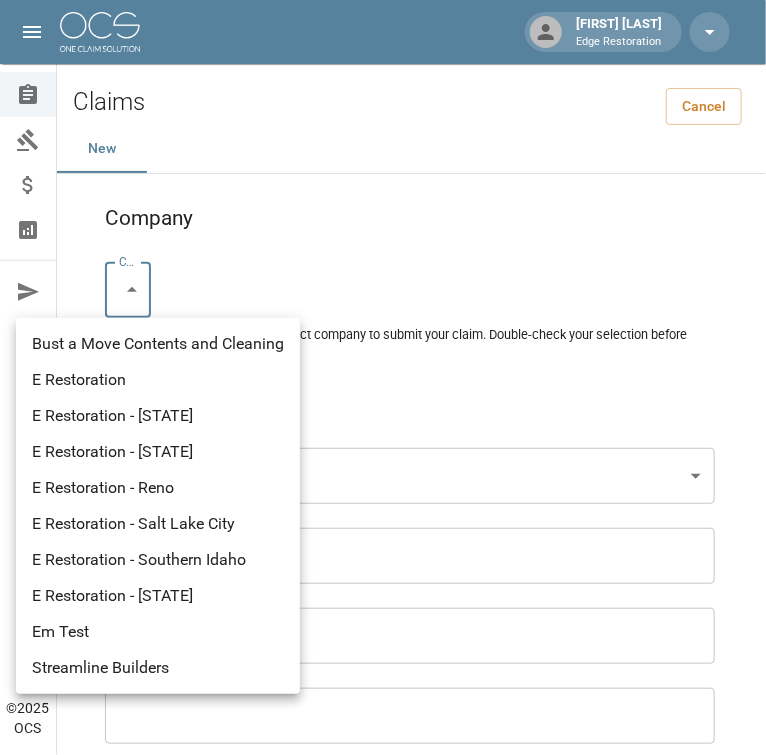 click on "E Restoration - [STATE]" at bounding box center [158, 596] 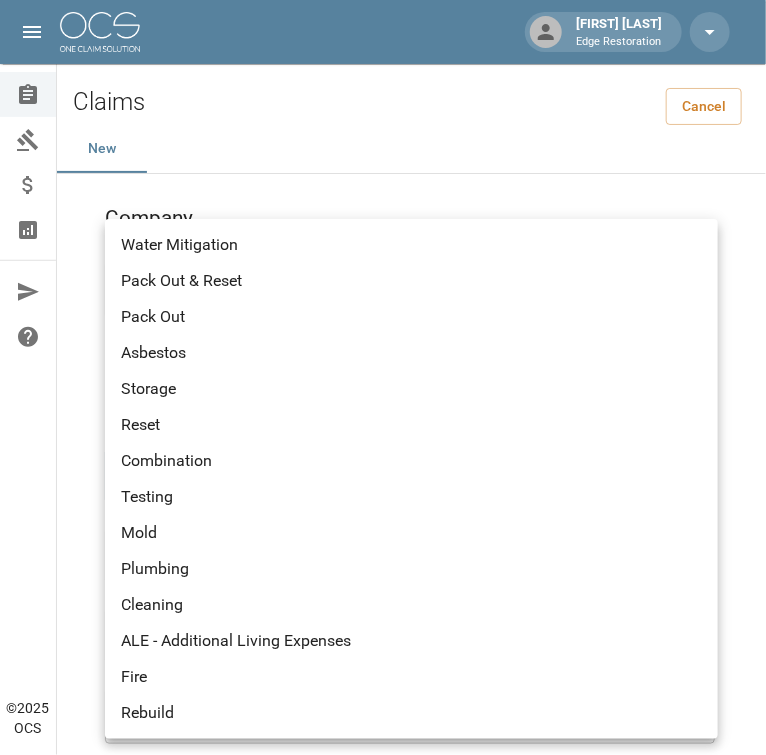 click on "Chelsie Akers Edge Restoration Claims Collections Payment Tracking Analytics Contact Us Help Center © 2025 OCS Claims Cancel New Company Company   * E Restoration - Southern Utah ******* Company   * Please ensure you select the correct company to submit your claim. Double-check your selection before proceeding. Claim Information Claim Type   * ​ Claim Type   * Claim Name   * Claim Name   * Claim Number   * Claim Number   * Amount   * Amount   * Insurance   * Insurance   * Date of Loss   * Date of Loss   * Insured's Information Property Owner   * Property Owner   * Mailing Address   * Mailing Address   * Mailing City   * Mailing City   * Mailing State   * Mailing State   * Mailing Zip   * Mailing Zip   * Phone Number   * Phone Number   * Alt. Phone Number Alt. Phone Number Email Email Documentation Invoice (PDF)* ​ Upload file(s) Invoice (PDF)* Work Authorization* ​ Upload file(s) Work Authorization* Photo Link Photo Link ​ Testing ​ *" at bounding box center (383, 1309) 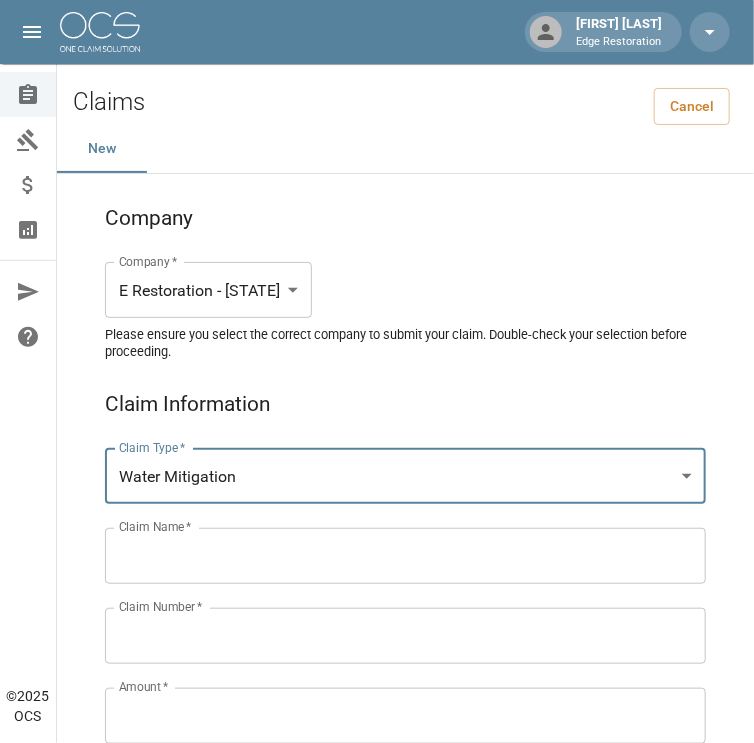 click on "Claim Name   *" at bounding box center [405, 556] 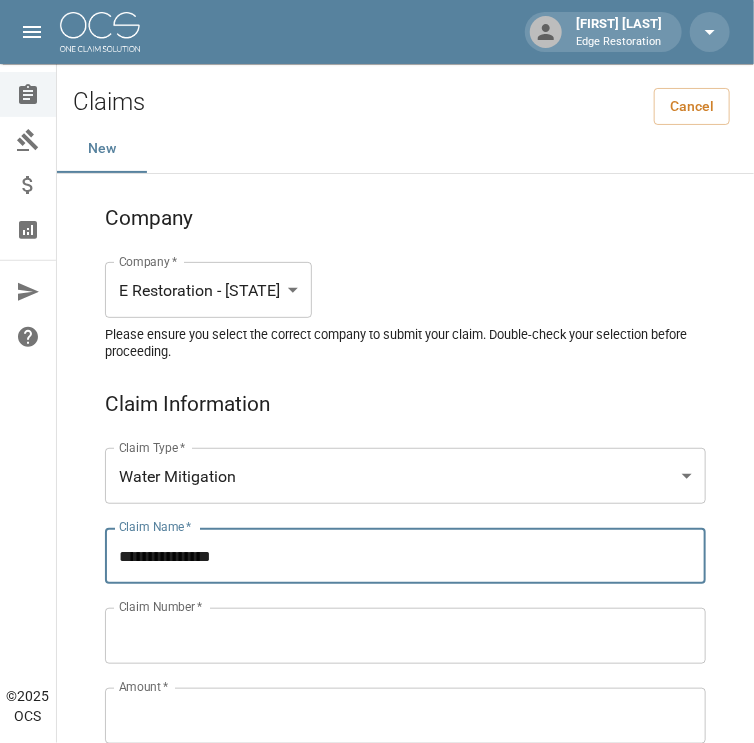 type on "**********" 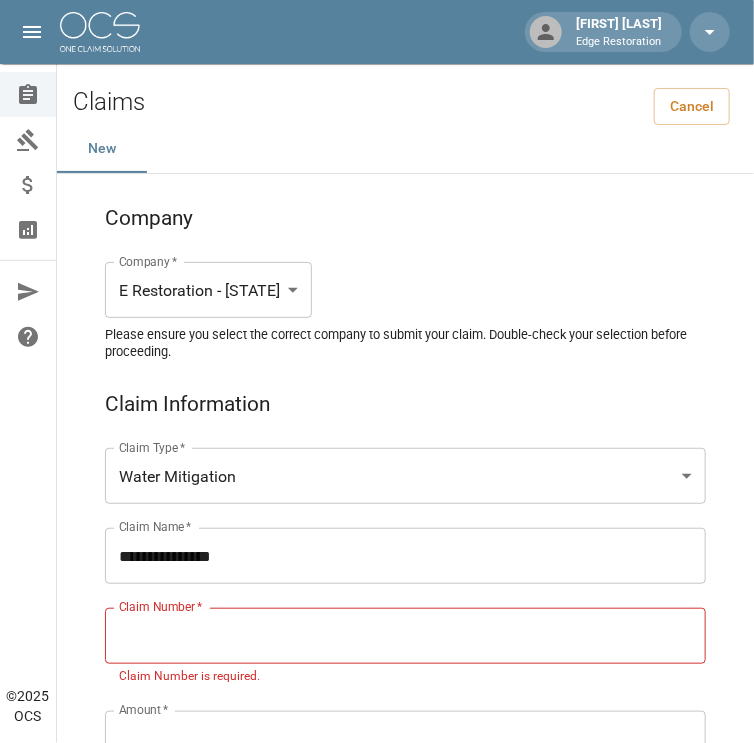 click on "Claim Number   *" at bounding box center [405, 636] 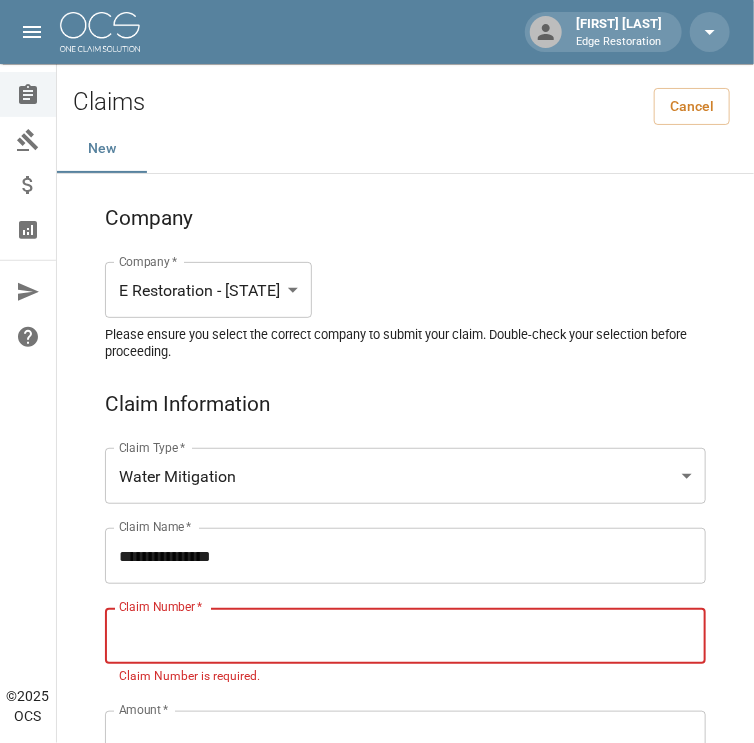 paste on "*******" 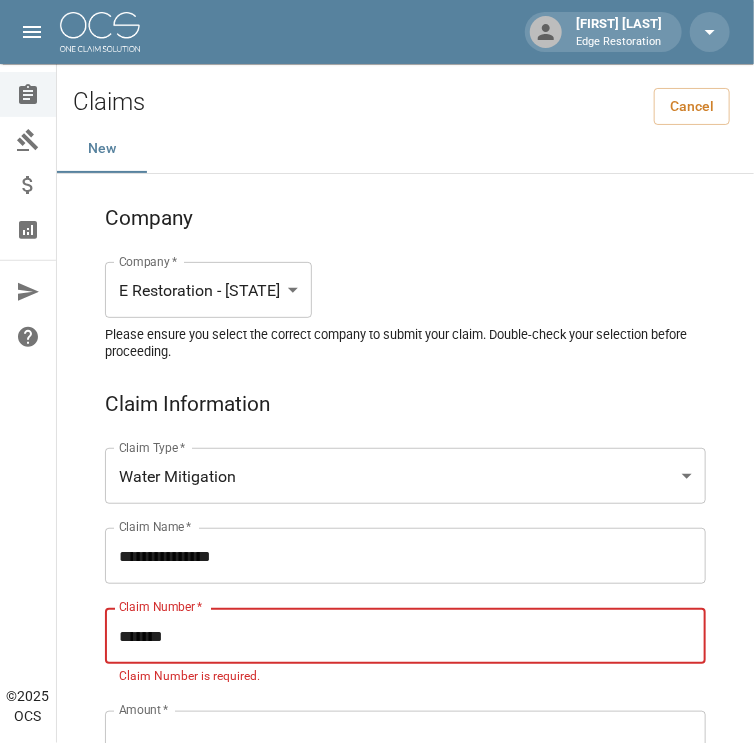 type on "*******" 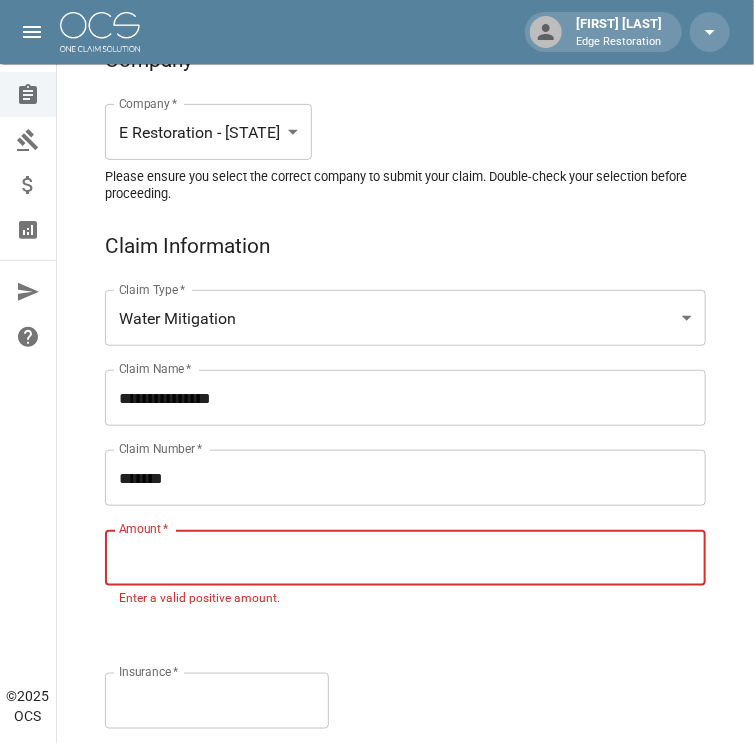 click on "Amount   *" at bounding box center [405, 558] 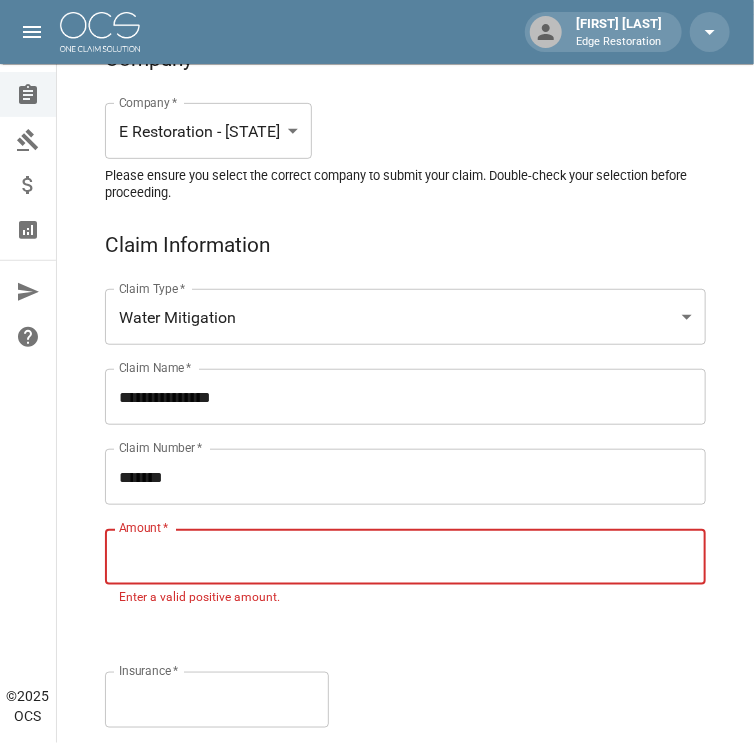 scroll, scrollTop: 160, scrollLeft: 0, axis: vertical 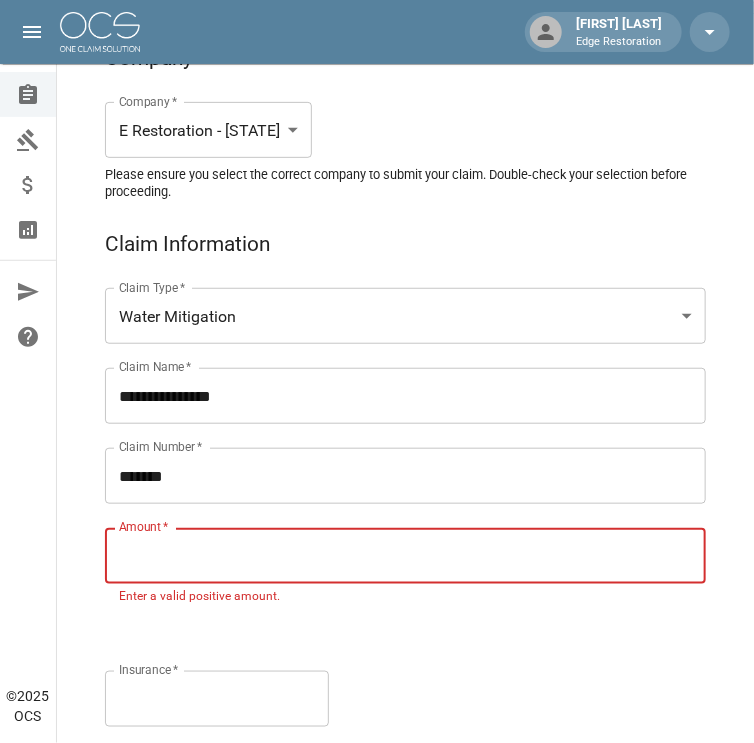paste on "**********" 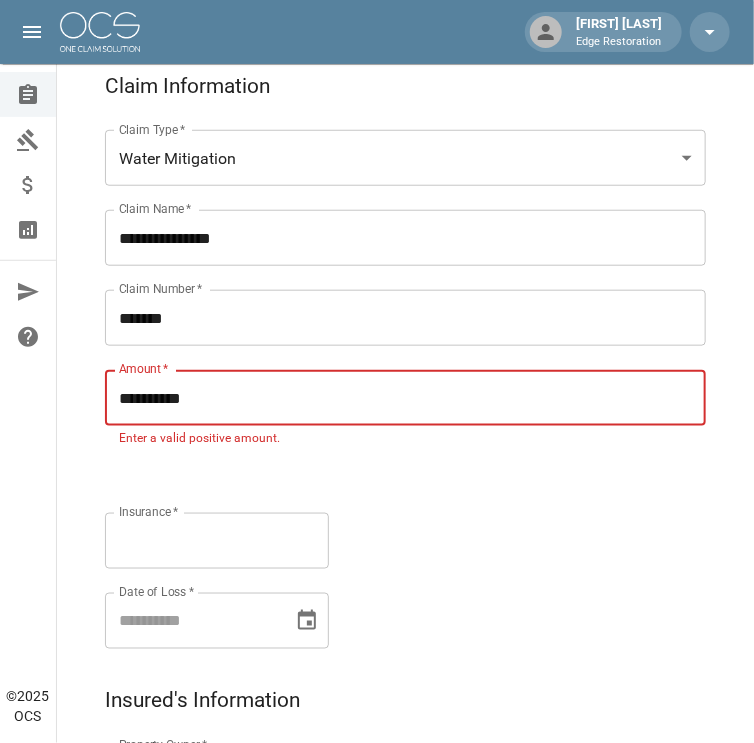 scroll, scrollTop: 319, scrollLeft: 0, axis: vertical 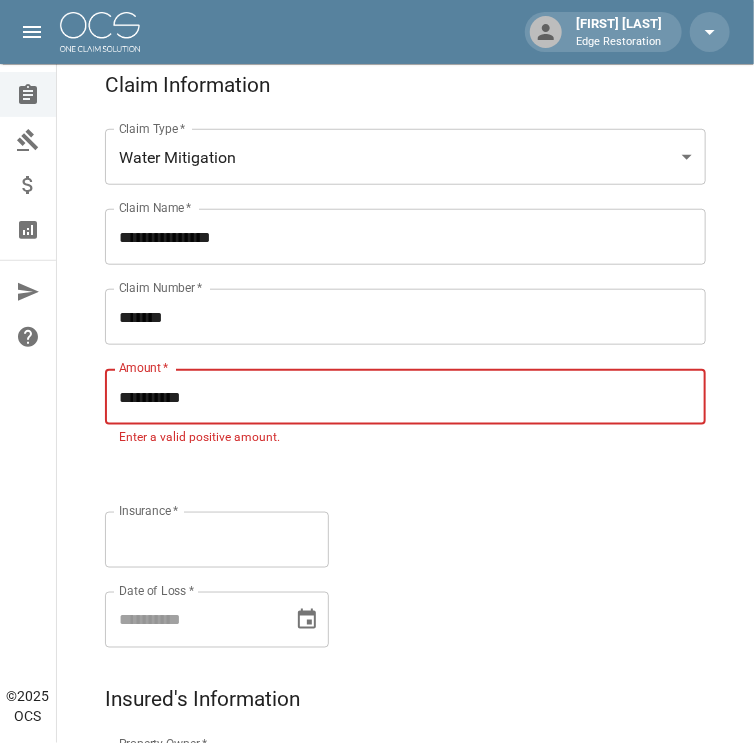 click on "Insurance   *" at bounding box center (217, 540) 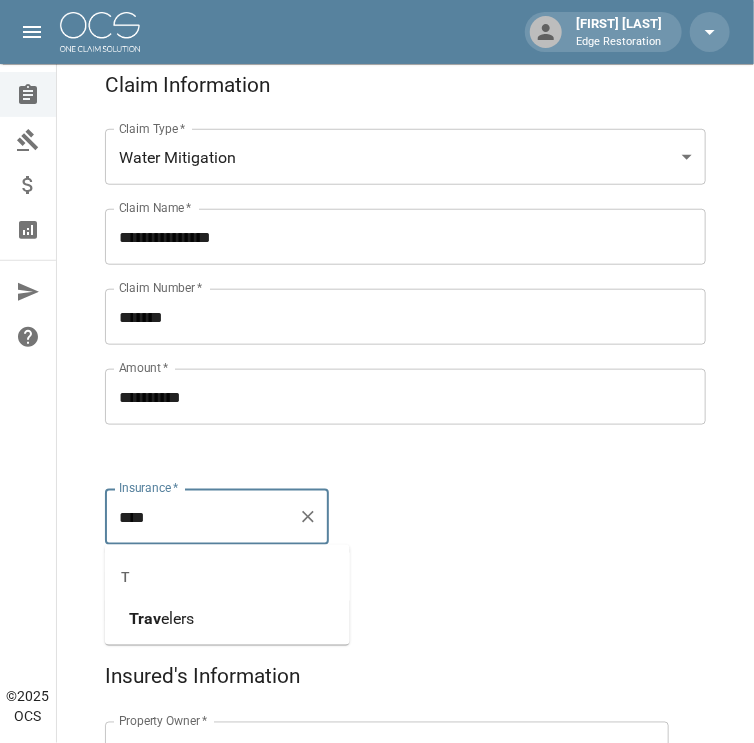 click on "Trav elers" at bounding box center (227, 619) 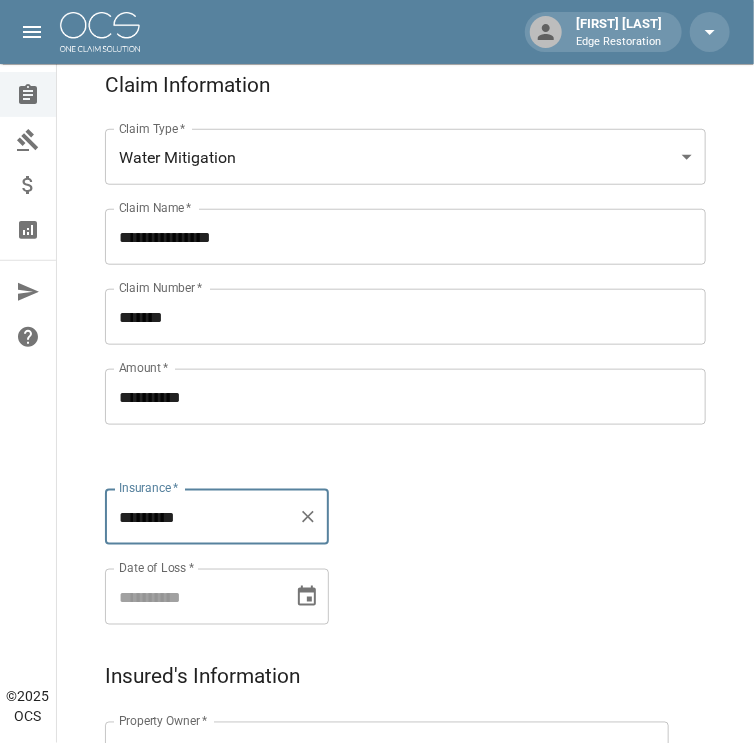 type on "*********" 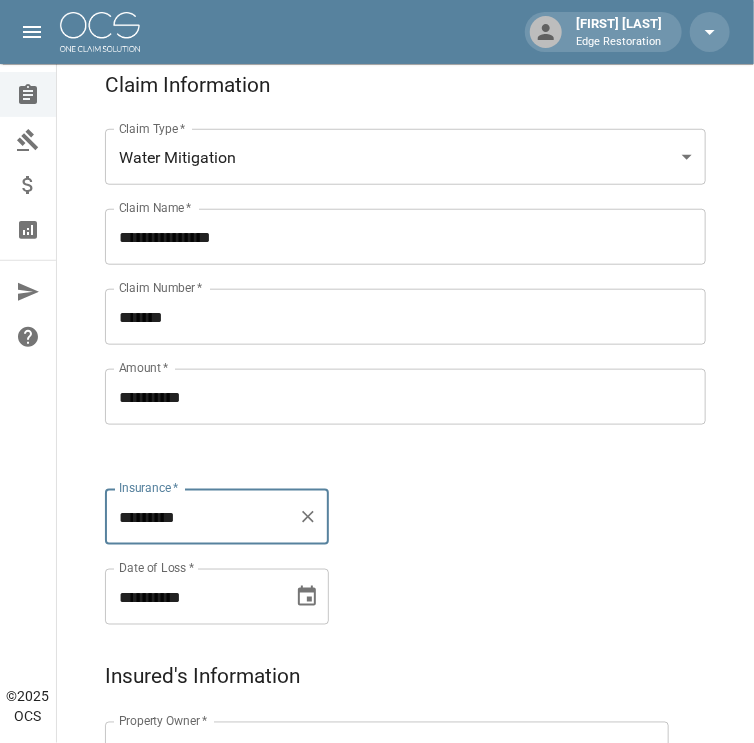 click on "**********" at bounding box center (192, 597) 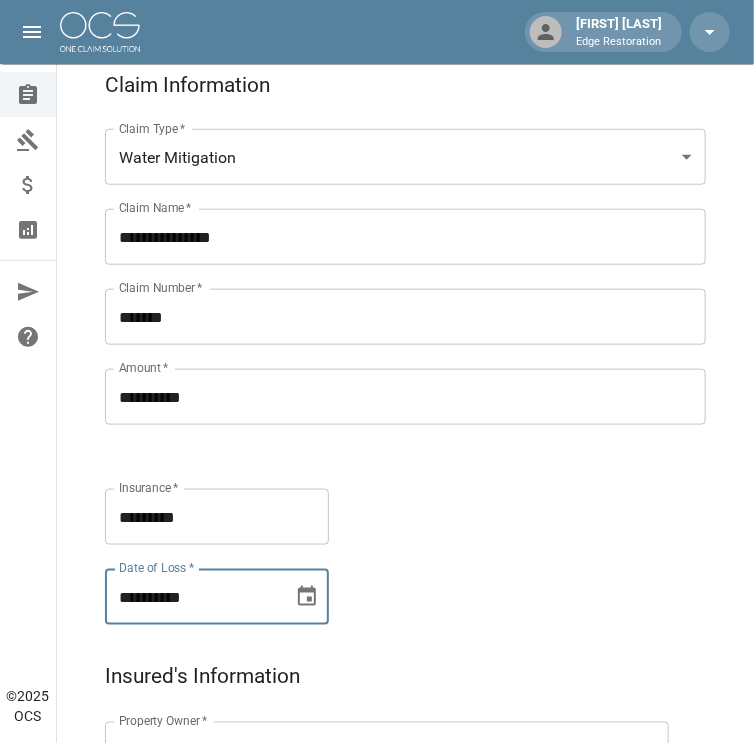 type on "**********" 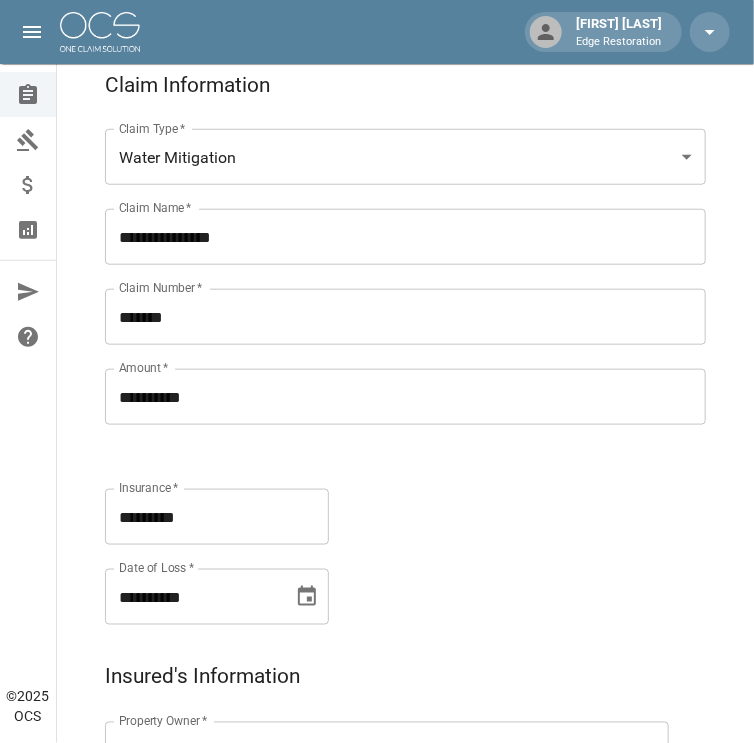 click on "**********" at bounding box center (405, 1077) 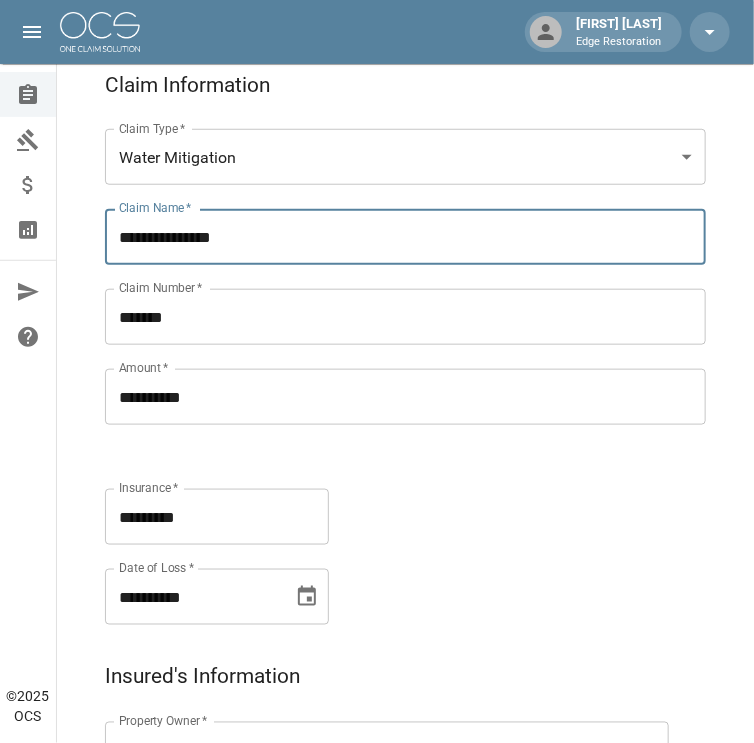 drag, startPoint x: 243, startPoint y: 244, endPoint x: 111, endPoint y: 238, distance: 132.13629 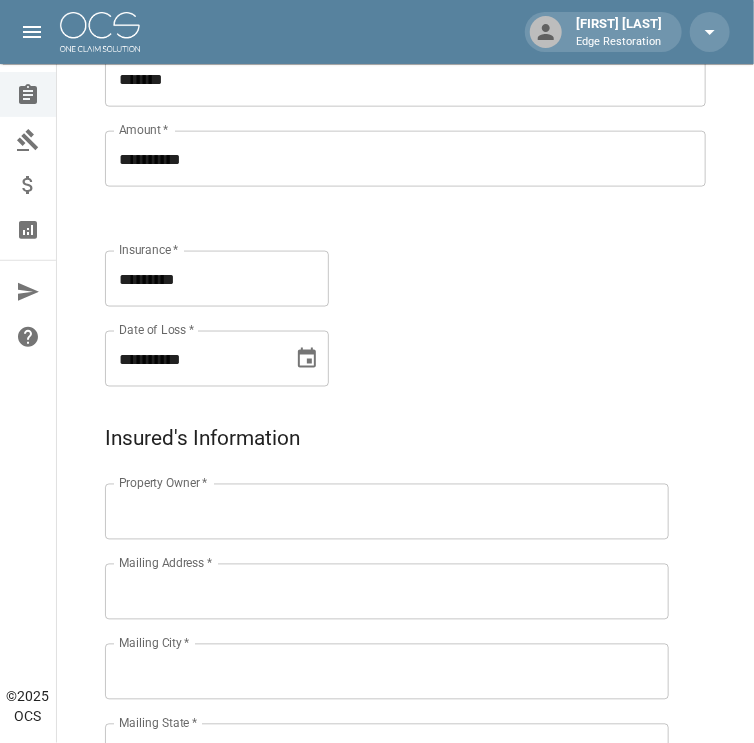 scroll, scrollTop: 559, scrollLeft: 0, axis: vertical 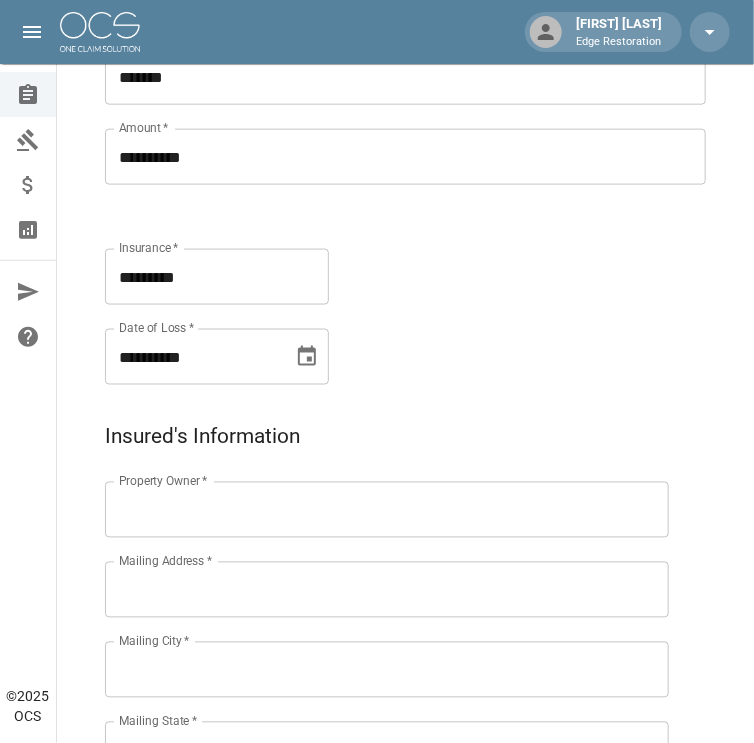 click on "Property Owner   *" at bounding box center [387, 510] 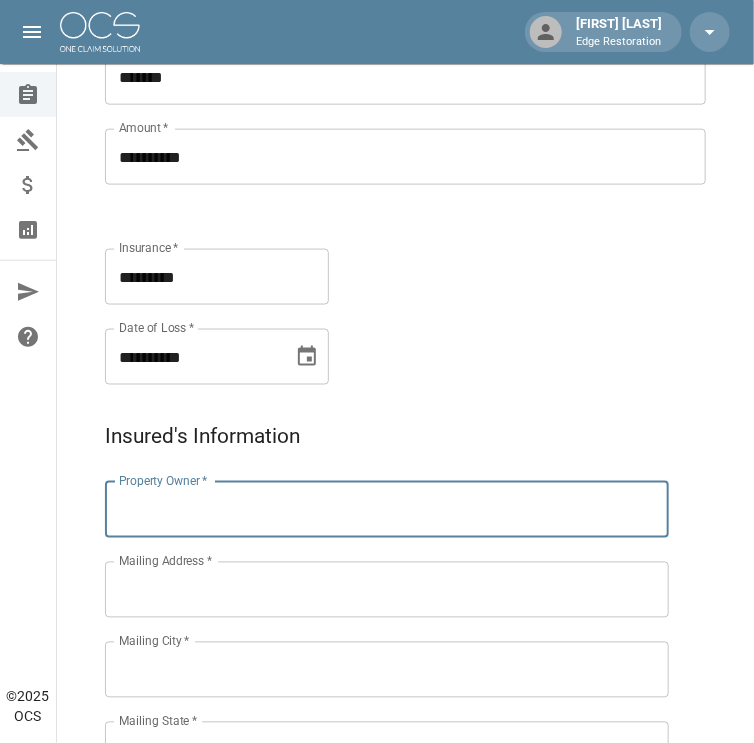 paste on "**********" 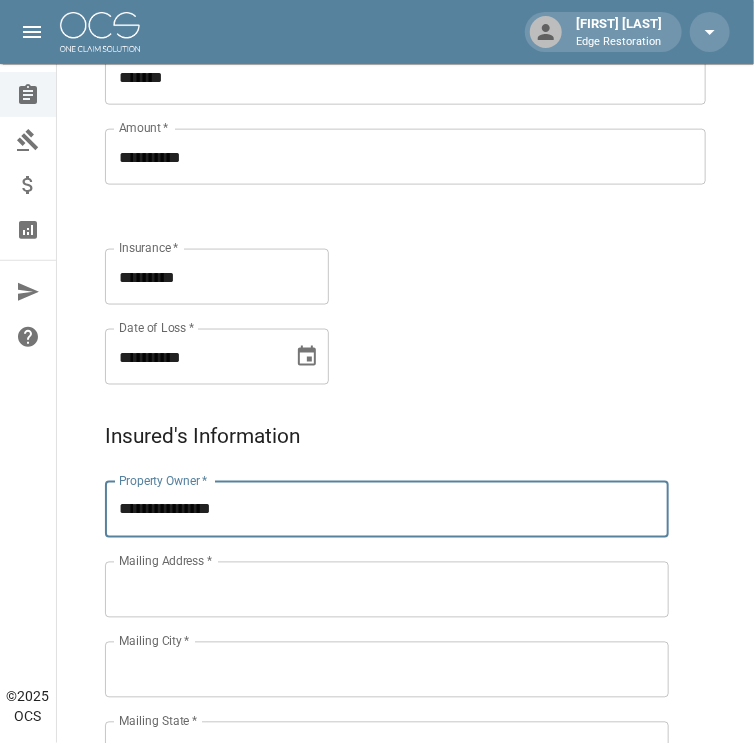 type on "**********" 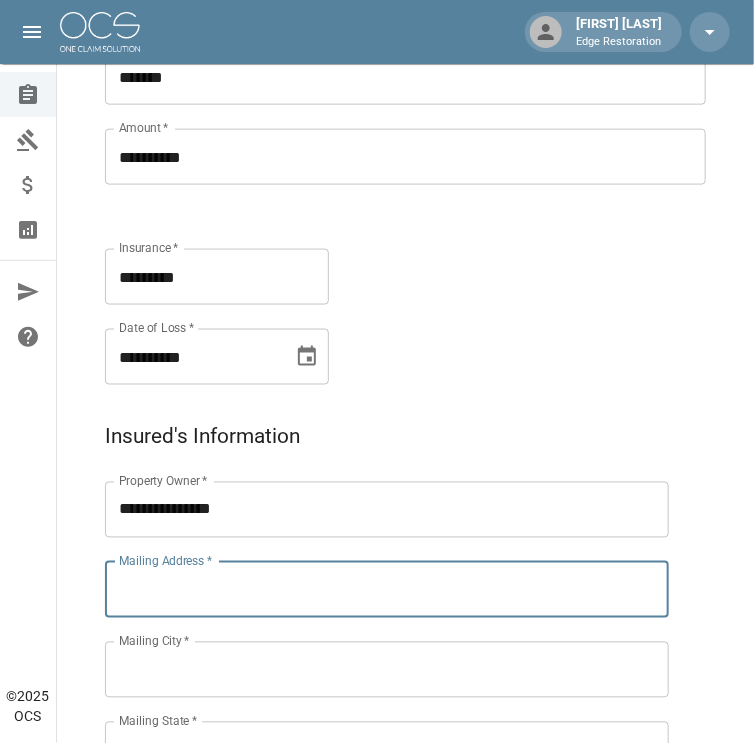 click on "Mailing Address   *" at bounding box center [387, 590] 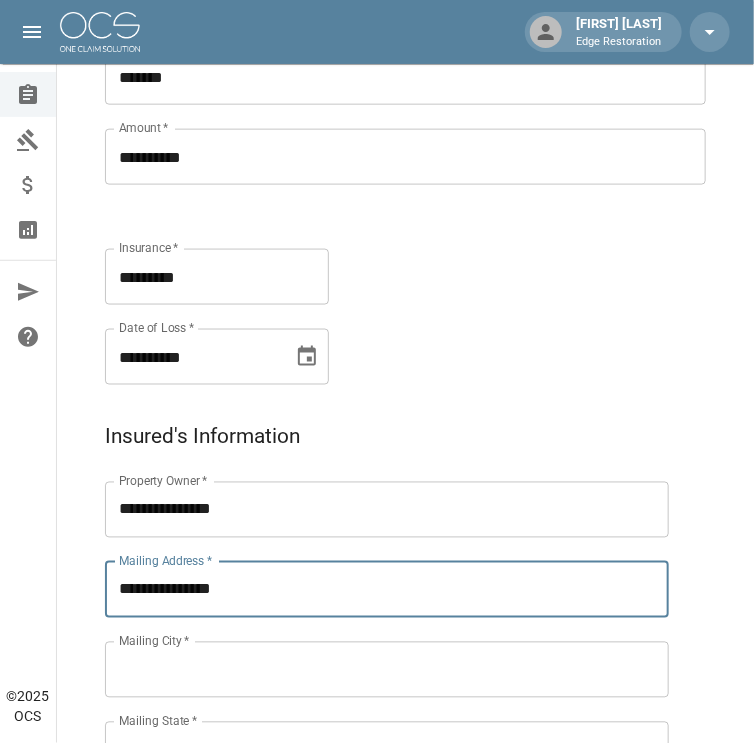 type on "**********" 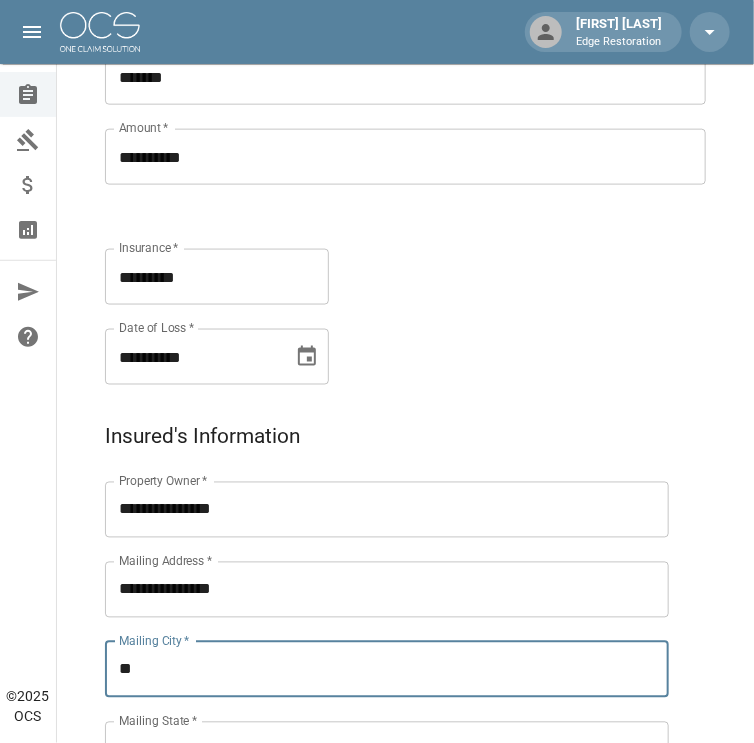 type on "**********" 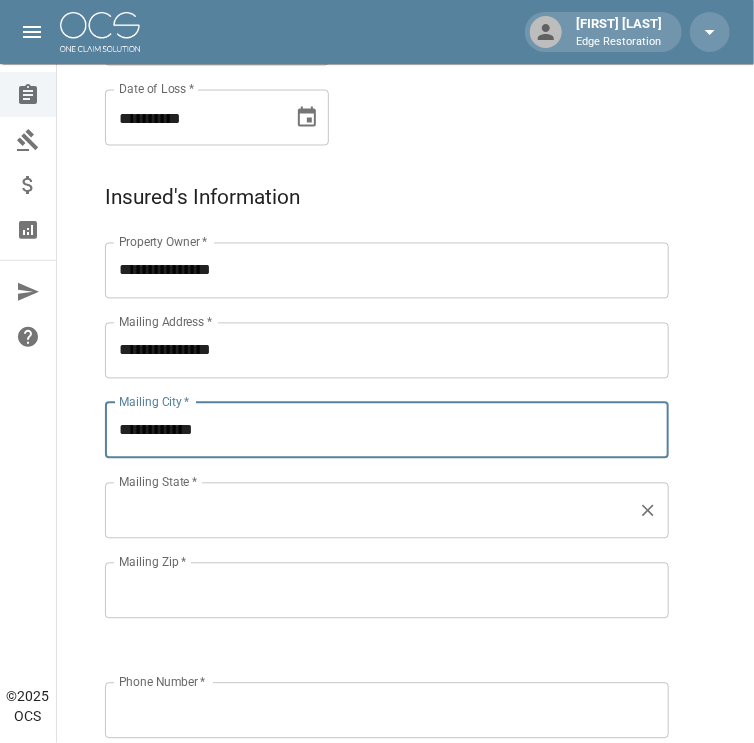 scroll, scrollTop: 799, scrollLeft: 0, axis: vertical 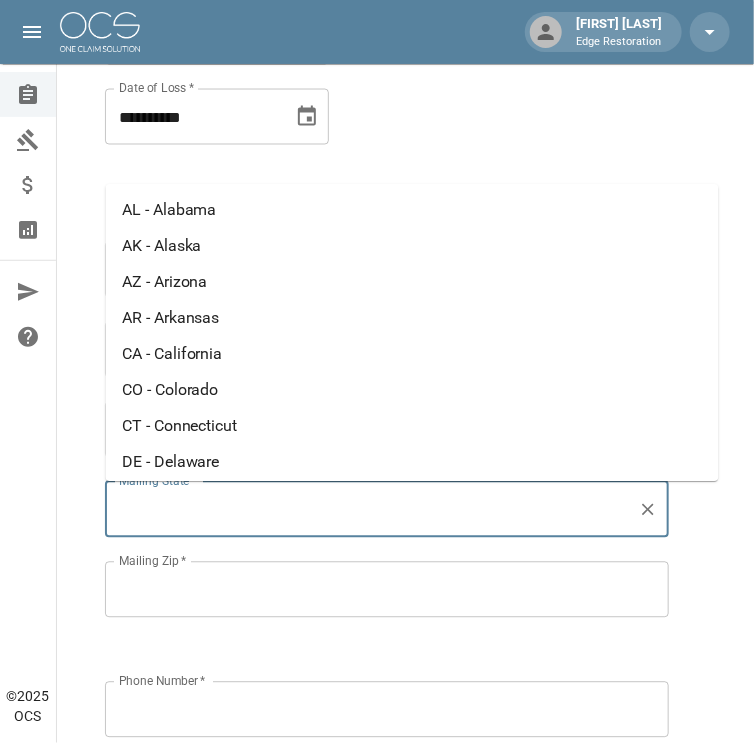 click on "Mailing State   *" at bounding box center [372, 510] 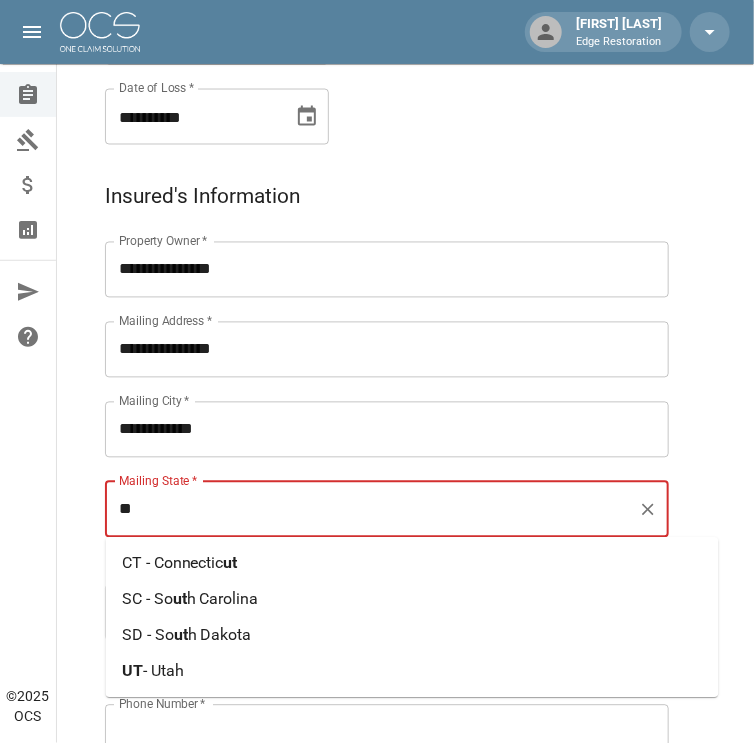 click on "- Utah" at bounding box center (163, 671) 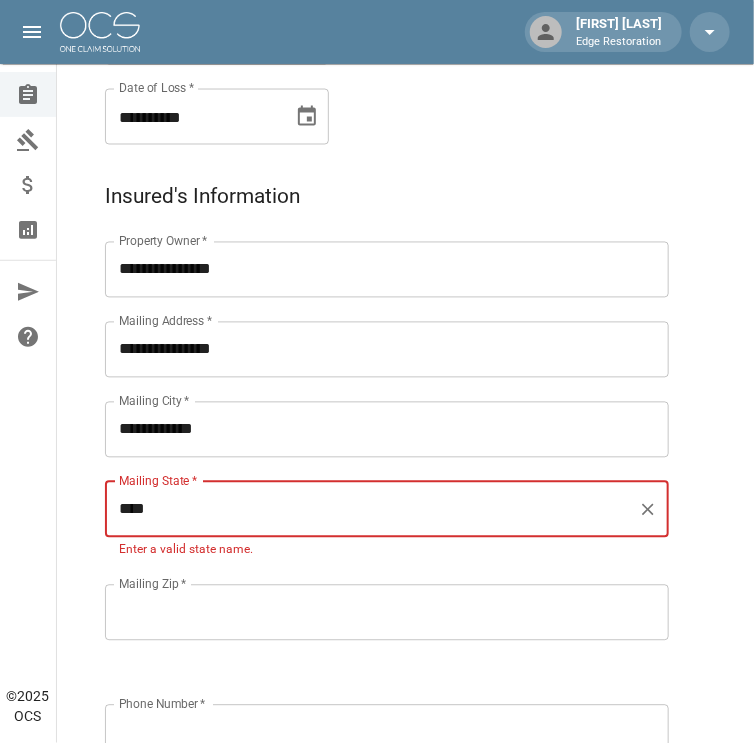 type on "****" 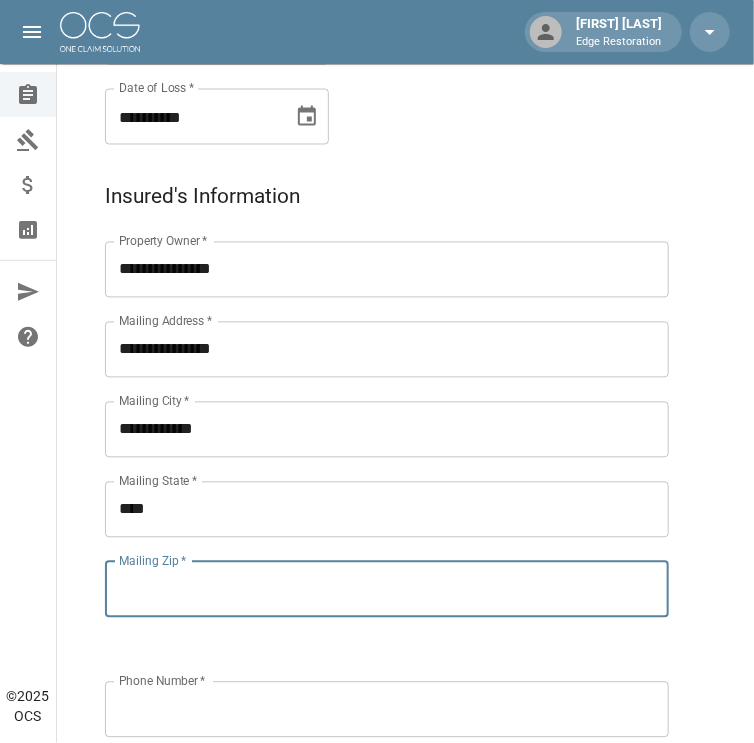 drag, startPoint x: 245, startPoint y: 632, endPoint x: 245, endPoint y: 621, distance: 11 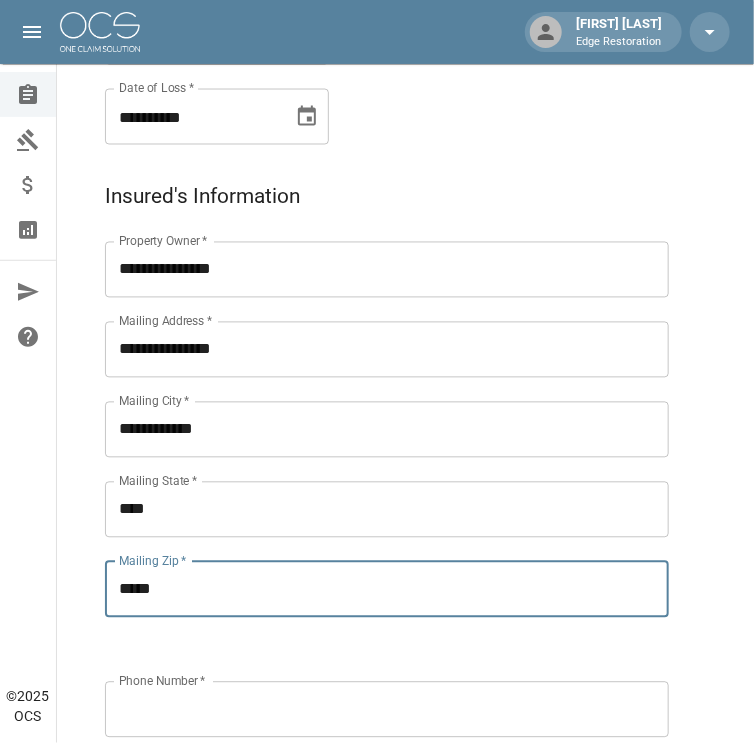 type on "*****" 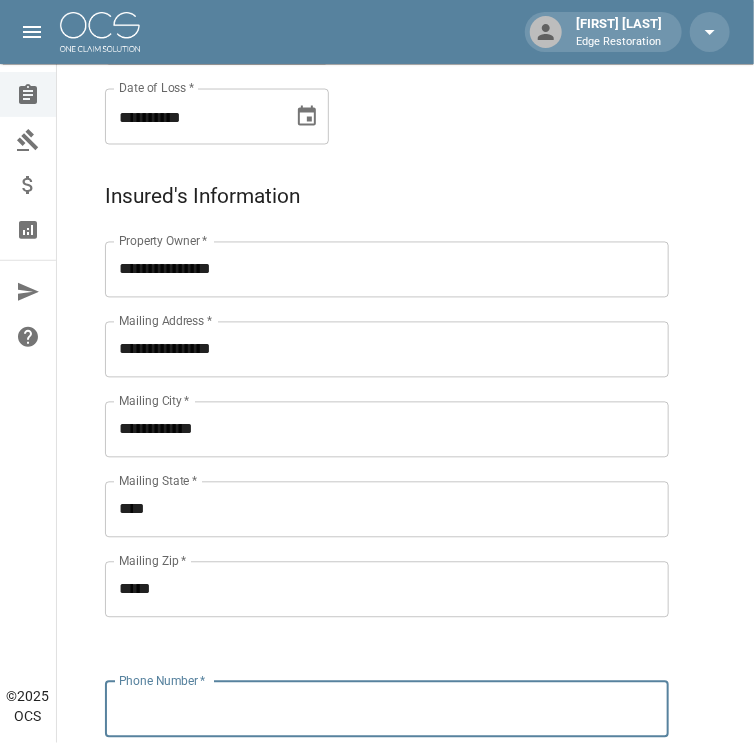 click on "Phone Number   *" at bounding box center (387, 710) 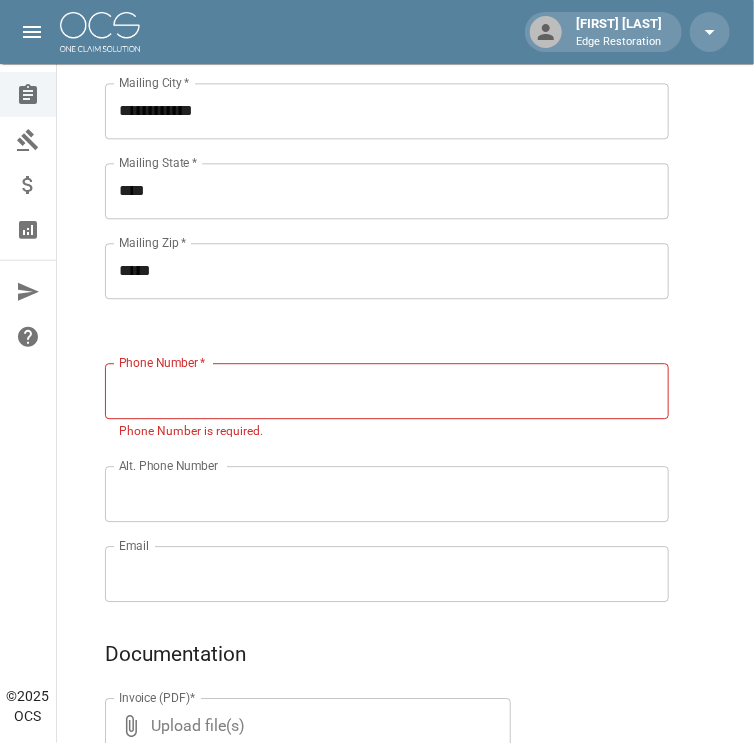 scroll, scrollTop: 1119, scrollLeft: 0, axis: vertical 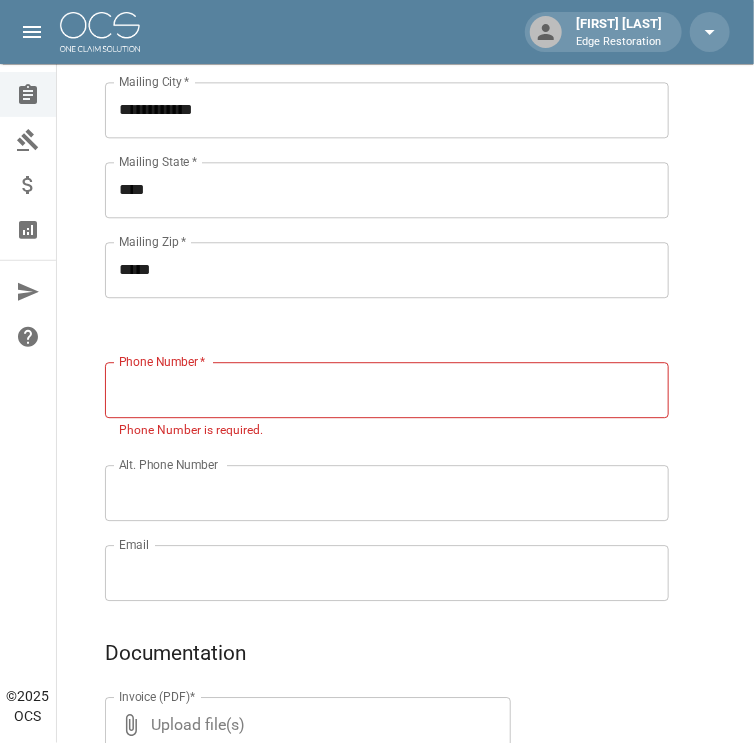 click on "Phone Number   *" at bounding box center [387, 390] 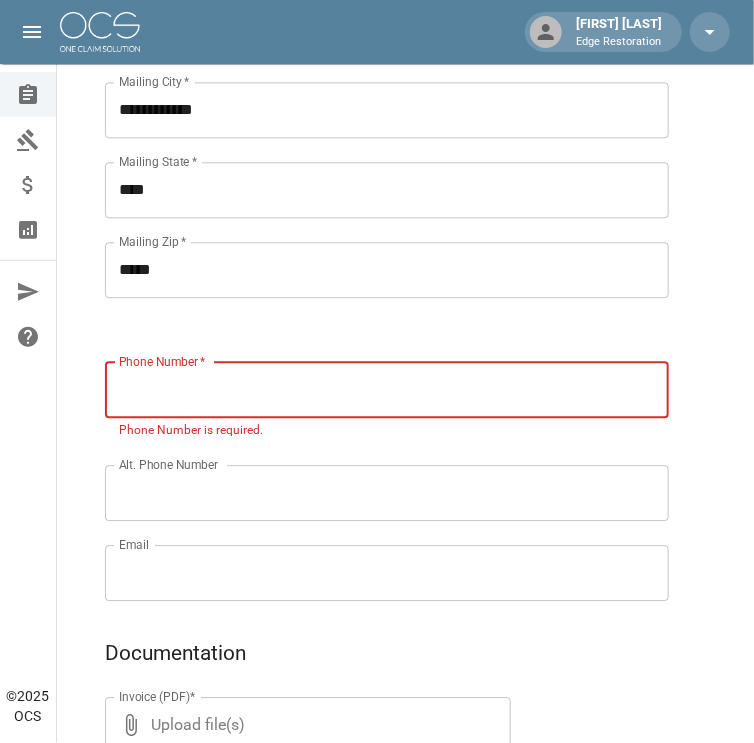 paste on "**********" 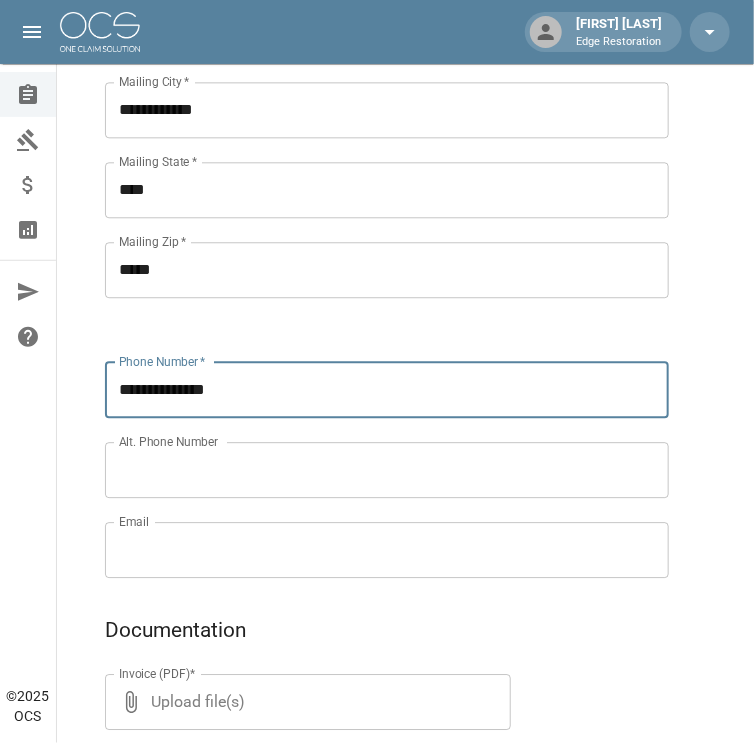 type on "**********" 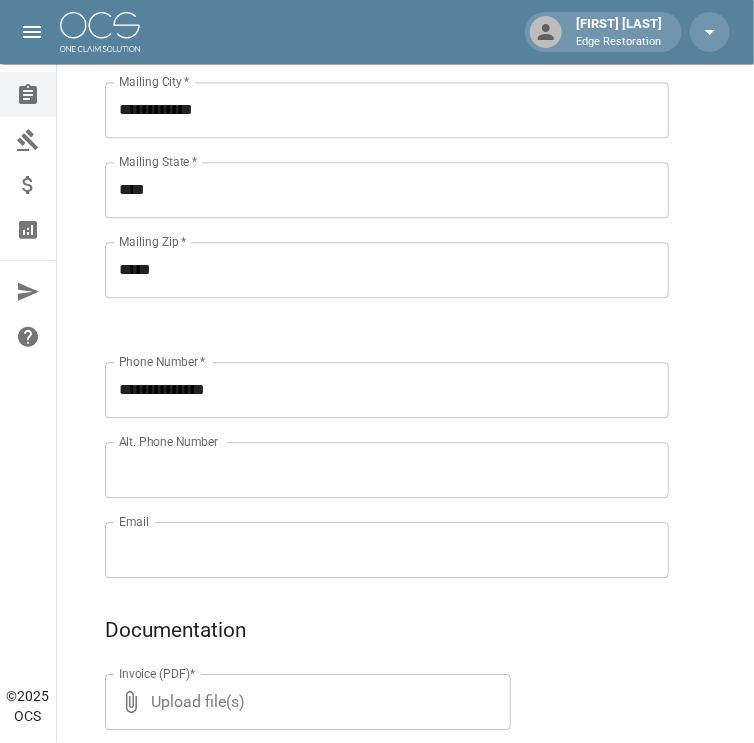 click on "Alt. Phone Number" at bounding box center (387, 470) 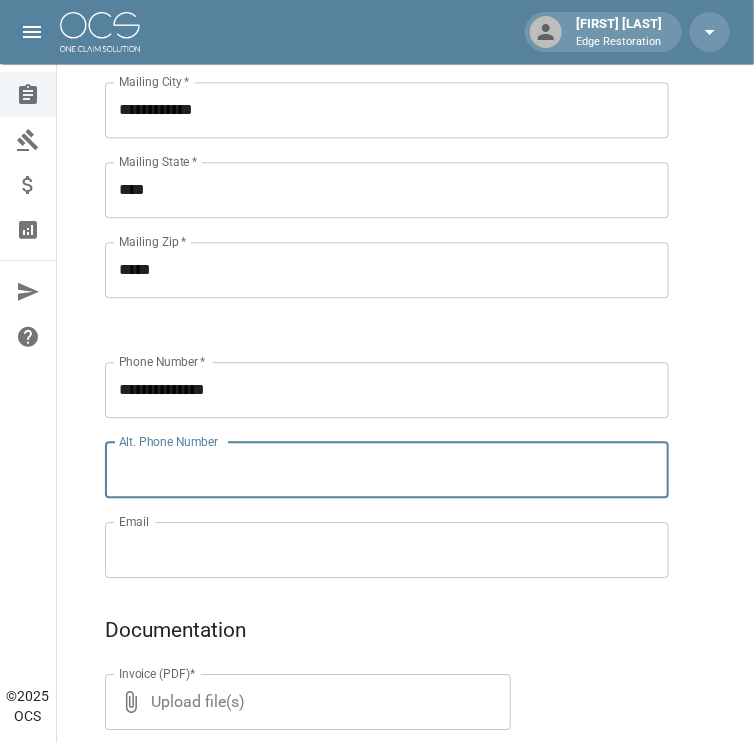 paste on "**********" 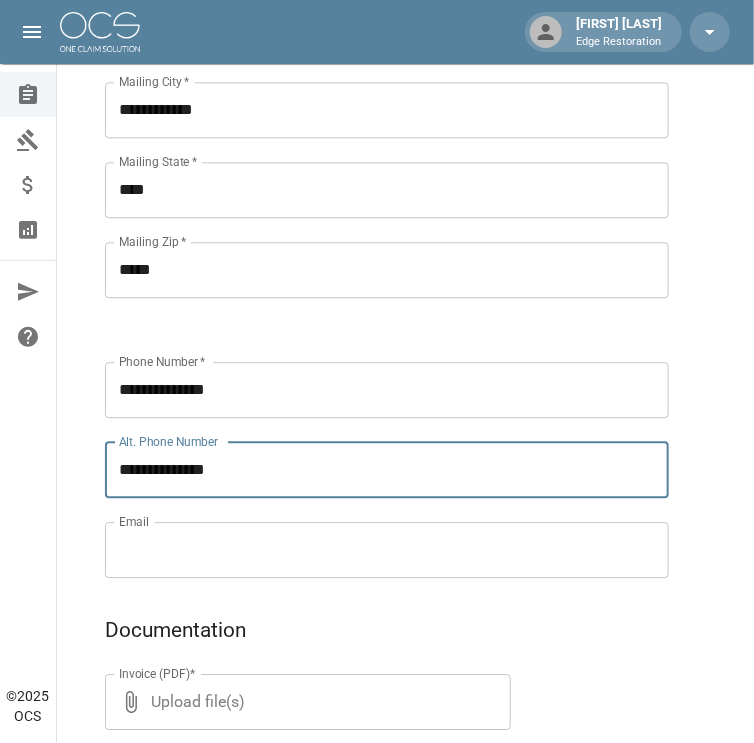 type on "**********" 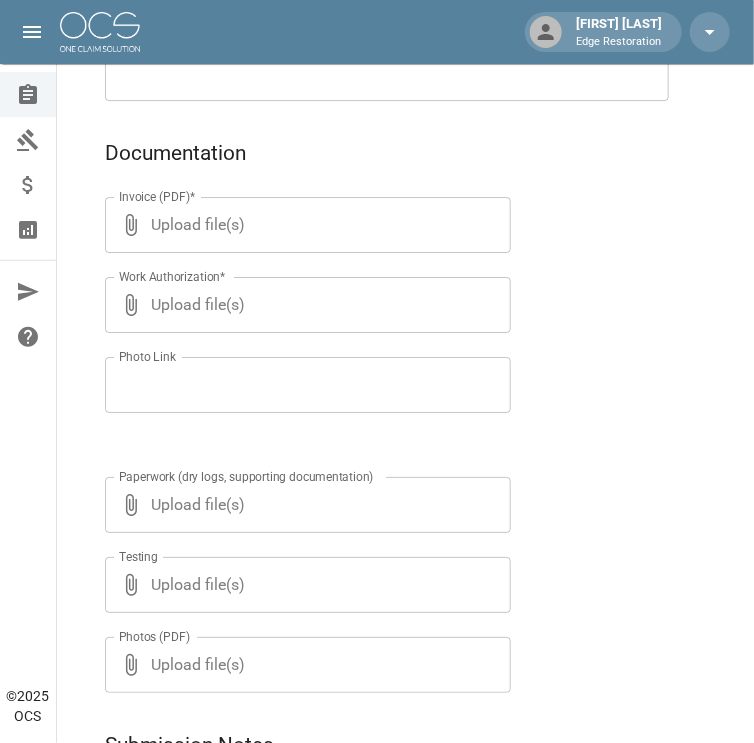 scroll, scrollTop: 1598, scrollLeft: 0, axis: vertical 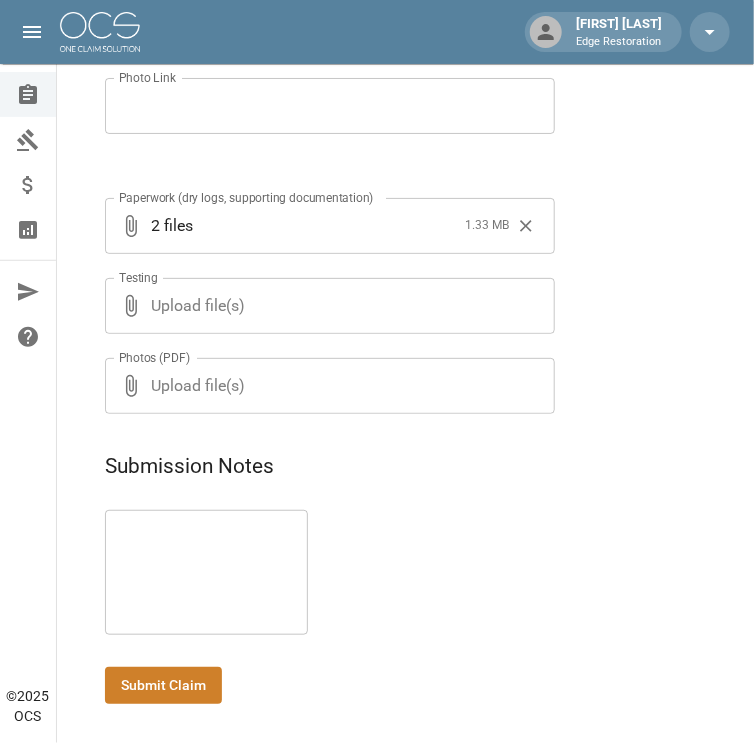 click on "Submit Claim" at bounding box center (163, 685) 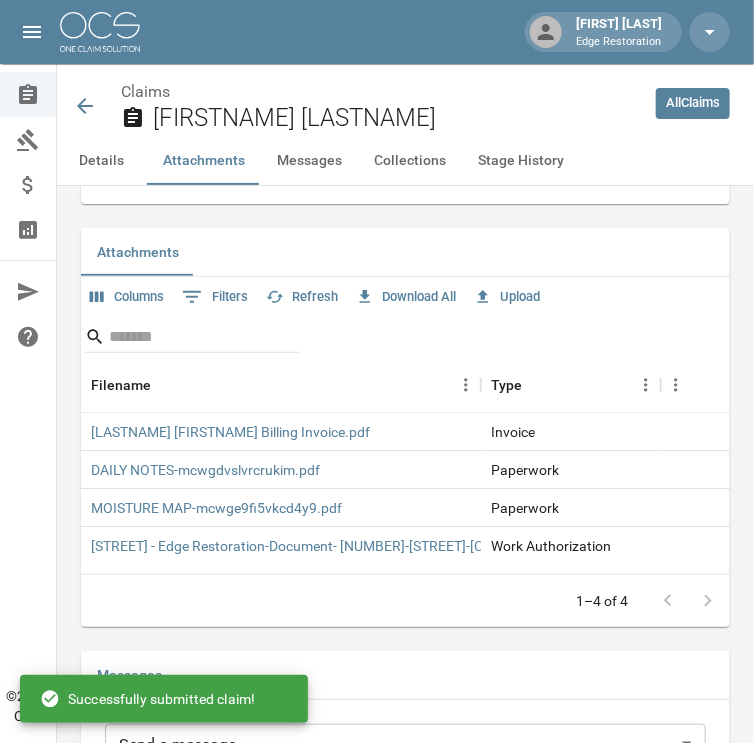 scroll, scrollTop: 1873, scrollLeft: 0, axis: vertical 